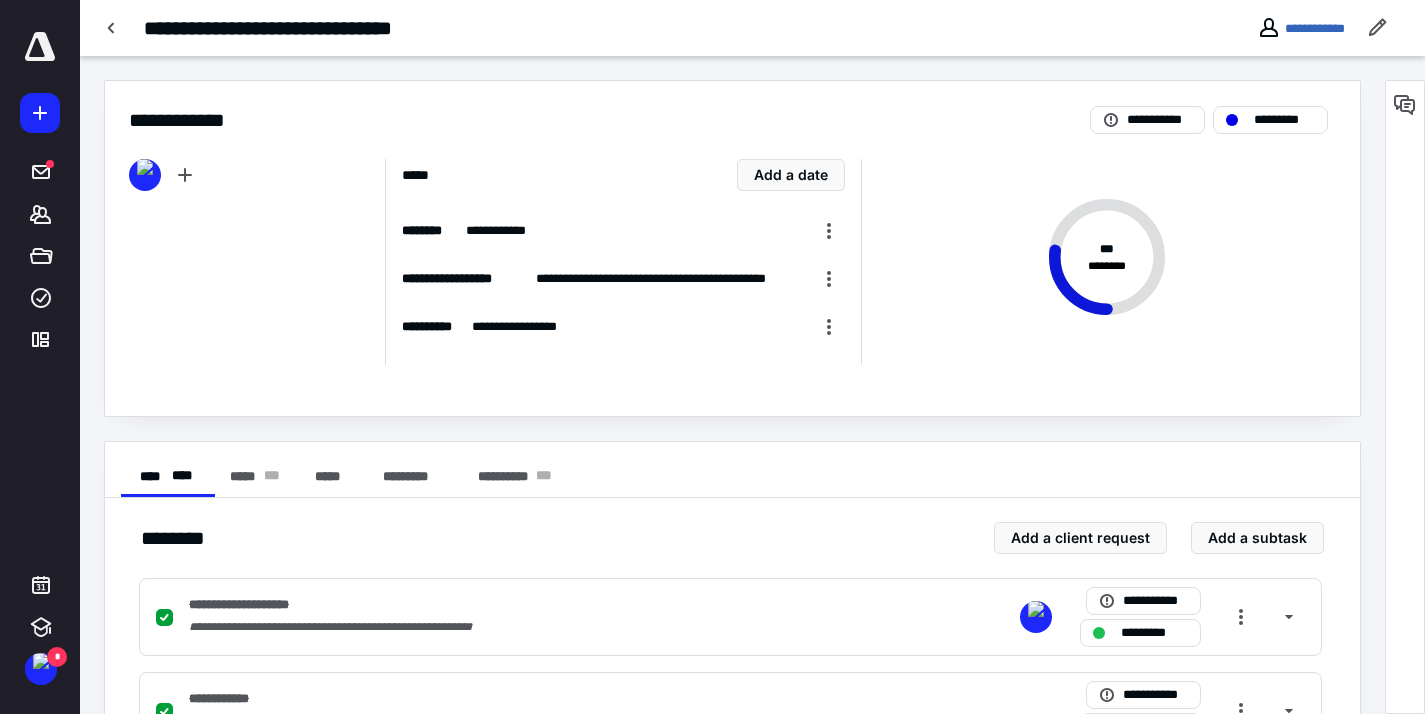 scroll, scrollTop: 0, scrollLeft: 0, axis: both 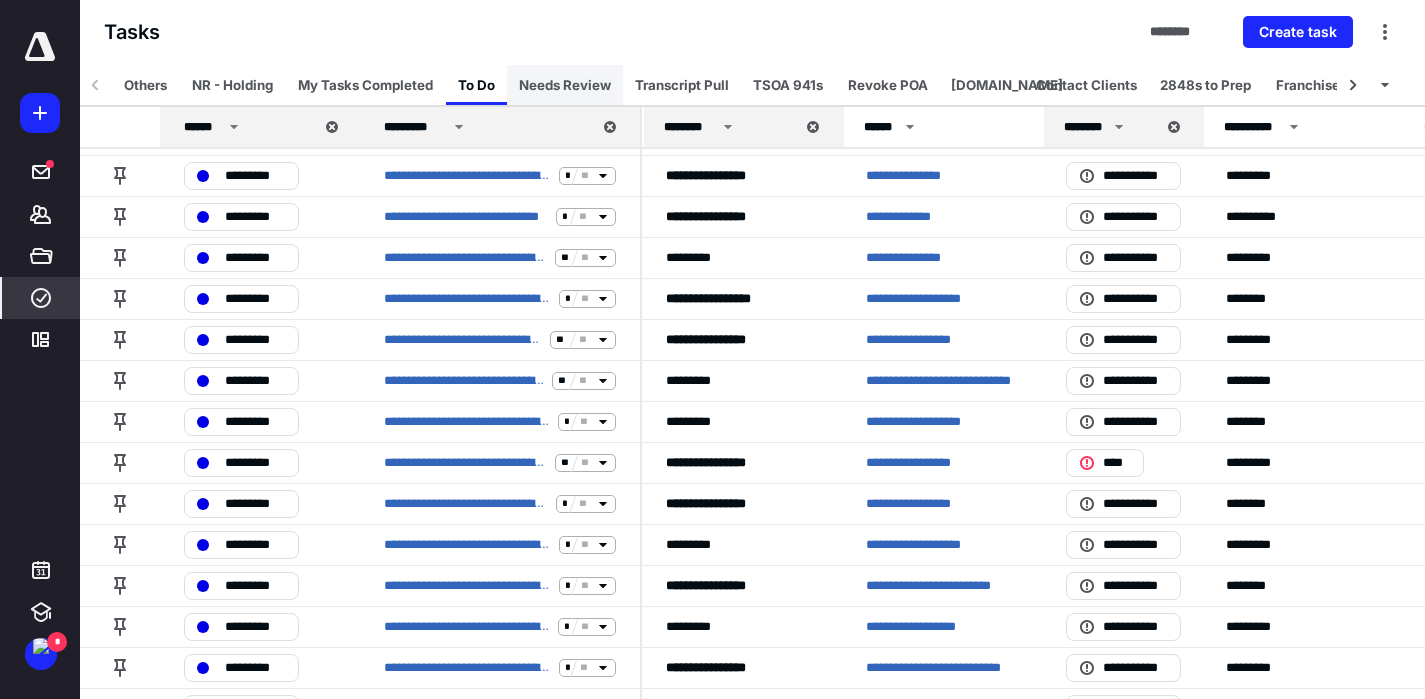 click on "Needs Review" at bounding box center (565, 85) 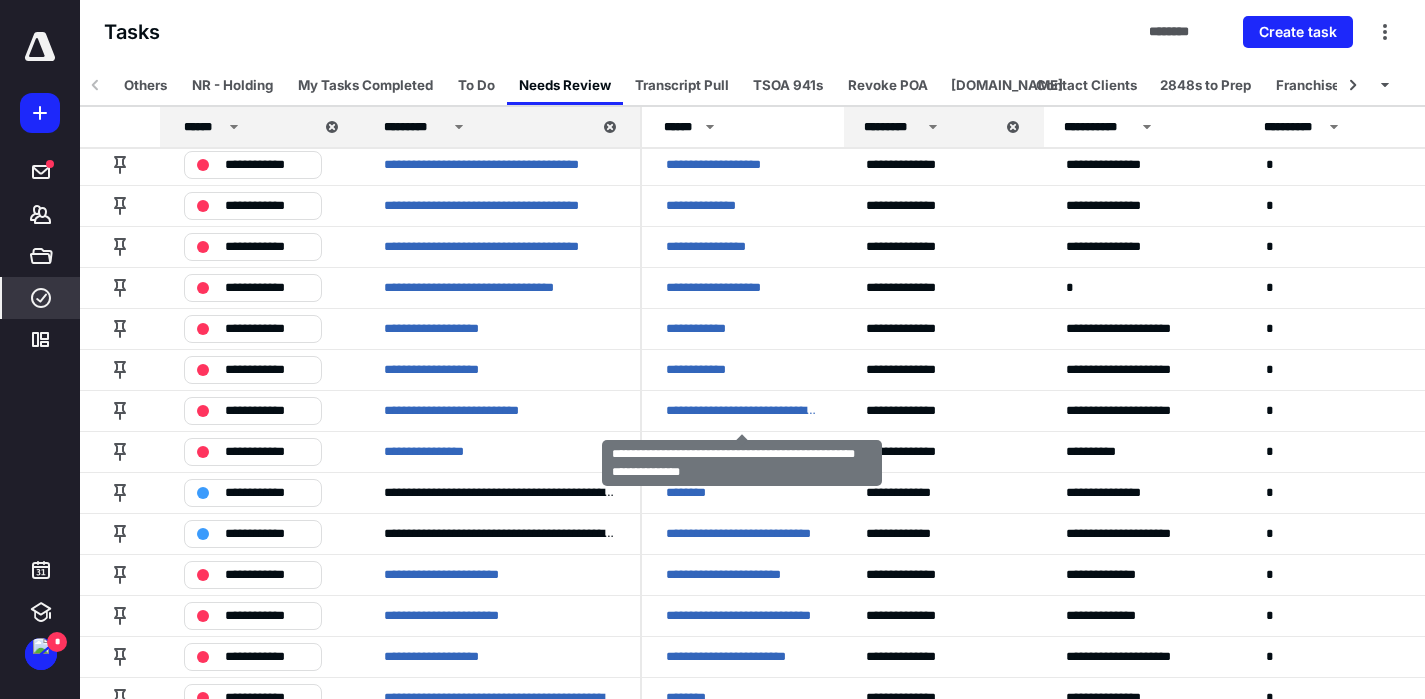 scroll, scrollTop: 0, scrollLeft: 0, axis: both 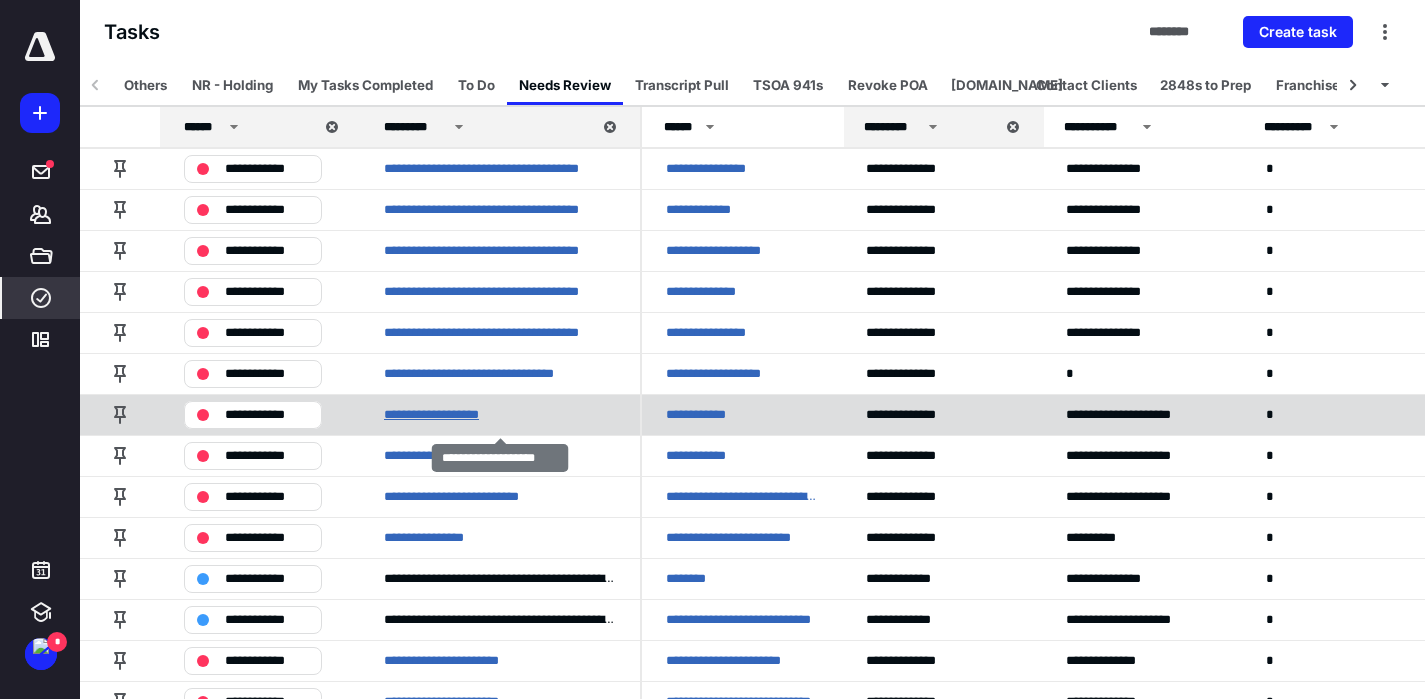 click on "**********" at bounding box center [446, 415] 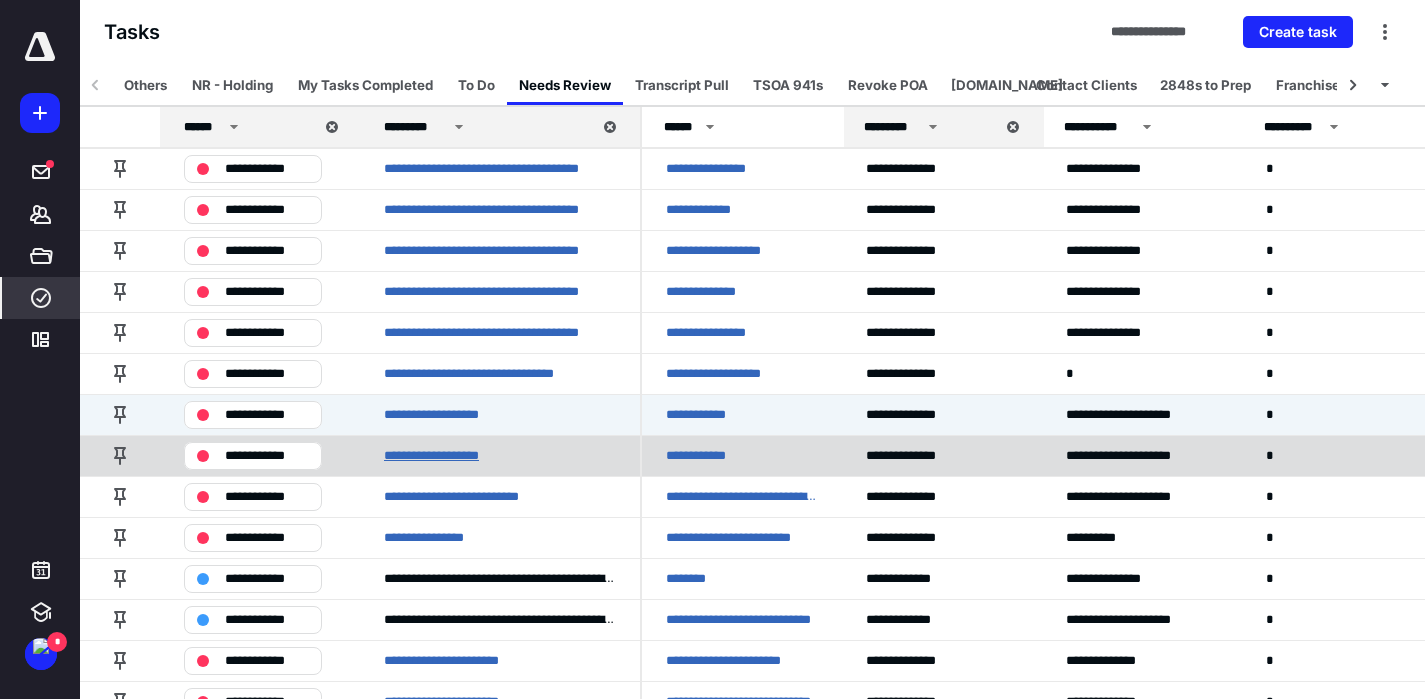 click on "**********" at bounding box center [446, 456] 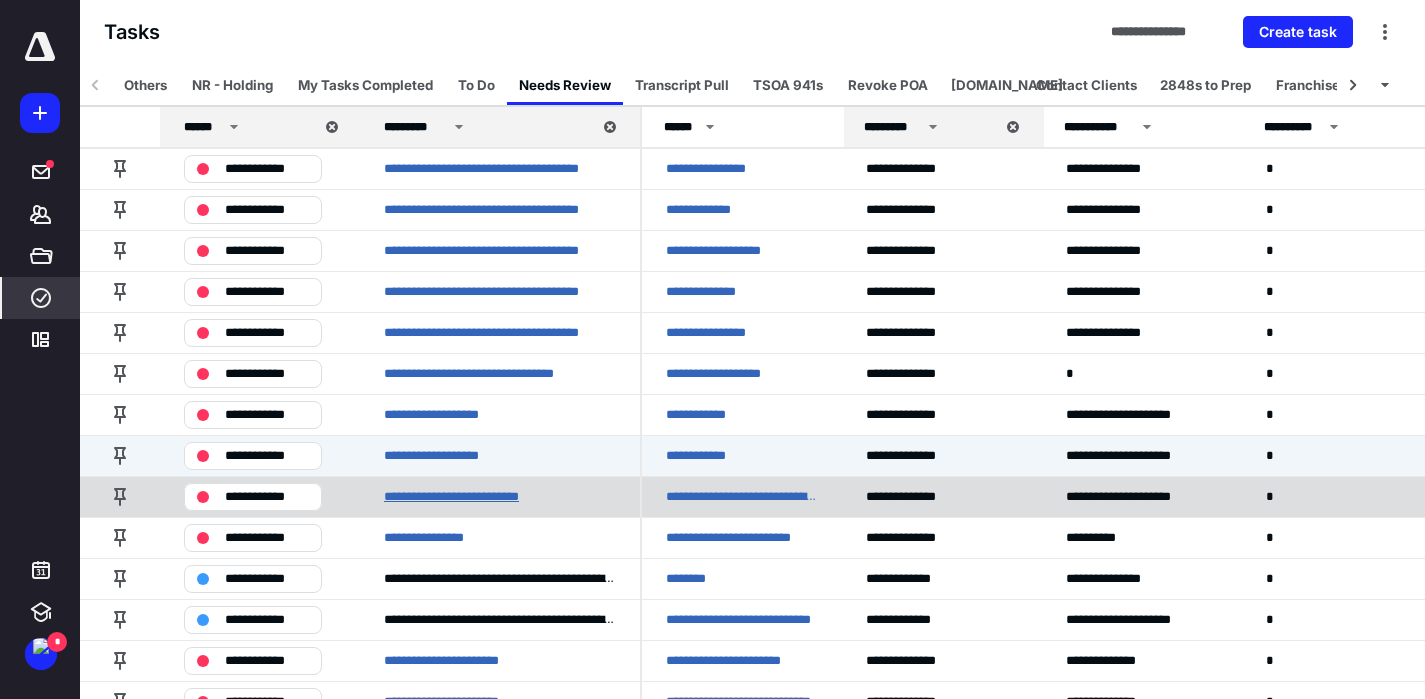 click on "**********" at bounding box center [468, 497] 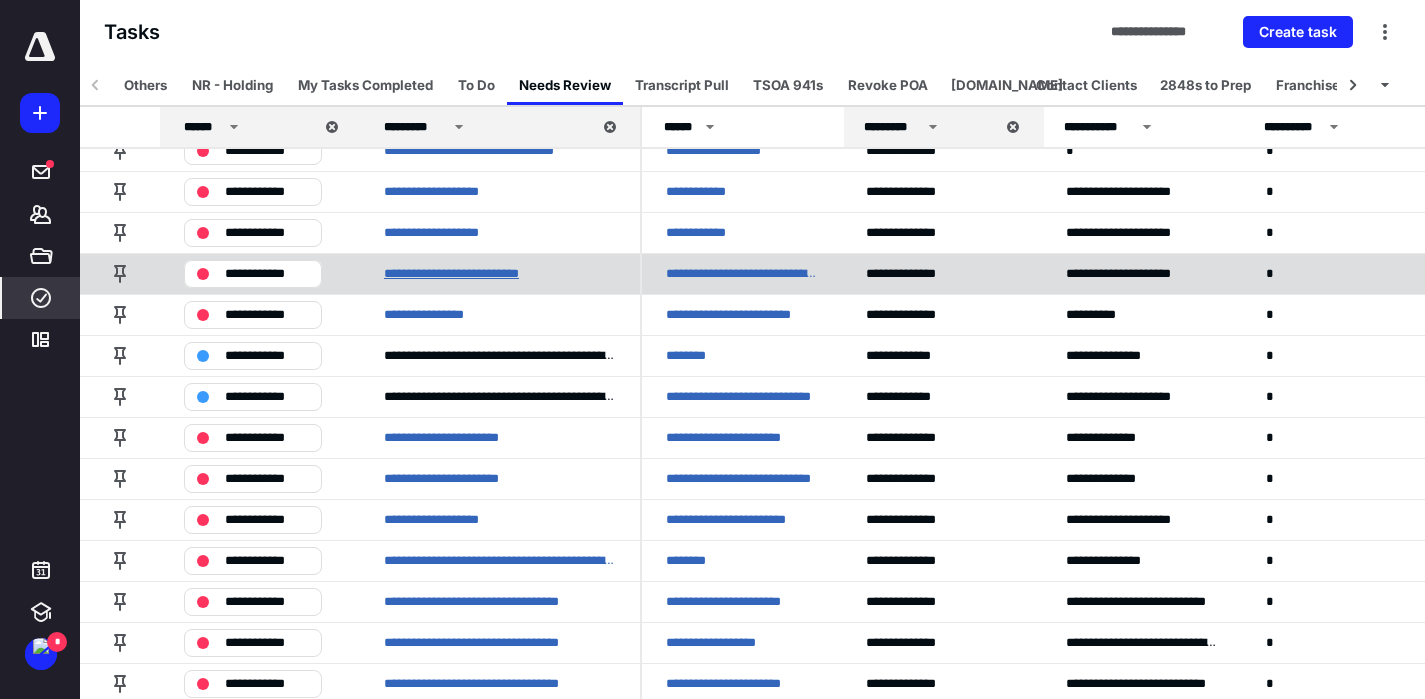 scroll, scrollTop: 226, scrollLeft: 0, axis: vertical 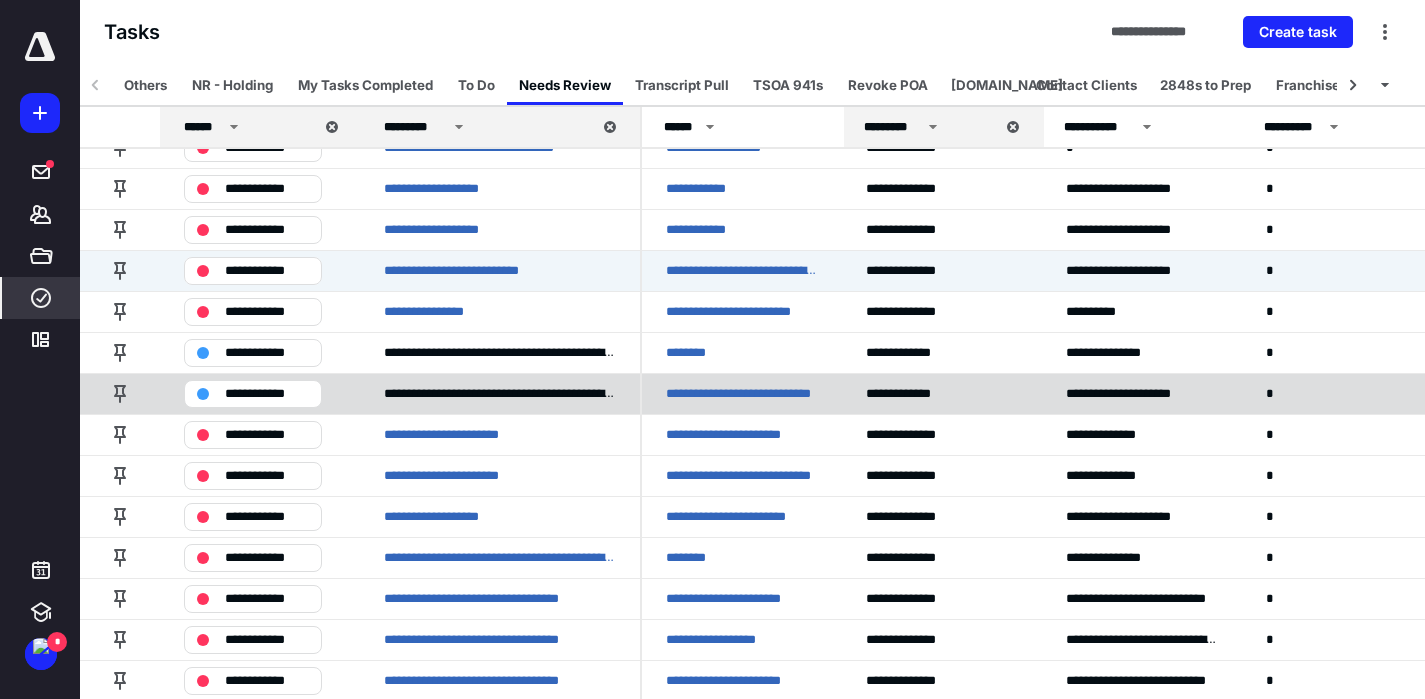 click on "**********" at bounding box center (267, 394) 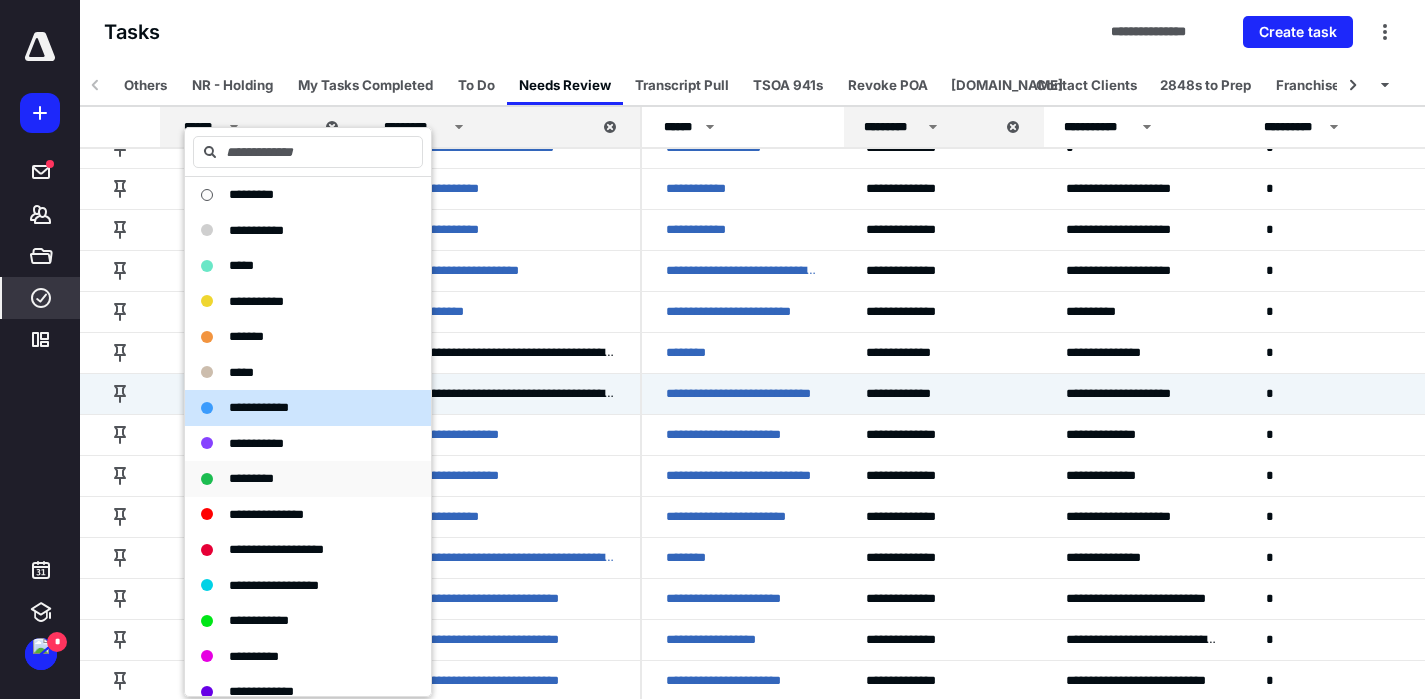 click on "*********" at bounding box center (251, 478) 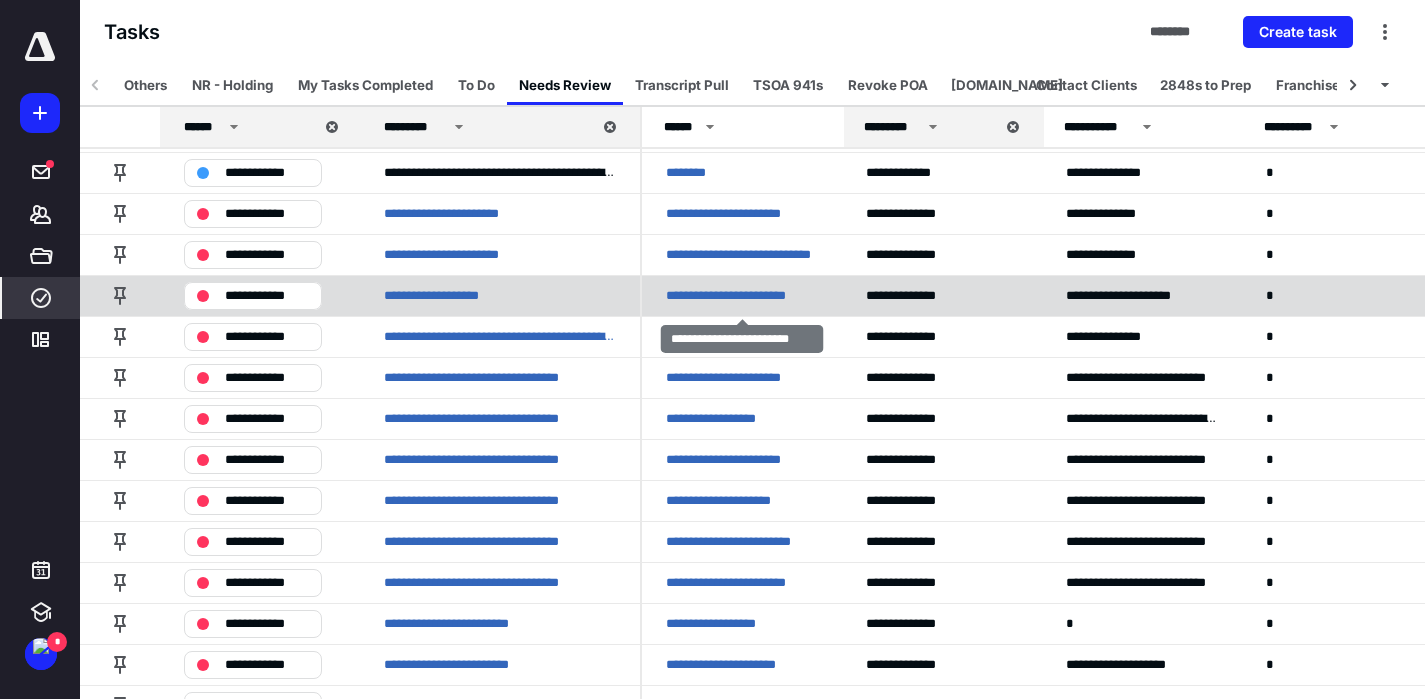 scroll, scrollTop: 411, scrollLeft: 0, axis: vertical 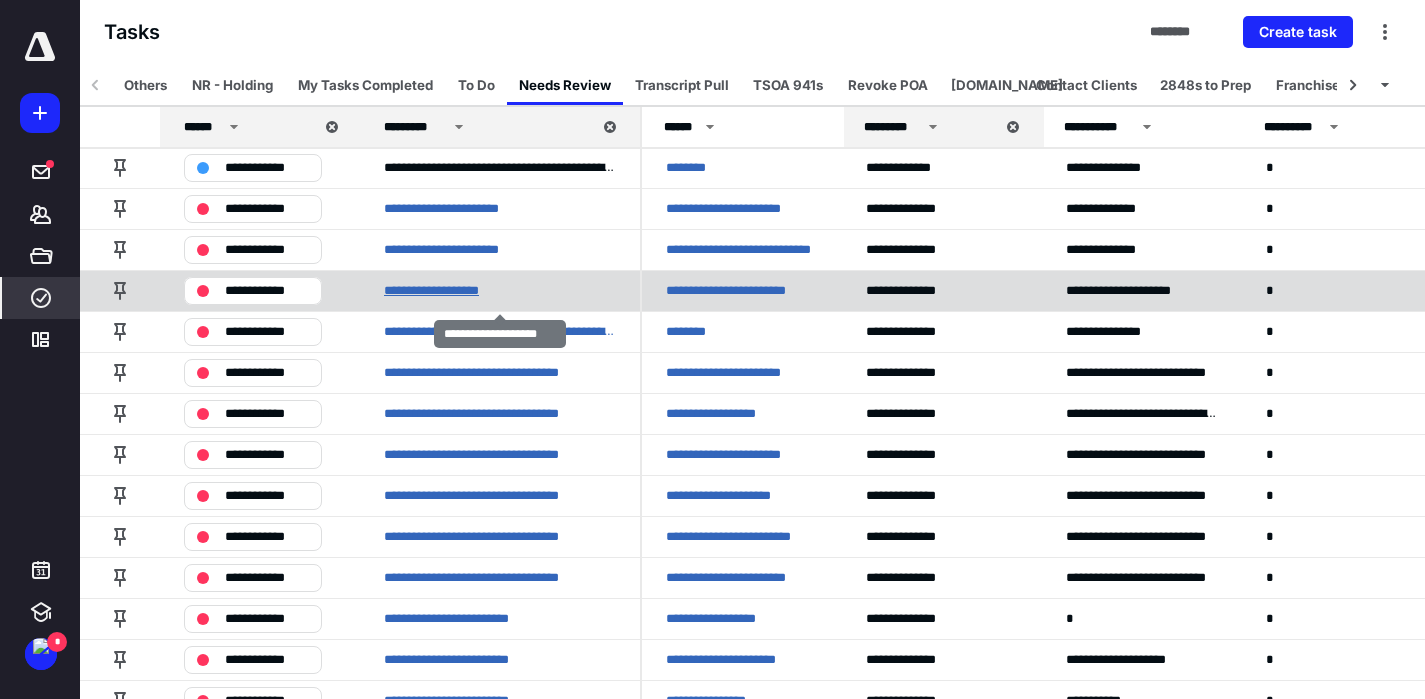click on "**********" at bounding box center [444, 291] 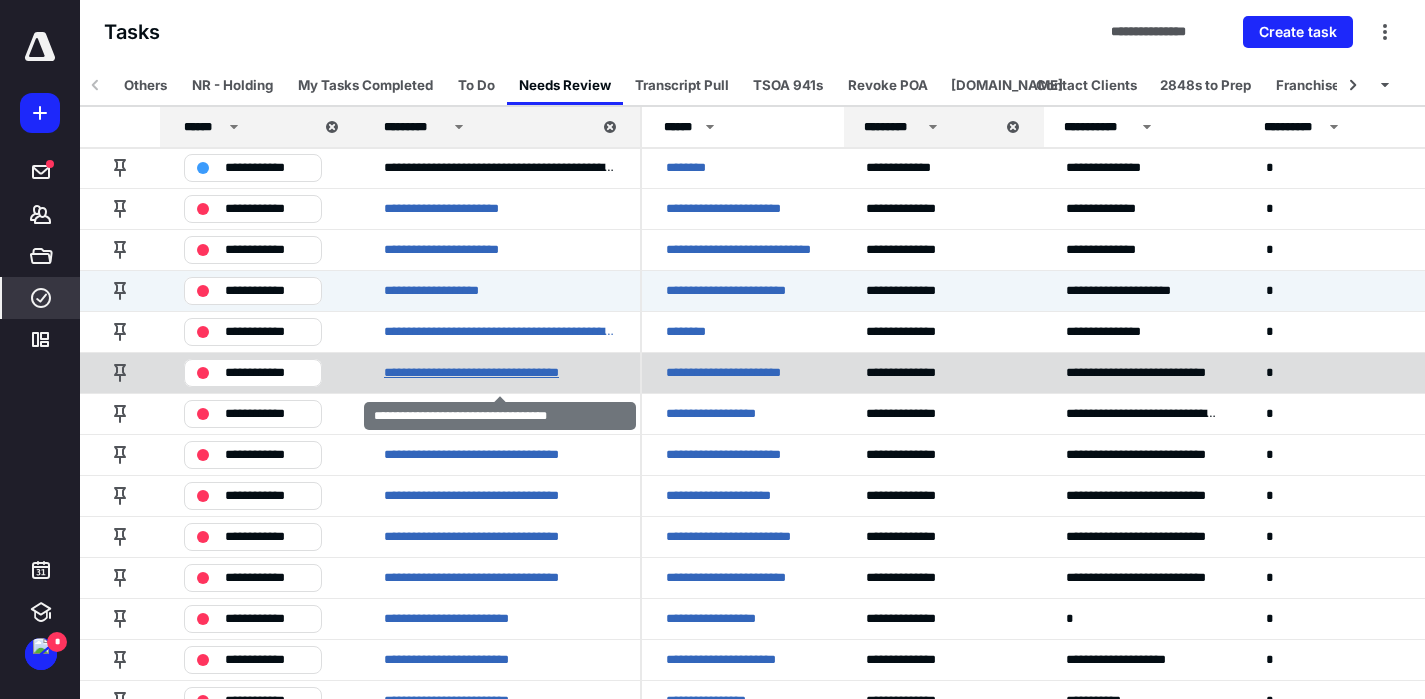 click on "**********" at bounding box center [500, 373] 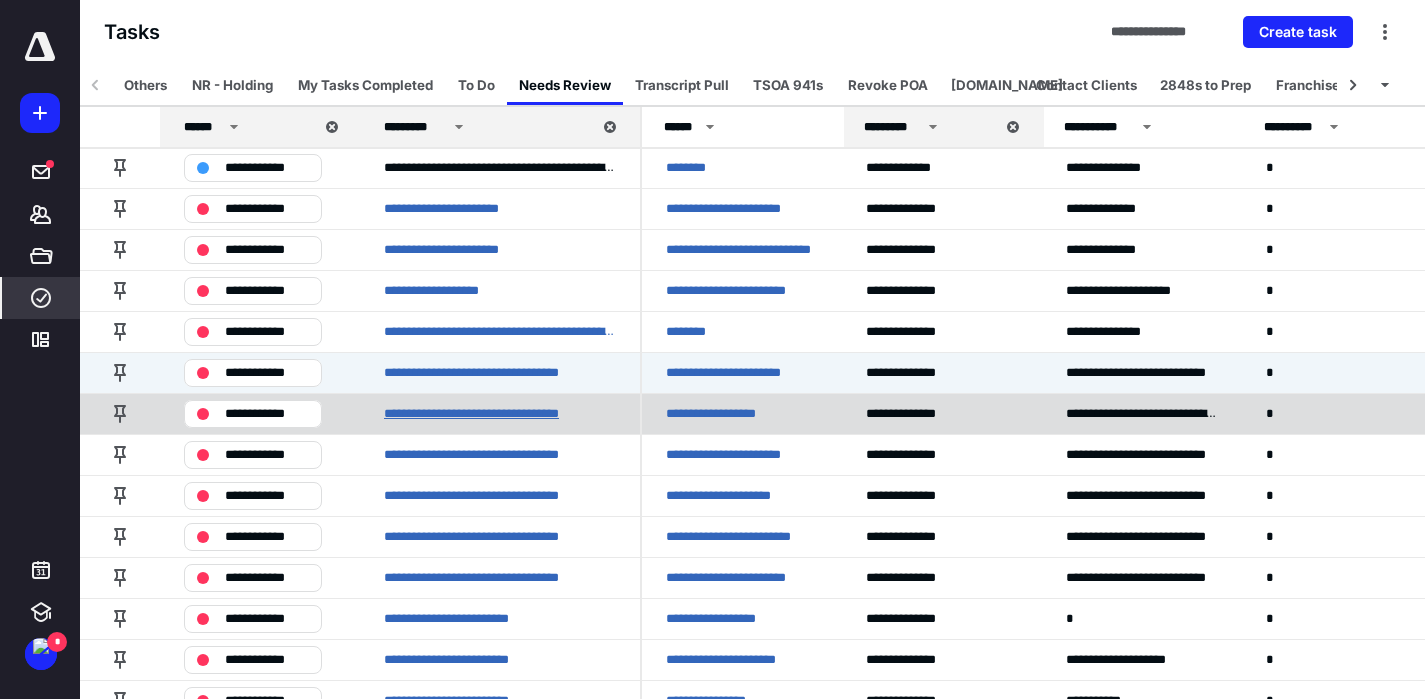click on "**********" at bounding box center (500, 414) 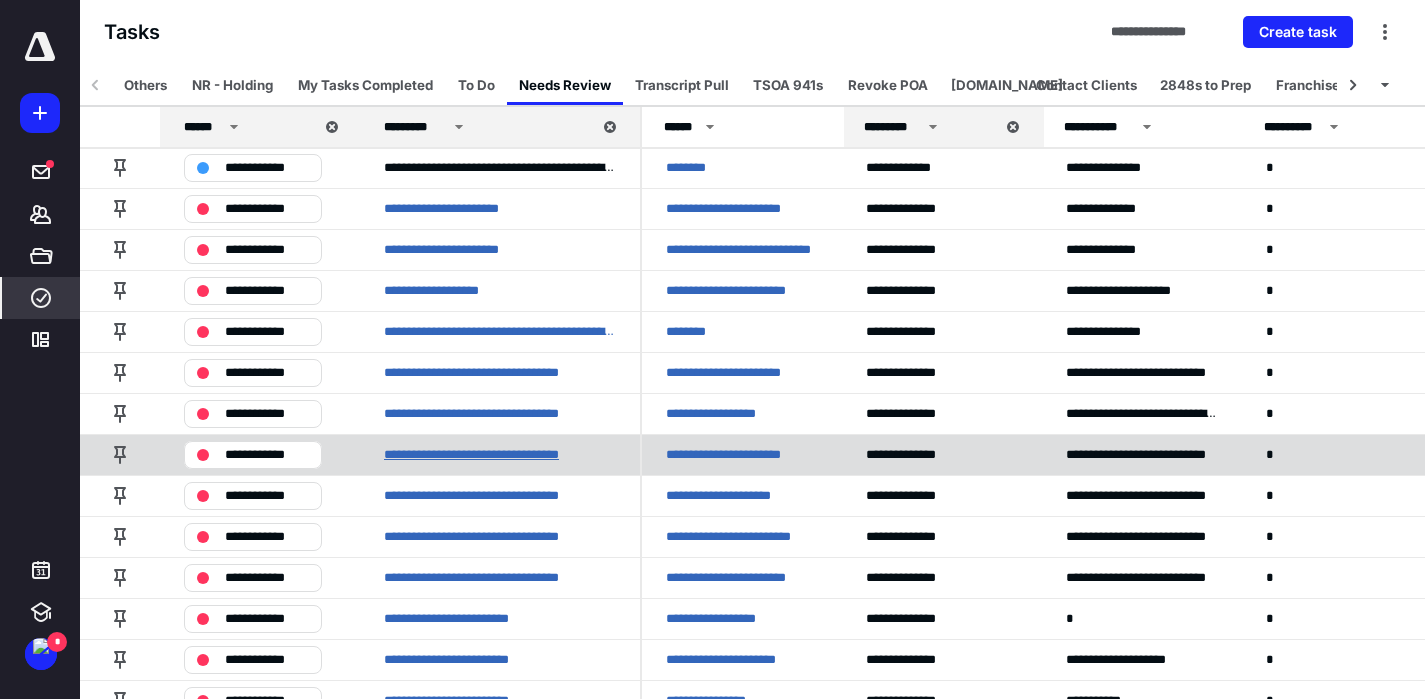 click on "**********" at bounding box center (500, 455) 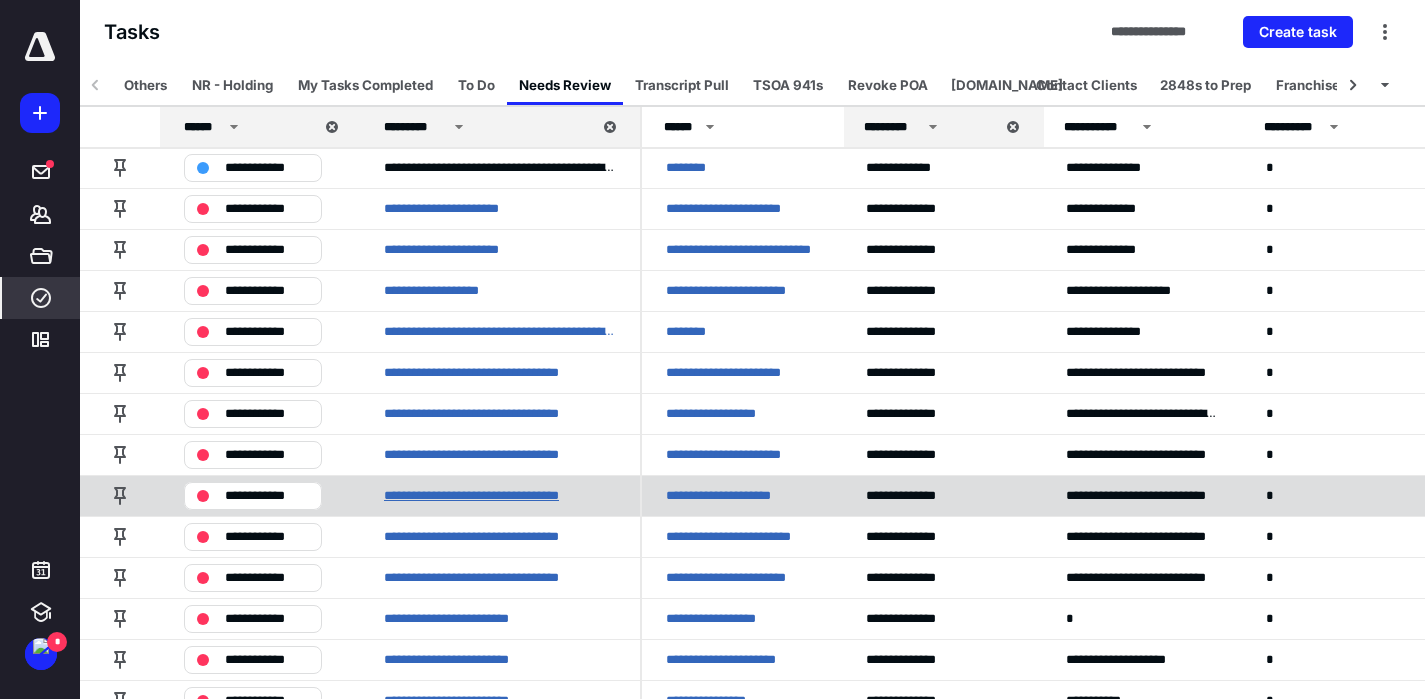 click on "**********" at bounding box center [500, 496] 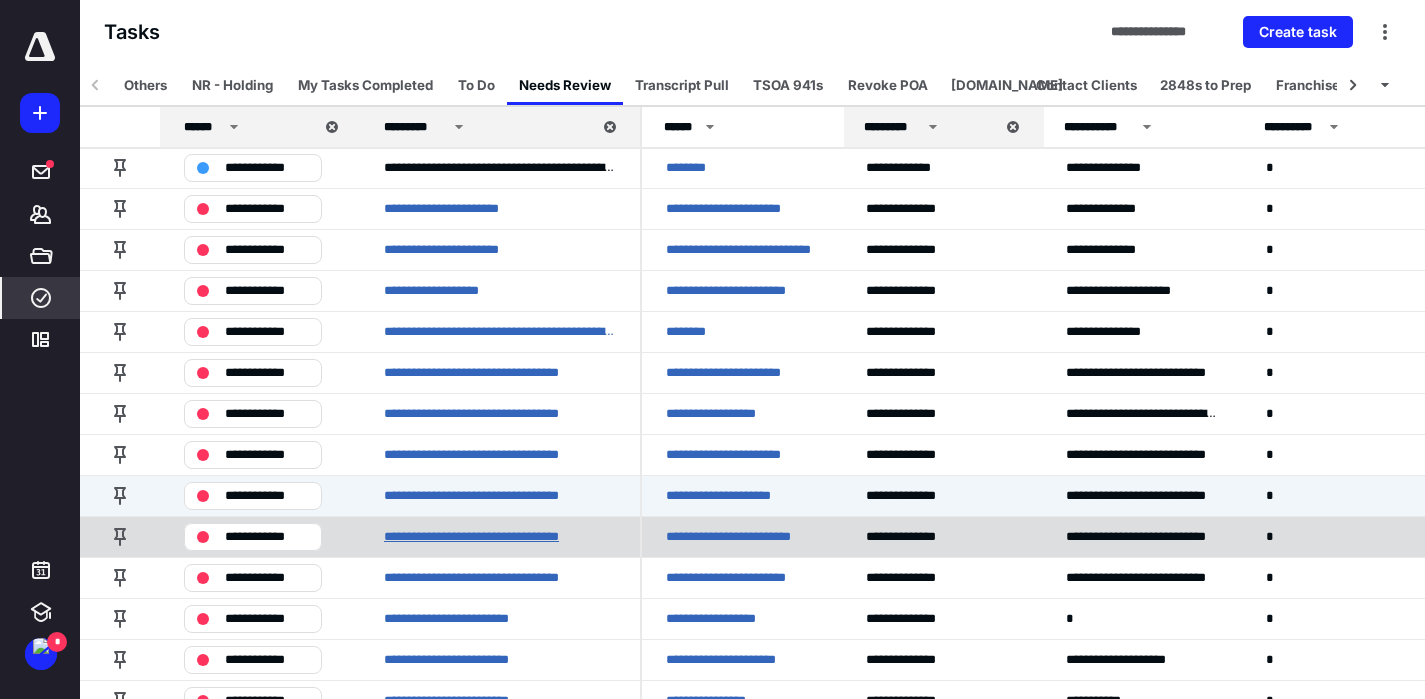 click on "**********" at bounding box center [500, 537] 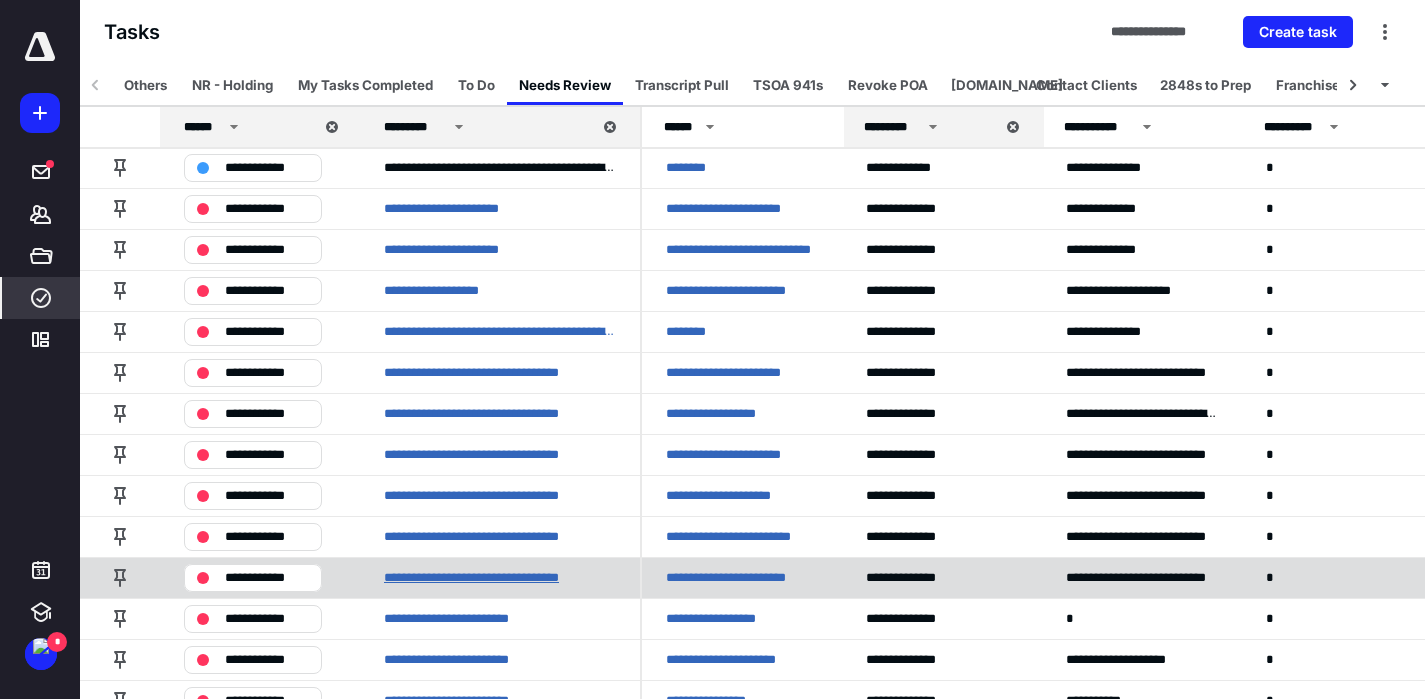 click on "**********" at bounding box center [500, 578] 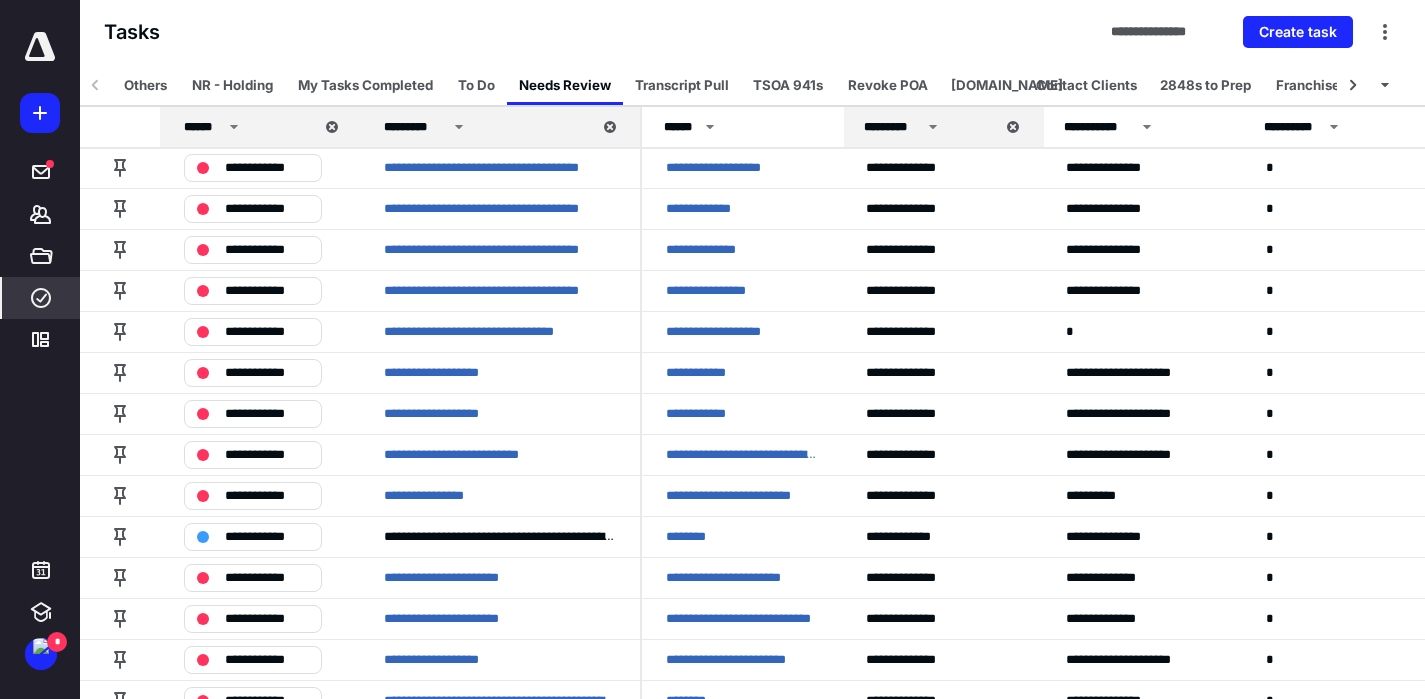 scroll, scrollTop: 0, scrollLeft: 0, axis: both 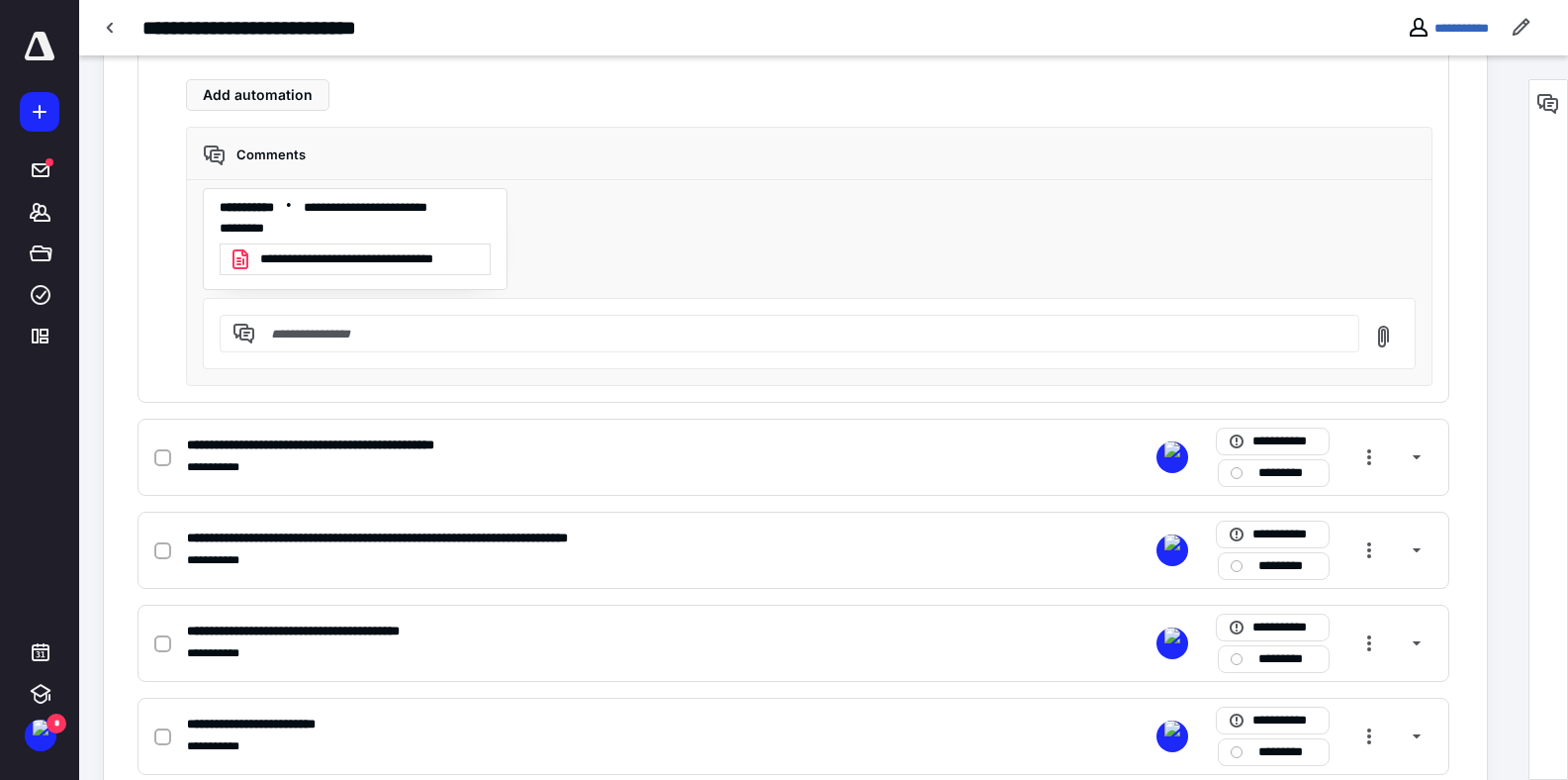 click on "**********" at bounding box center (369, 259) 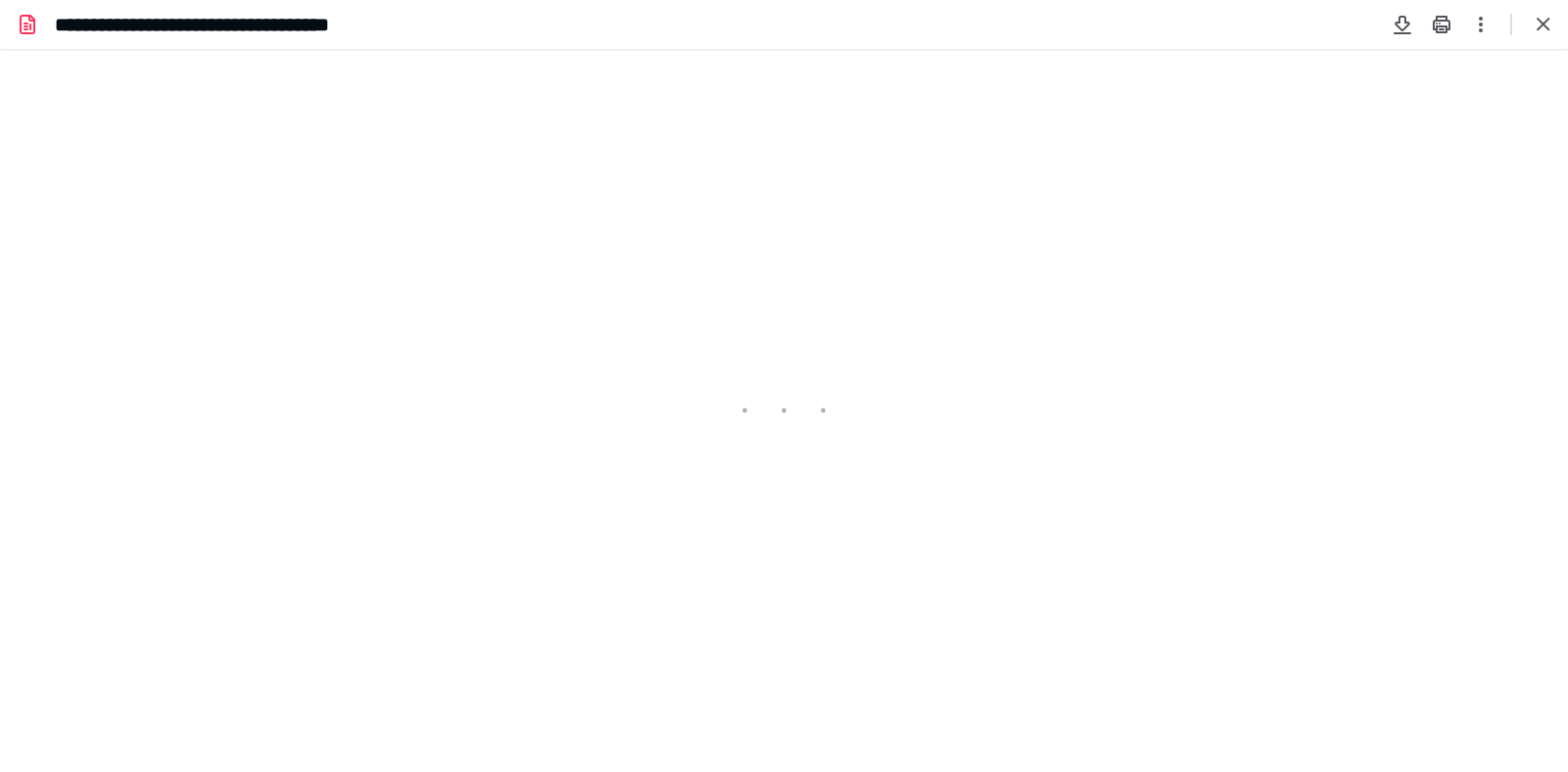 scroll, scrollTop: 0, scrollLeft: 0, axis: both 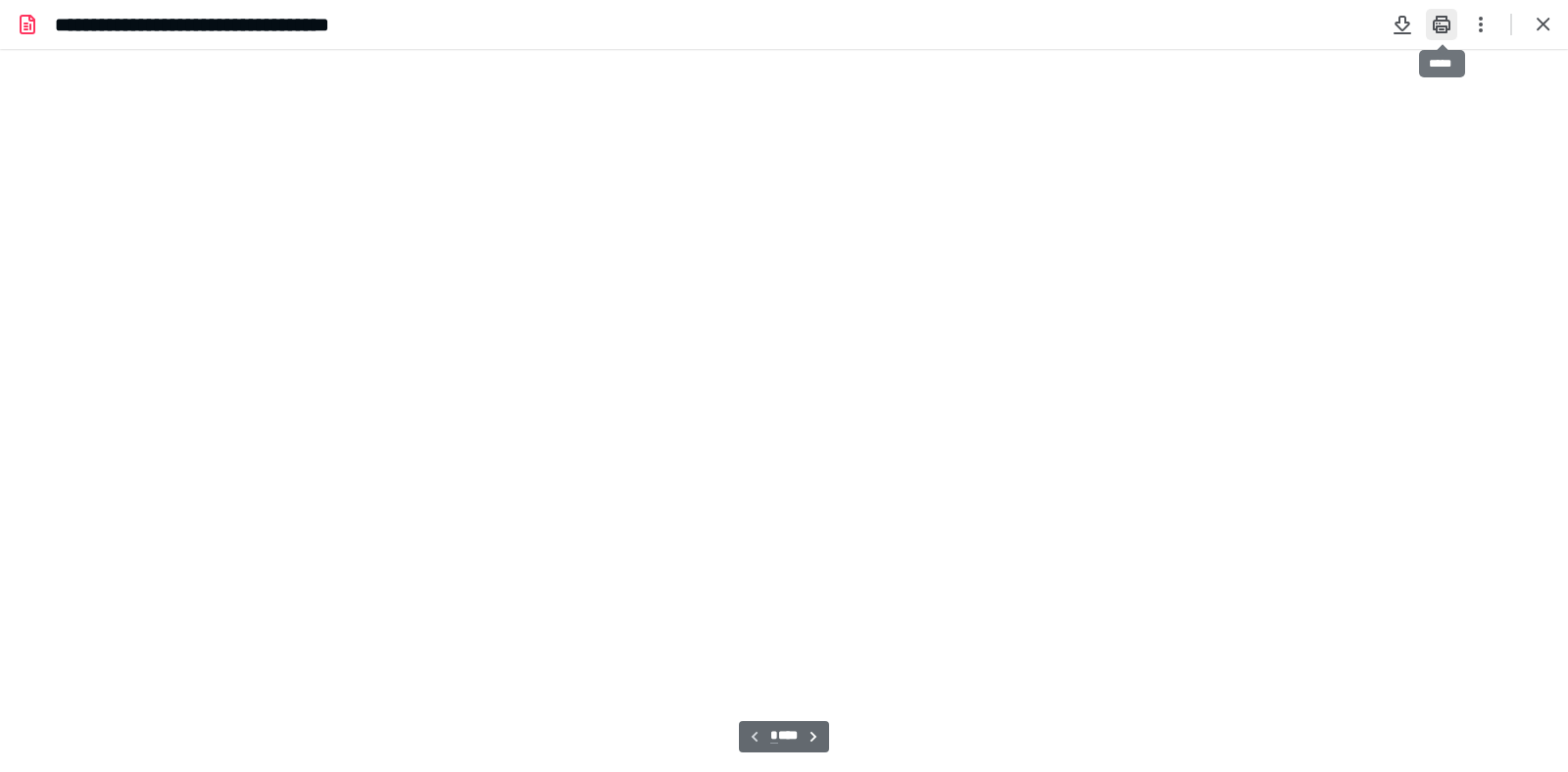 type on "257" 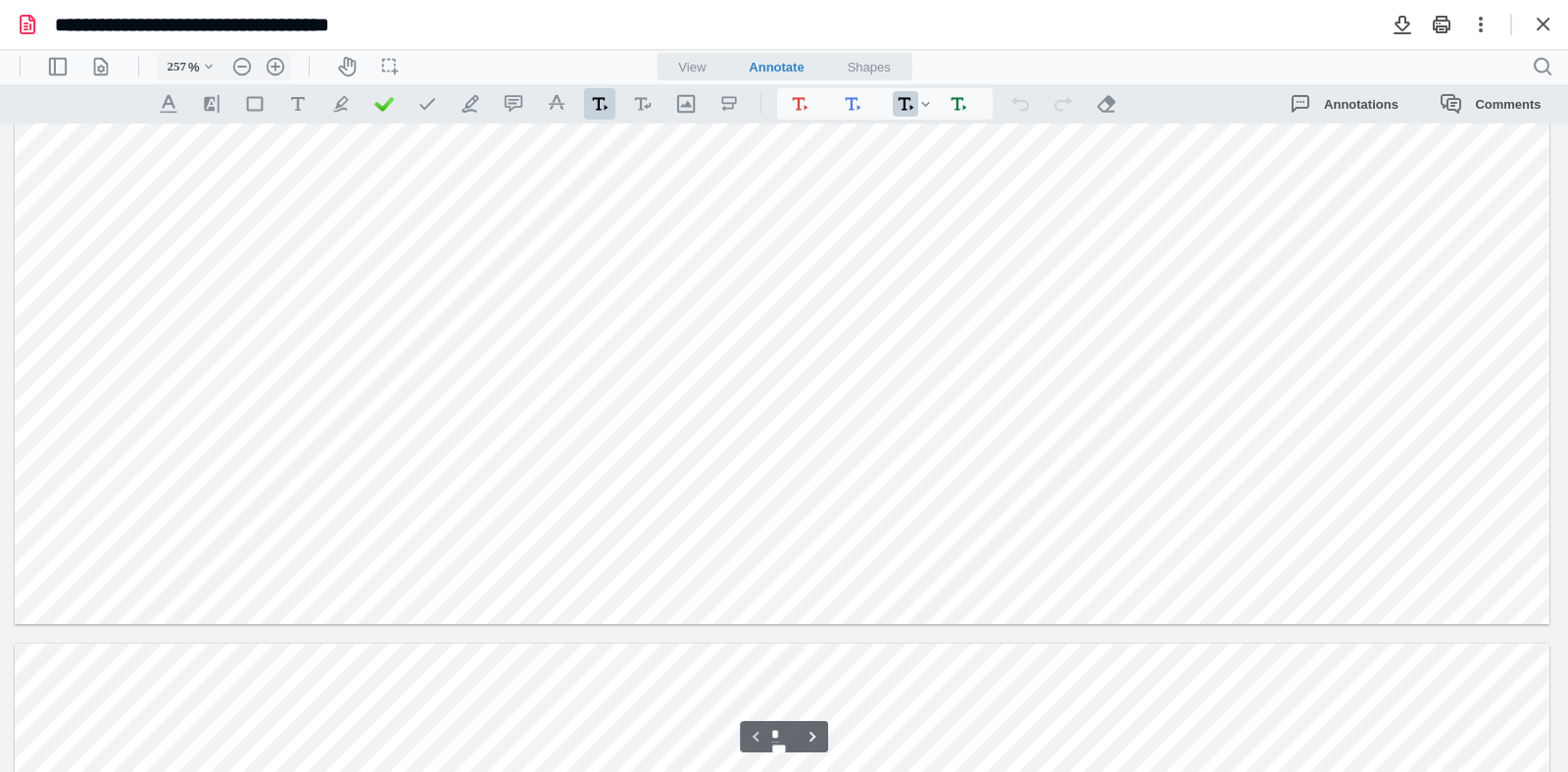 type on "*" 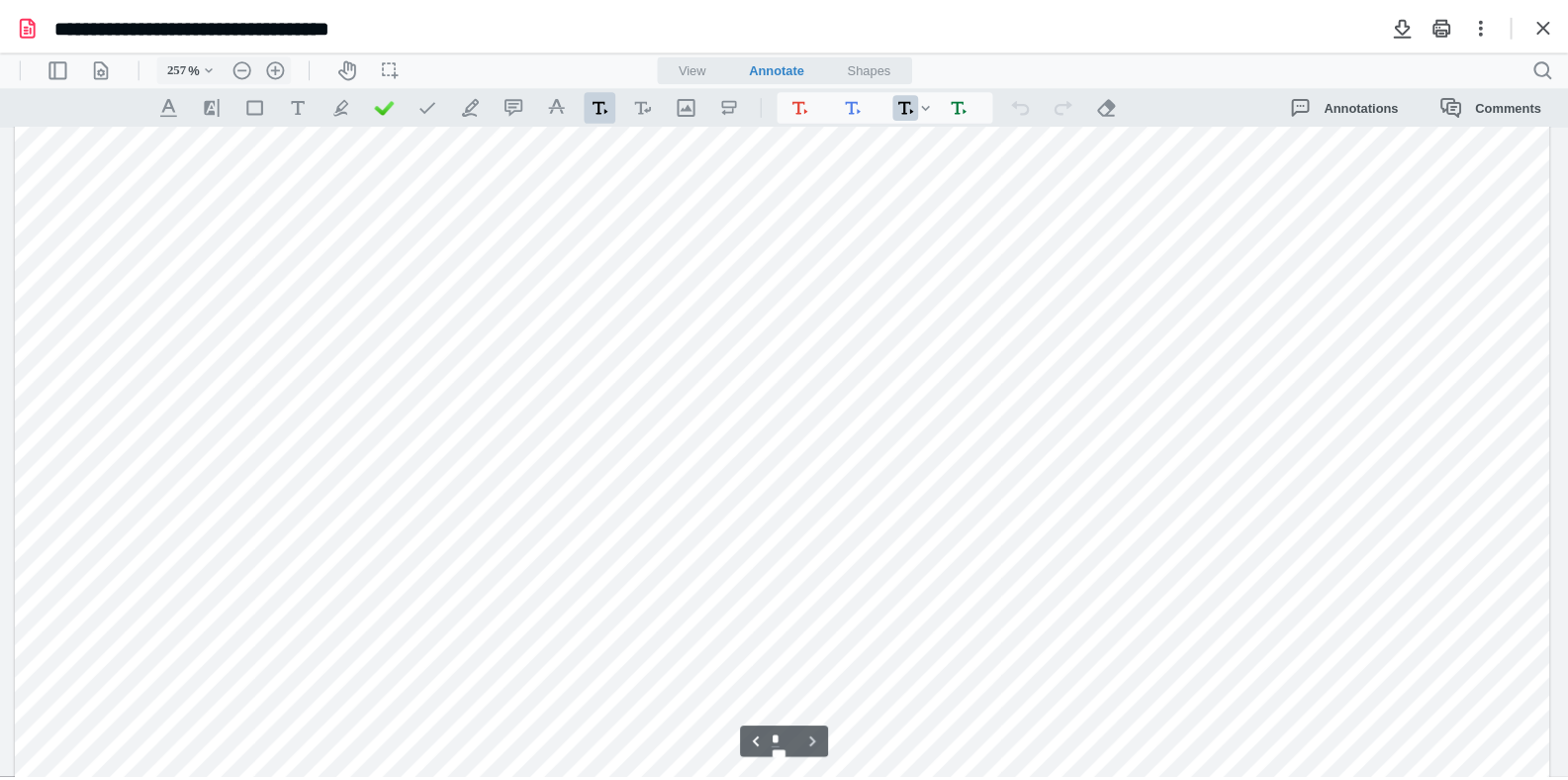 scroll, scrollTop: 3397, scrollLeft: 0, axis: vertical 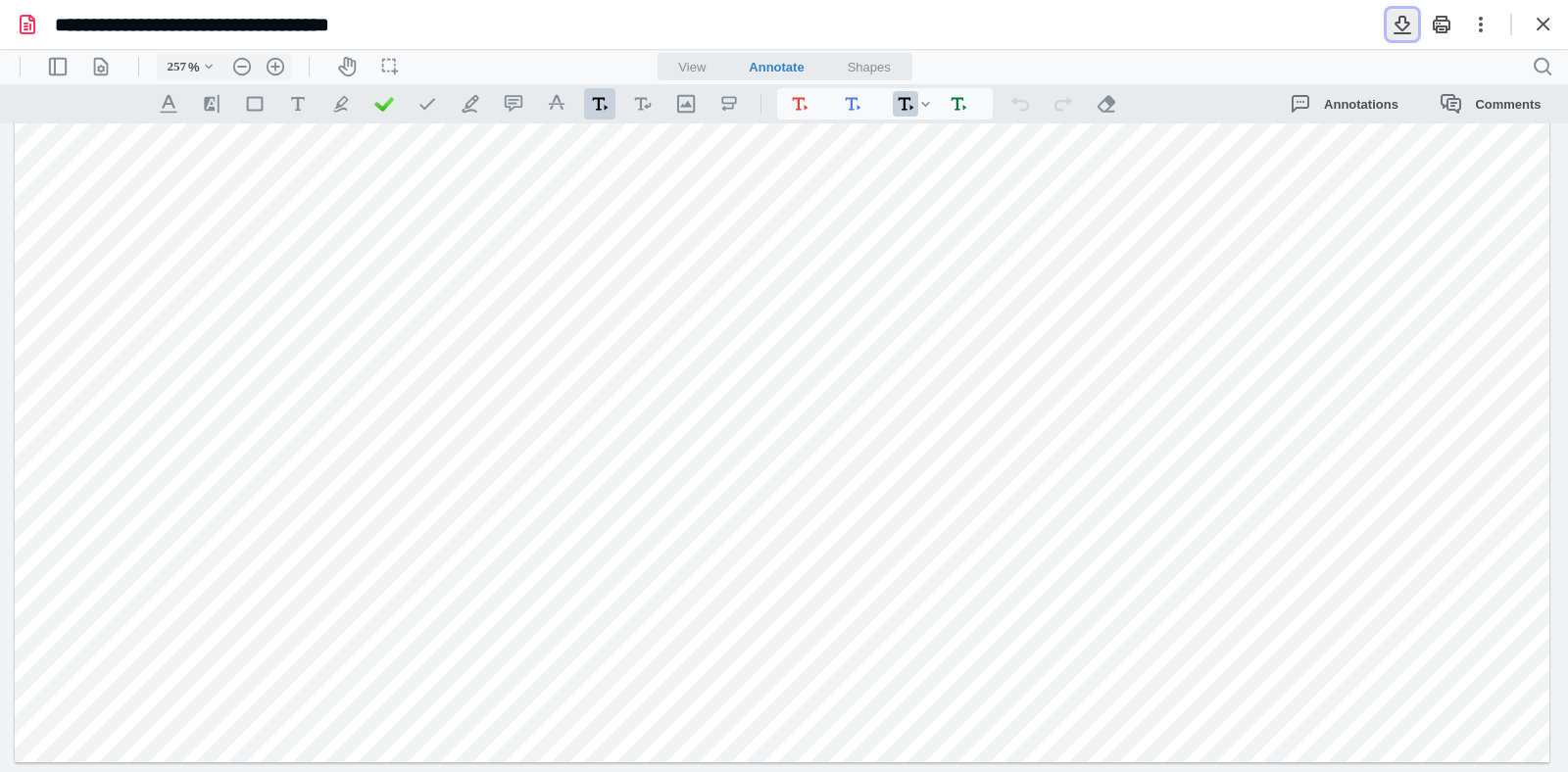 click at bounding box center [1402, 24] 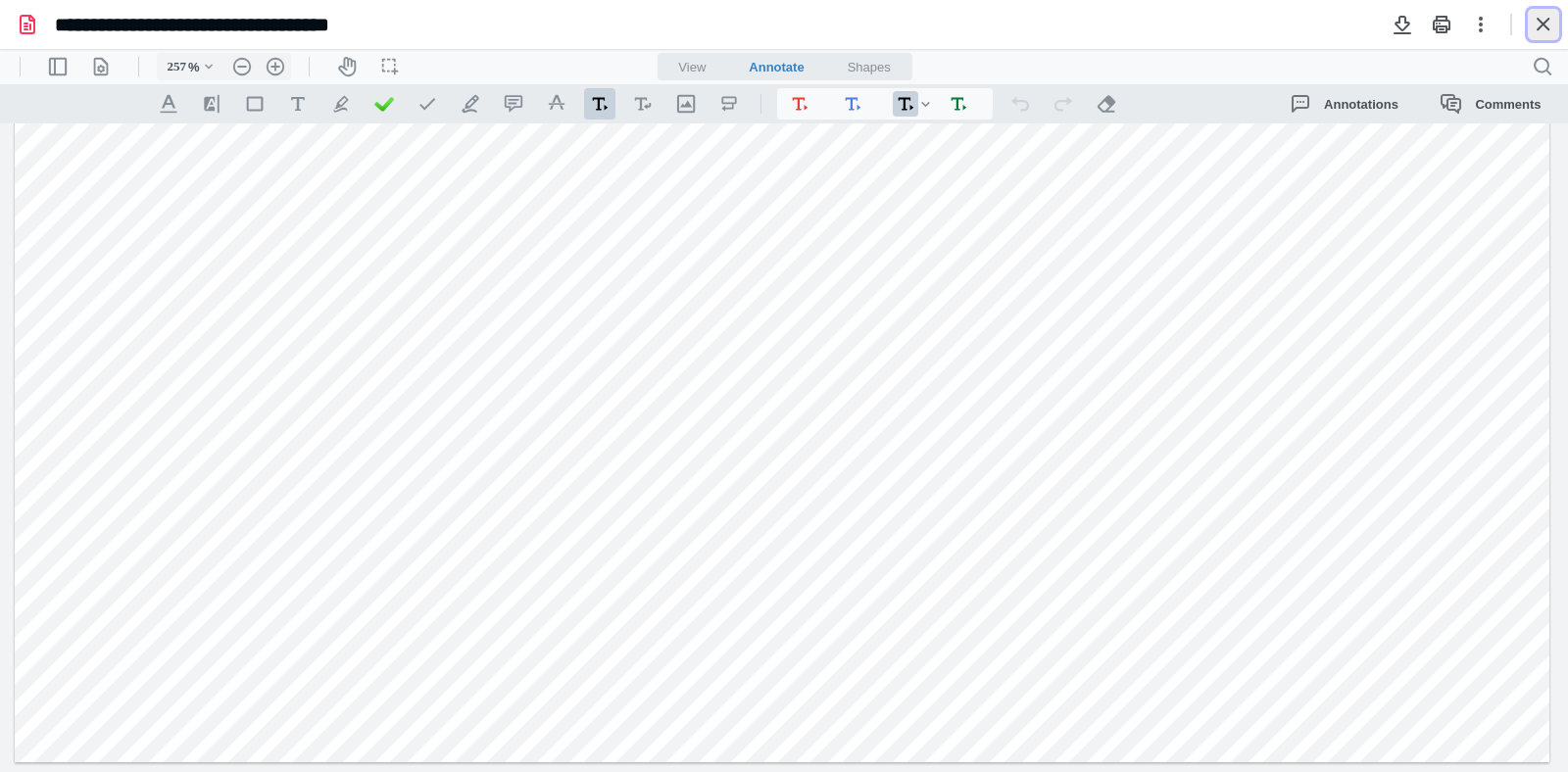 click at bounding box center [1544, 24] 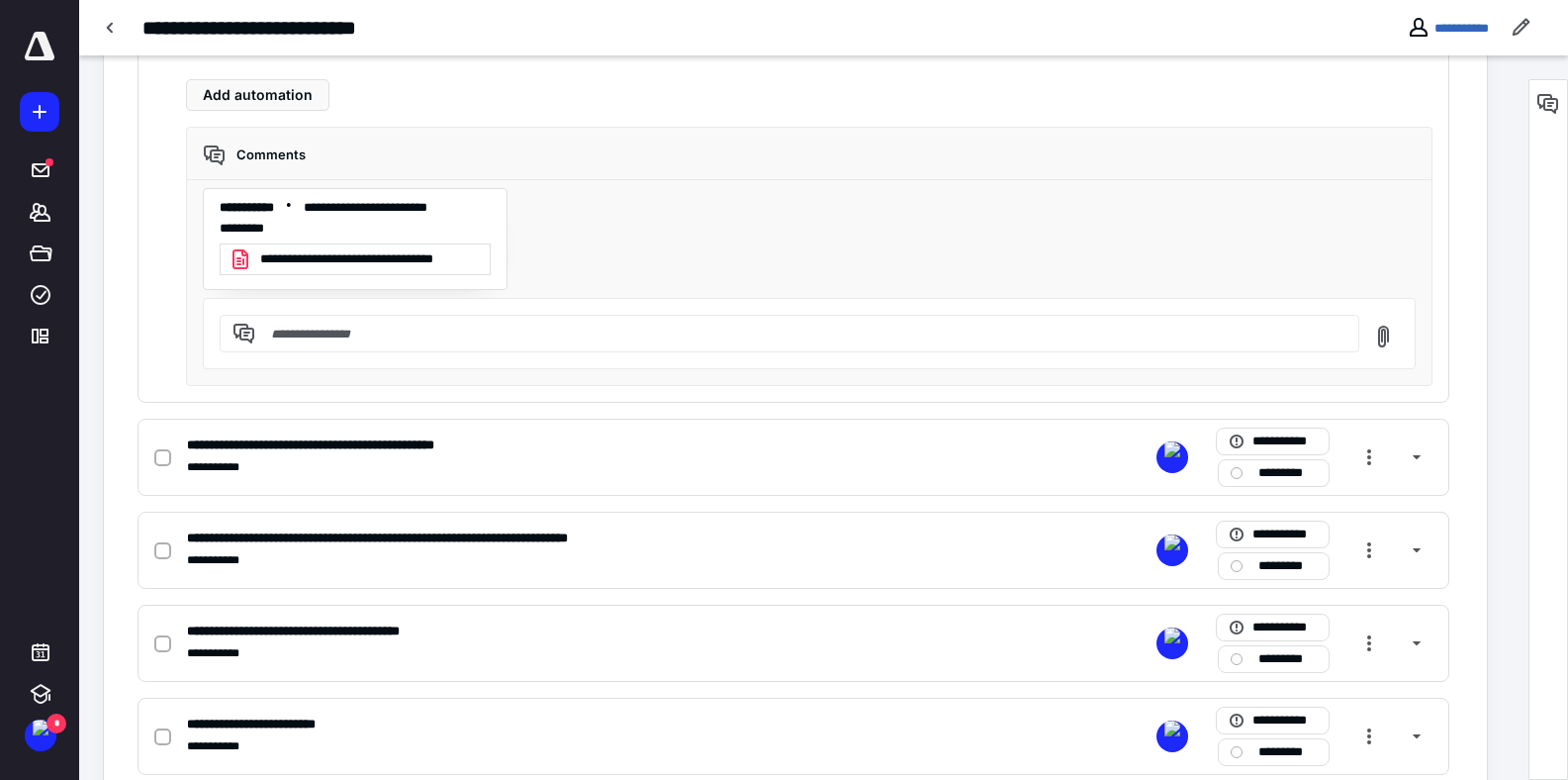 click at bounding box center (801, 334) 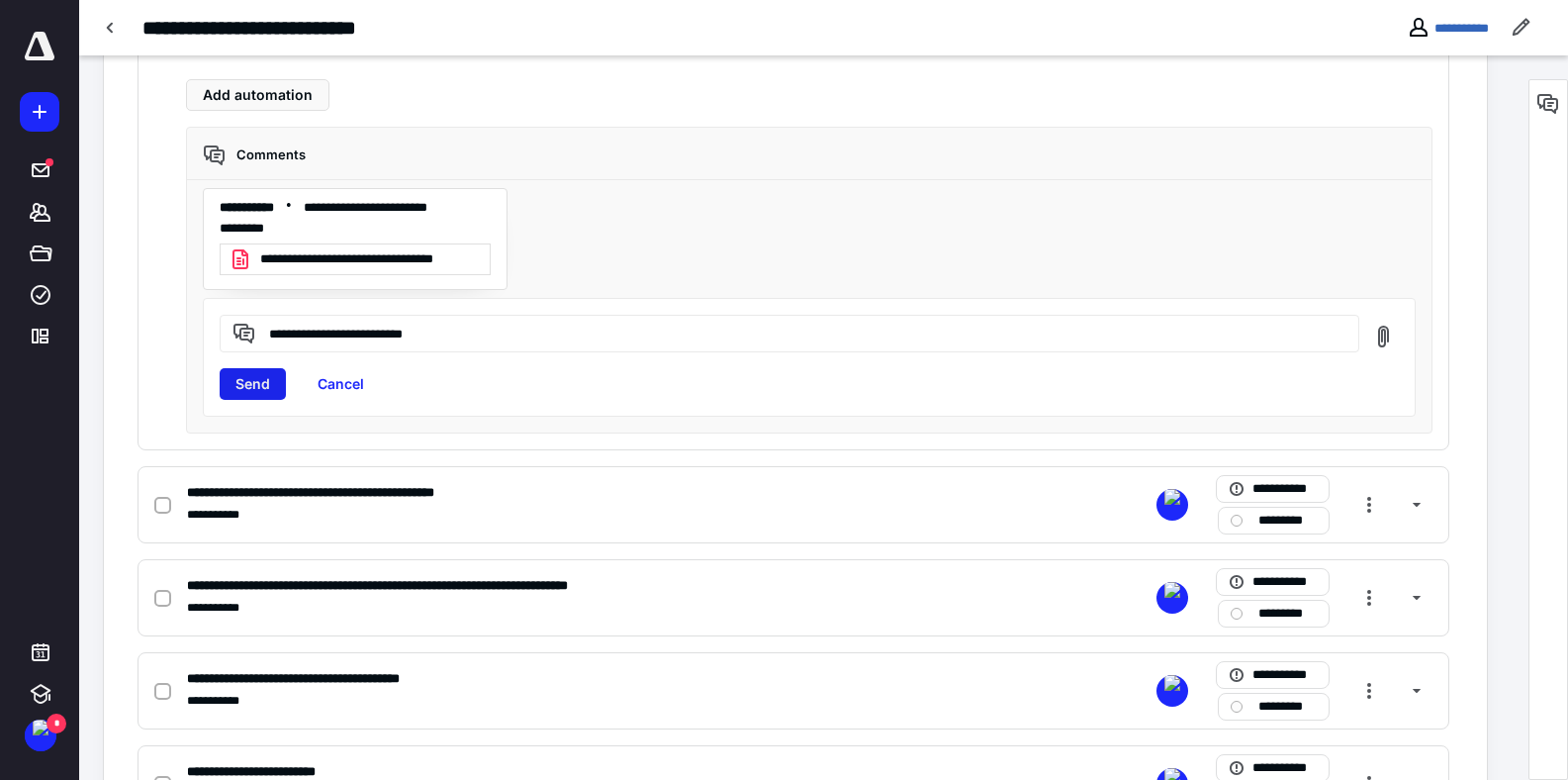 type on "**********" 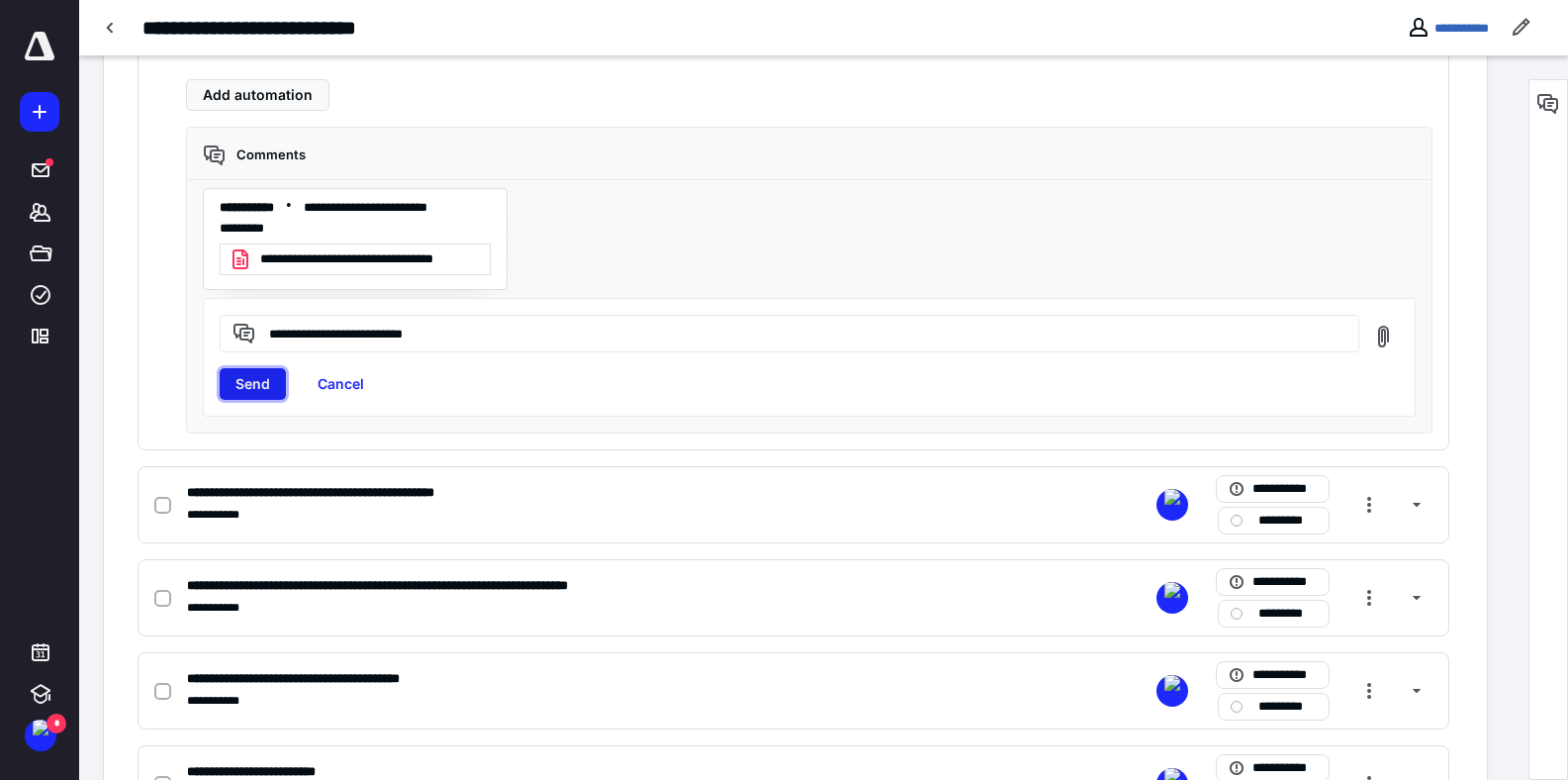 click on "Send" at bounding box center (252, 384) 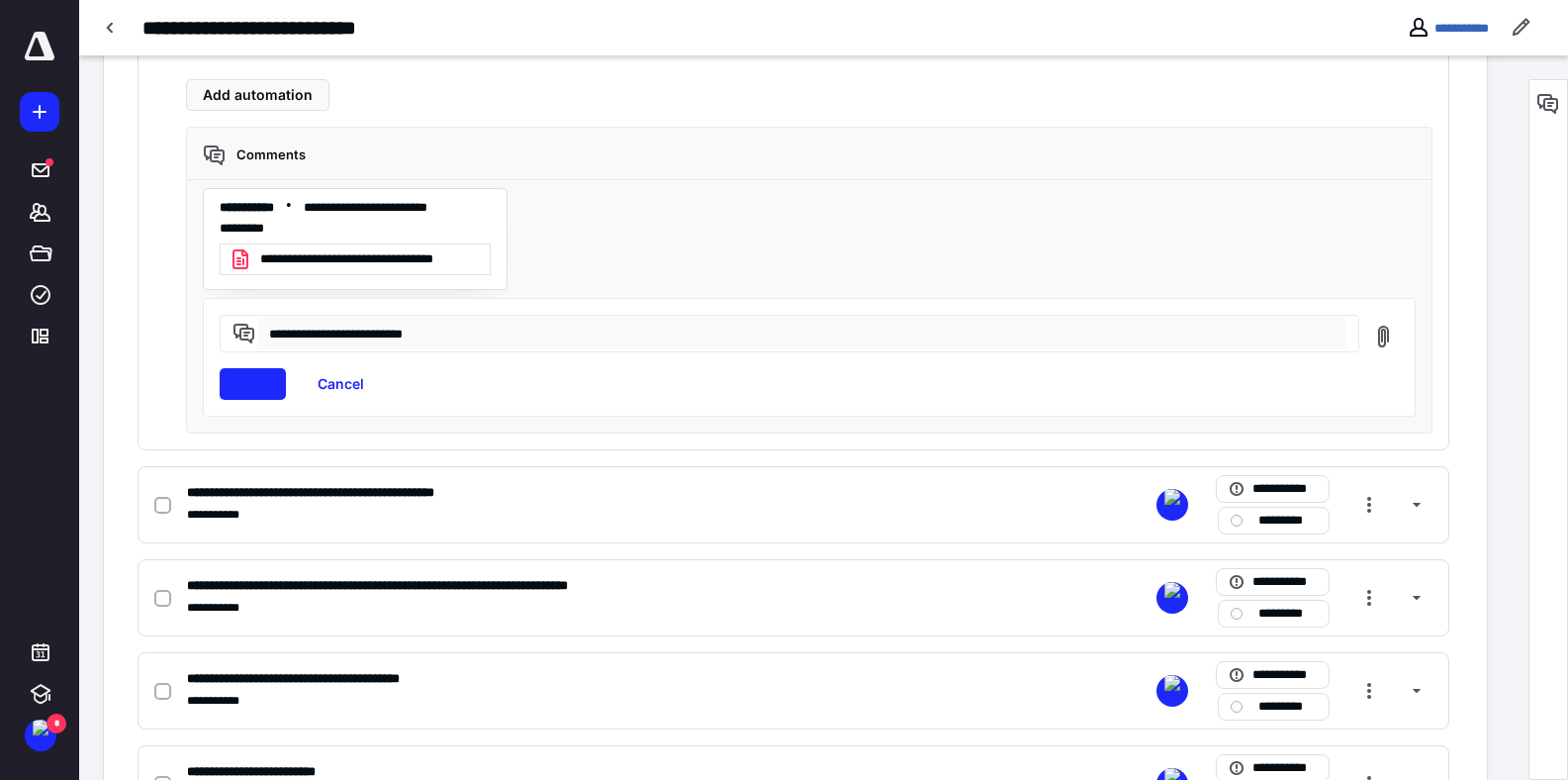 type 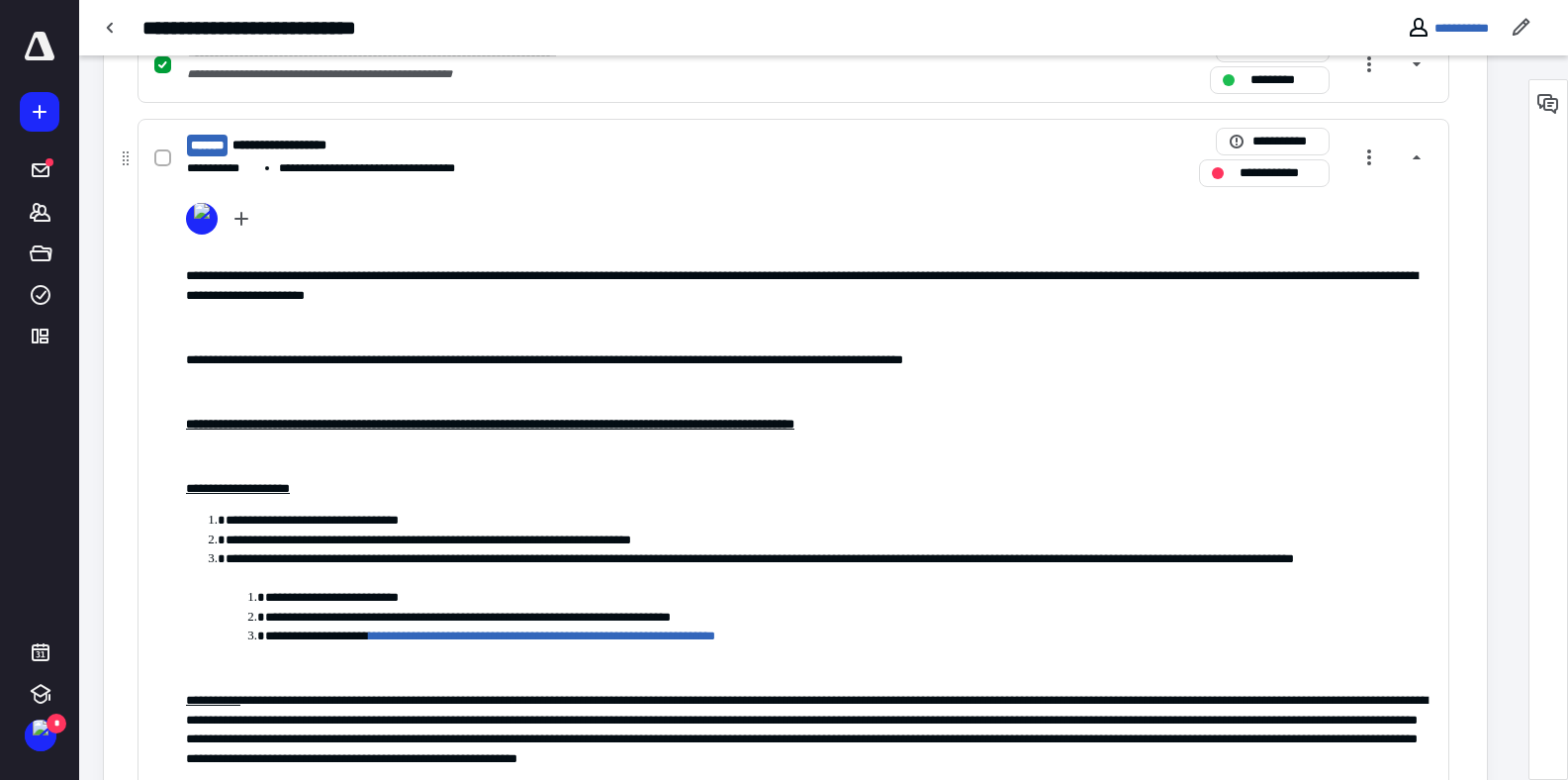 scroll, scrollTop: 1195, scrollLeft: 0, axis: vertical 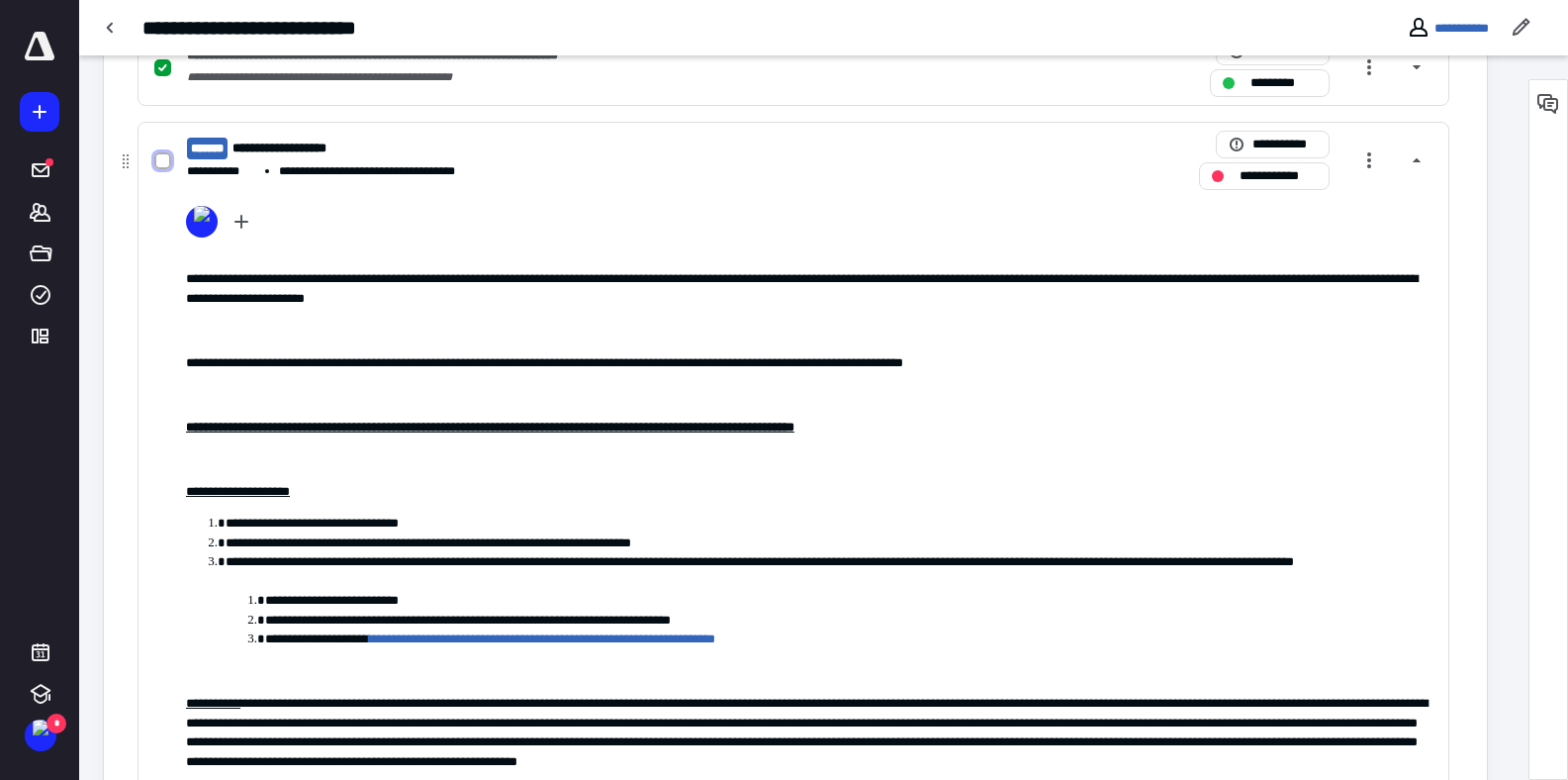 click at bounding box center (162, 161) 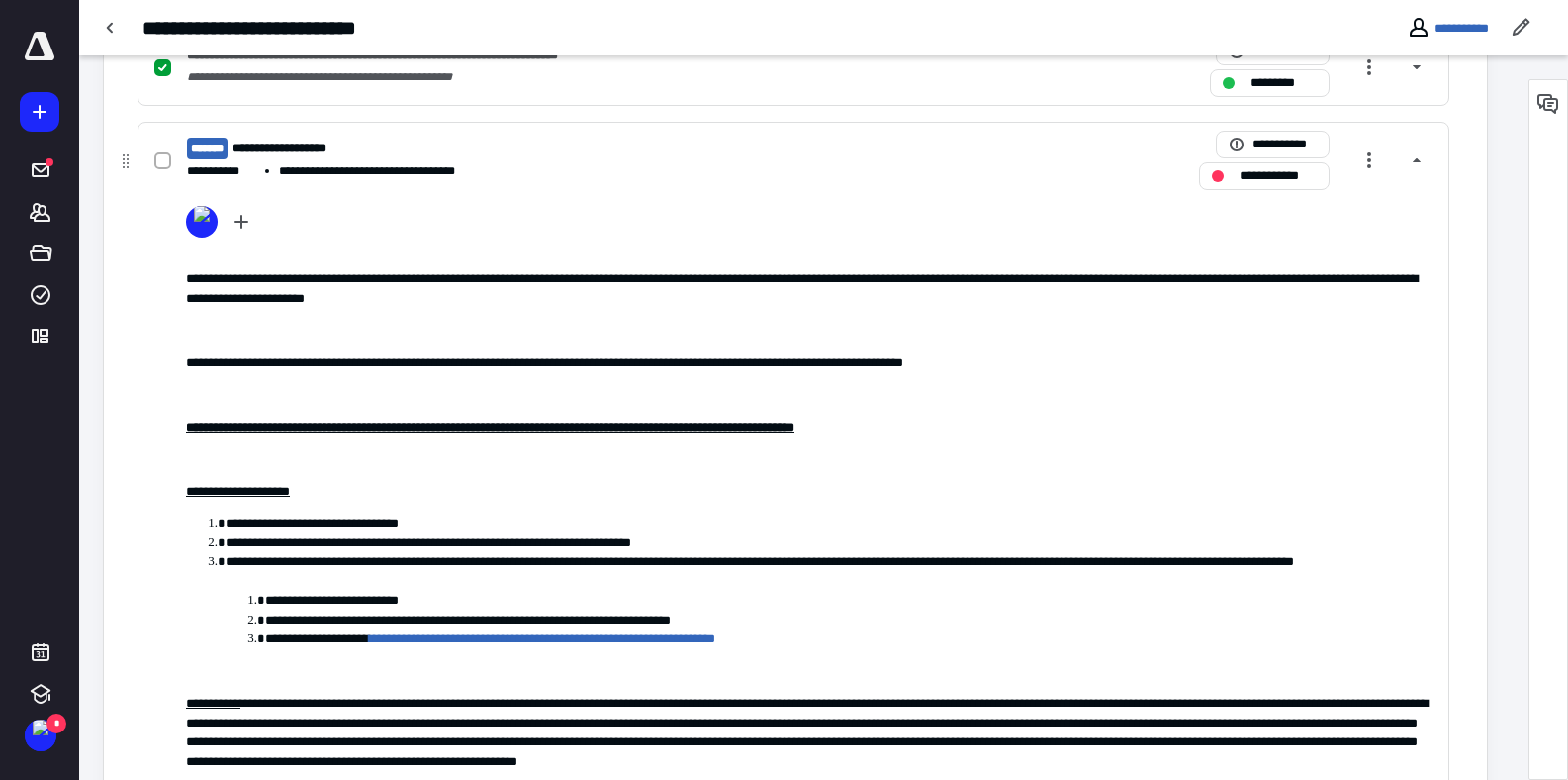 checkbox on "true" 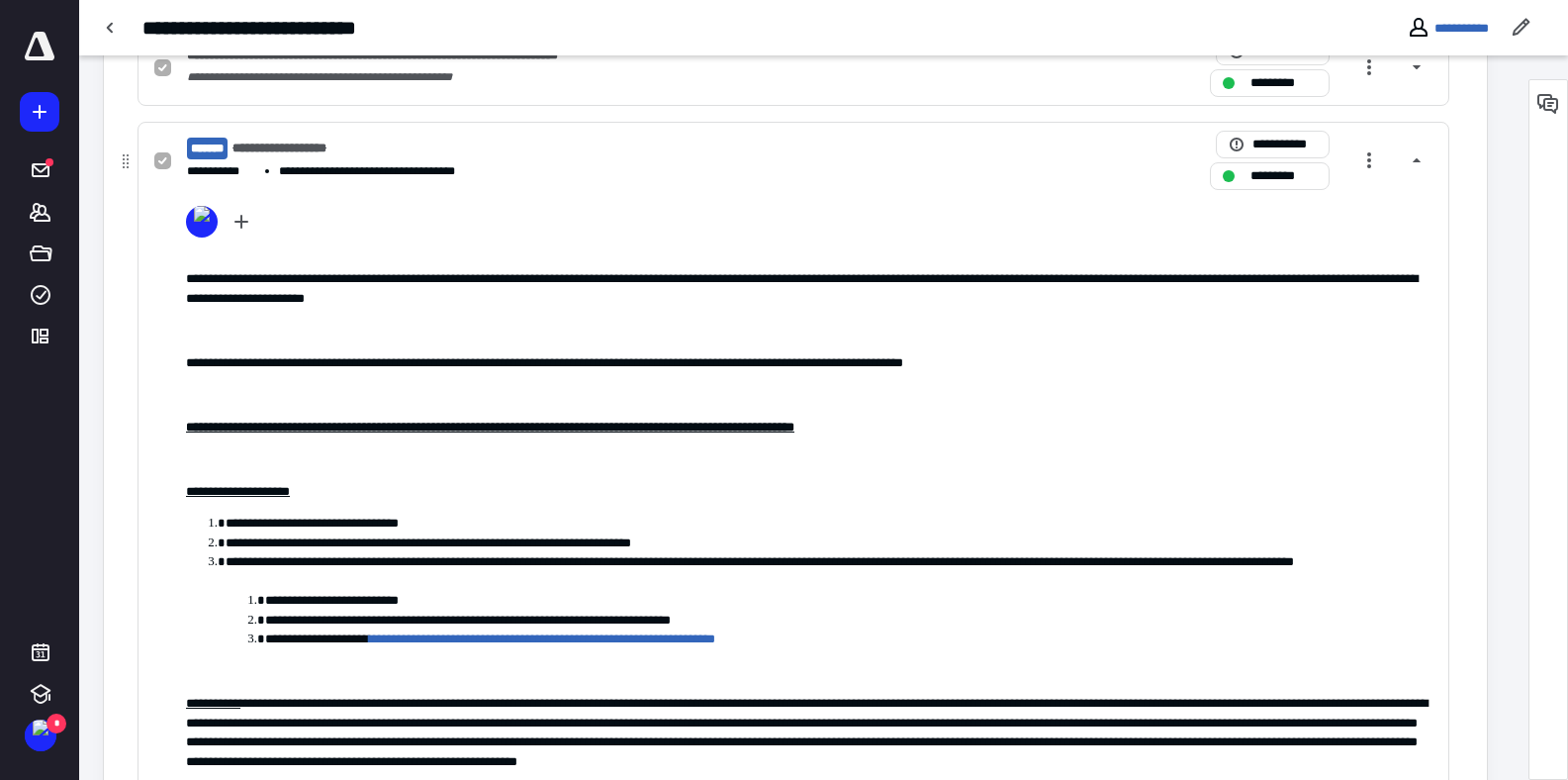 click on "**********" at bounding box center [221, 171] 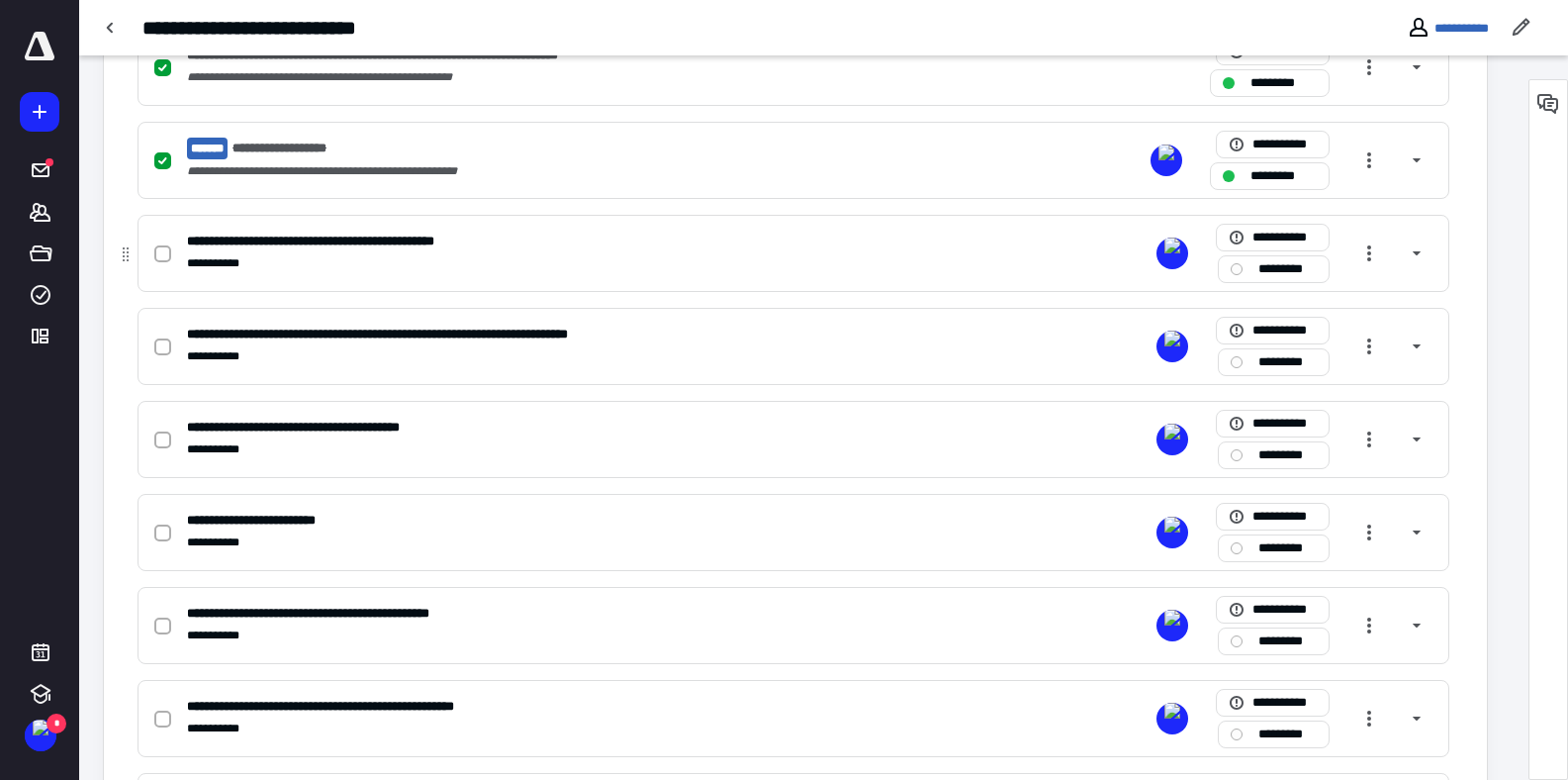 click at bounding box center [162, 254] 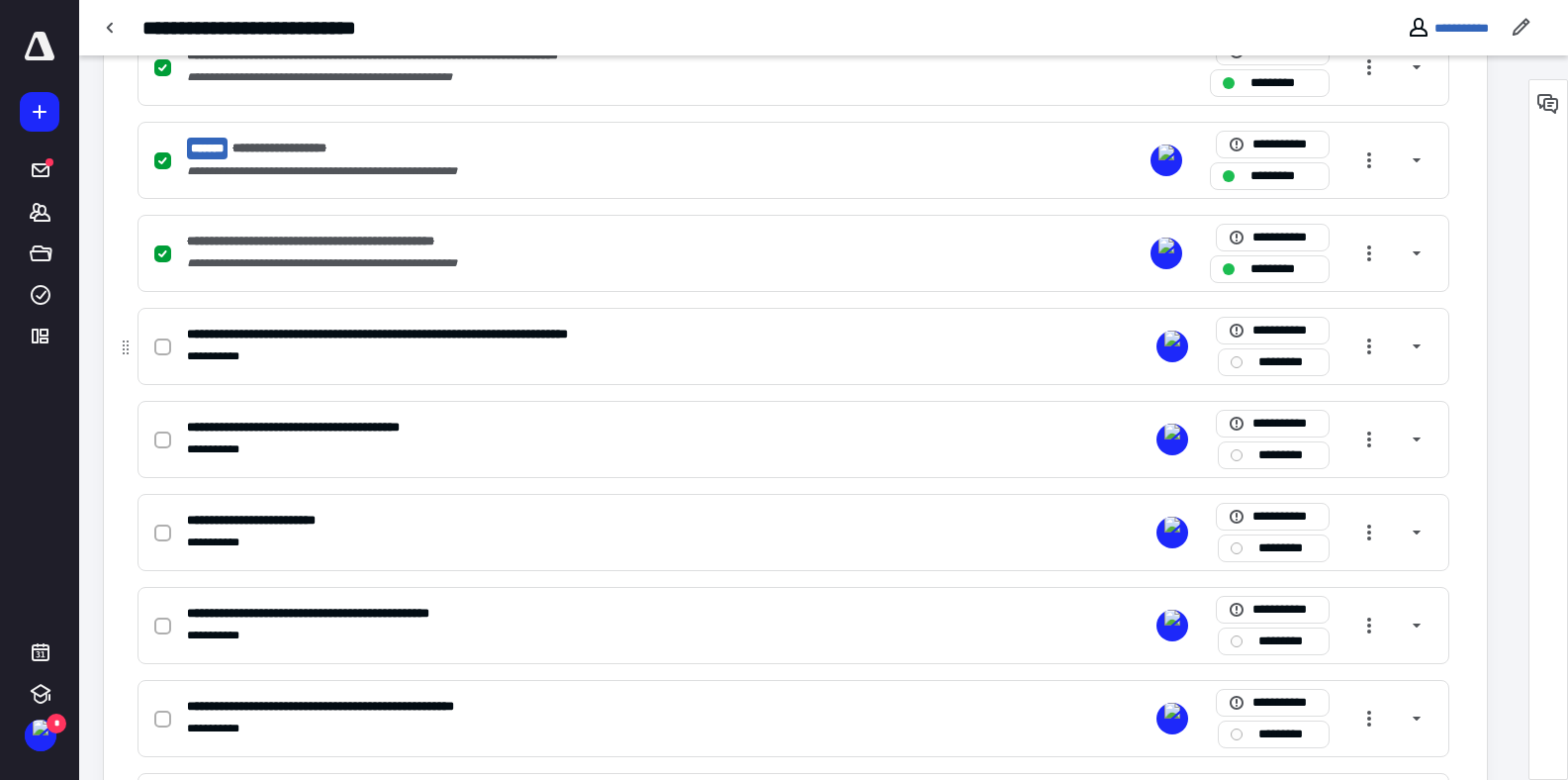 click at bounding box center (162, 347) 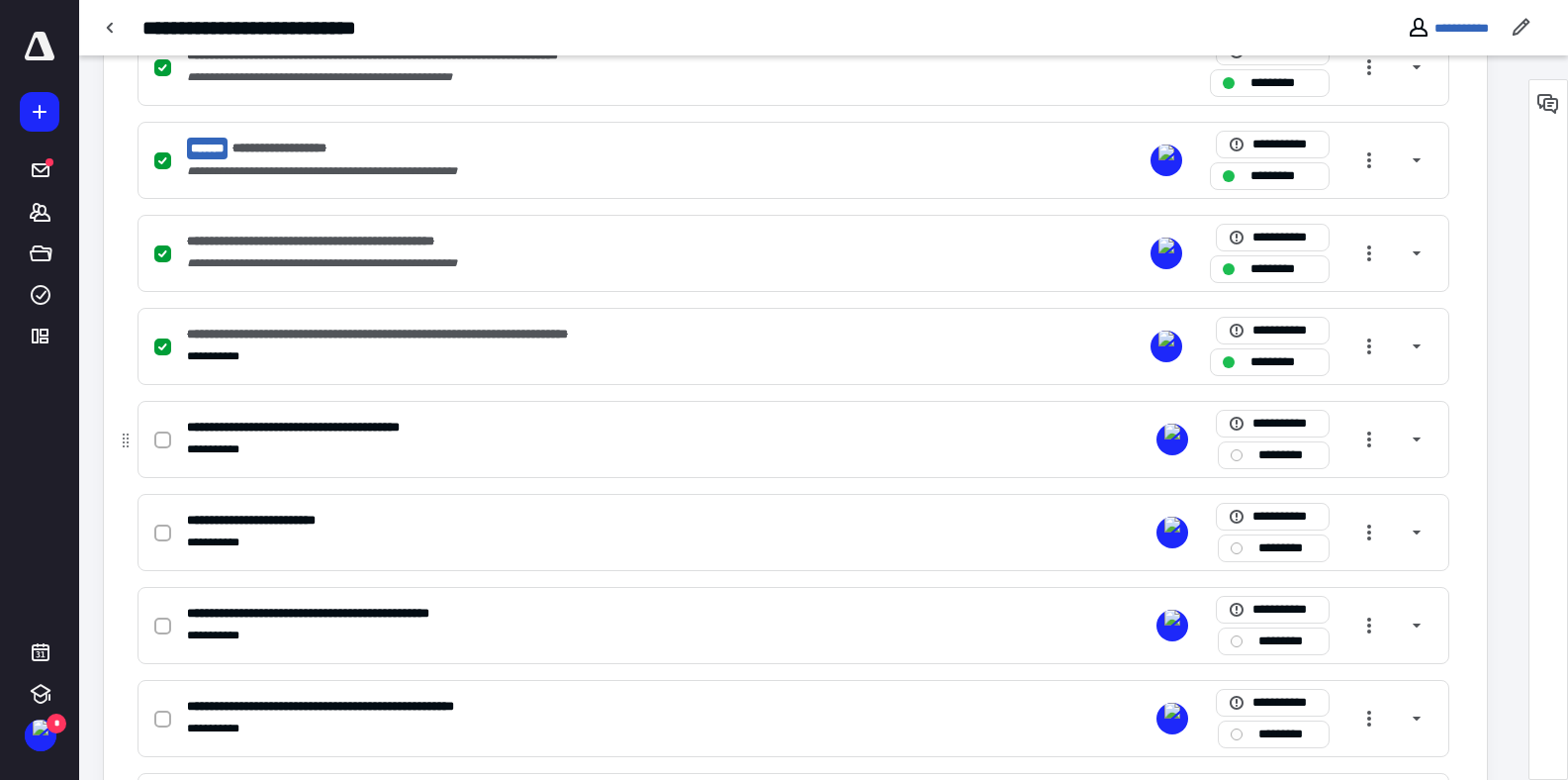 click at bounding box center (162, 440) 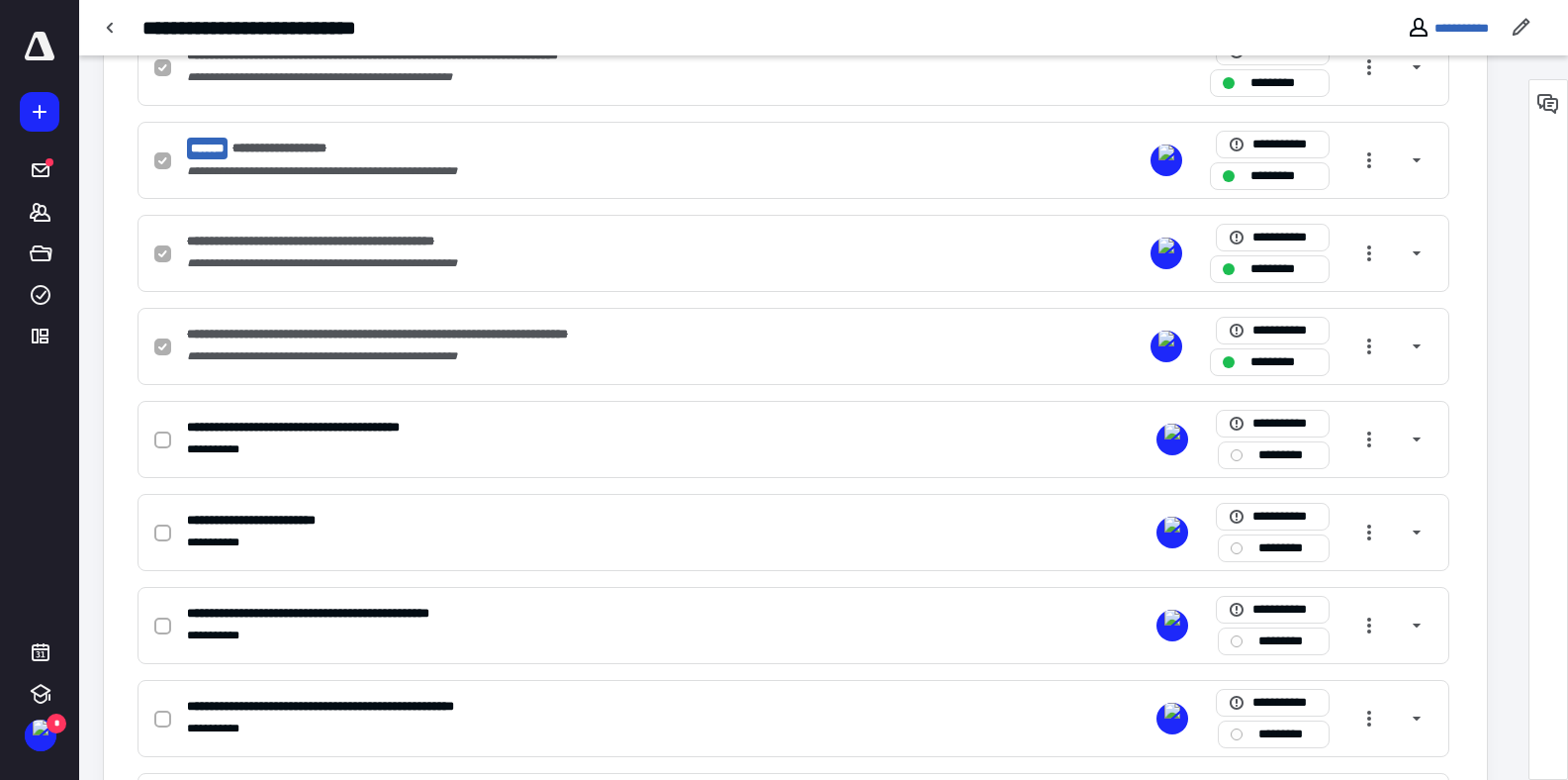 checkbox on "true" 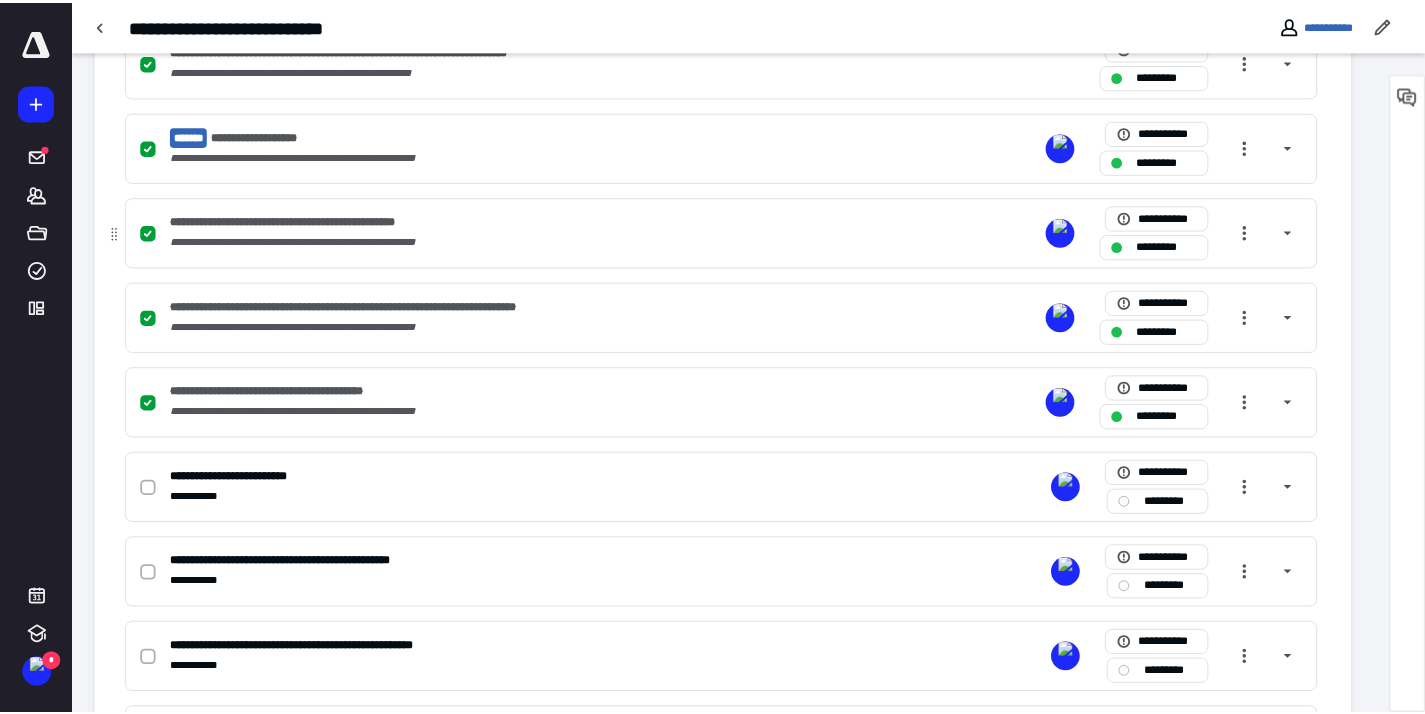 scroll, scrollTop: 0, scrollLeft: 0, axis: both 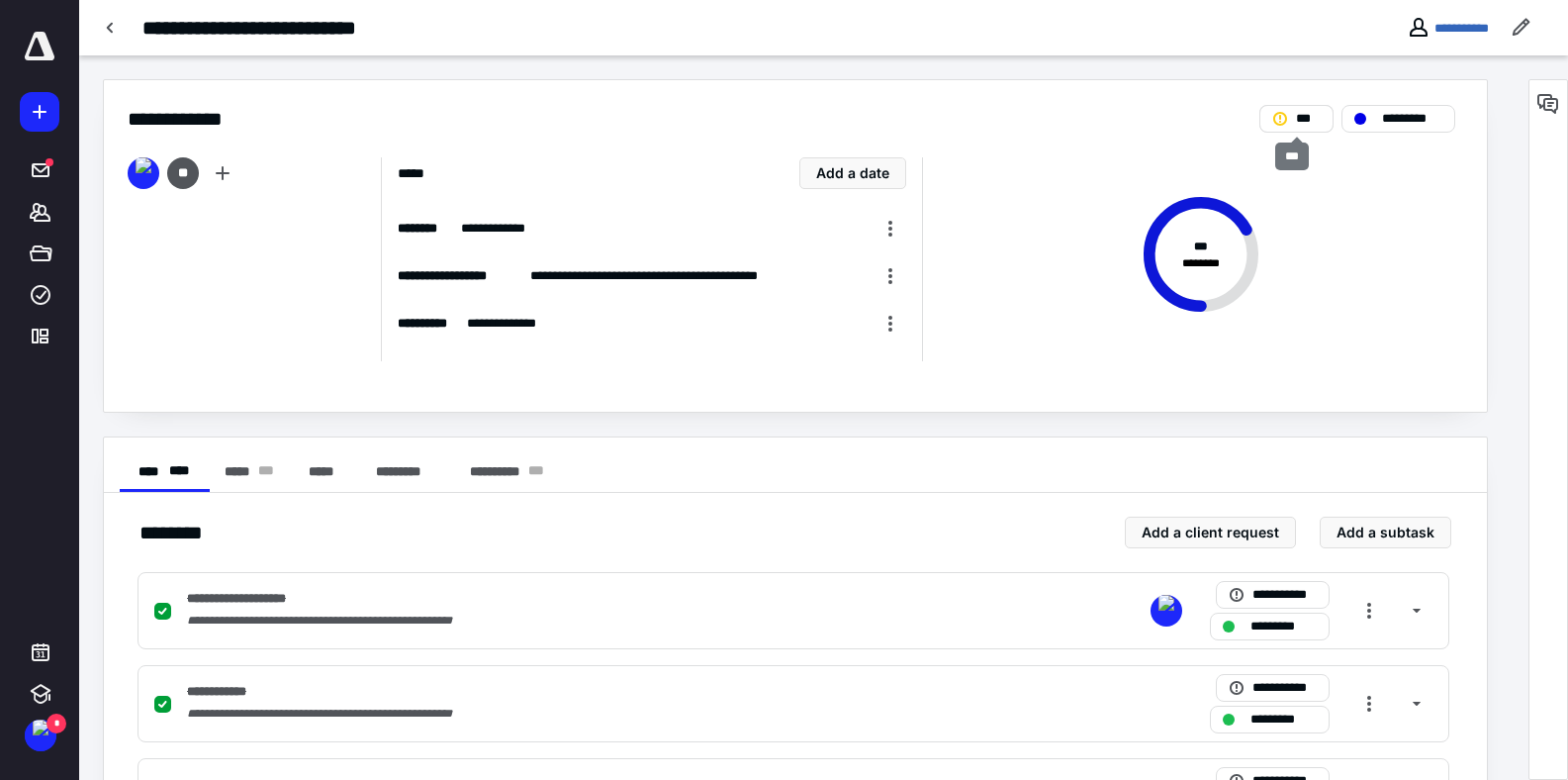 click on "***" at bounding box center (1309, 119) 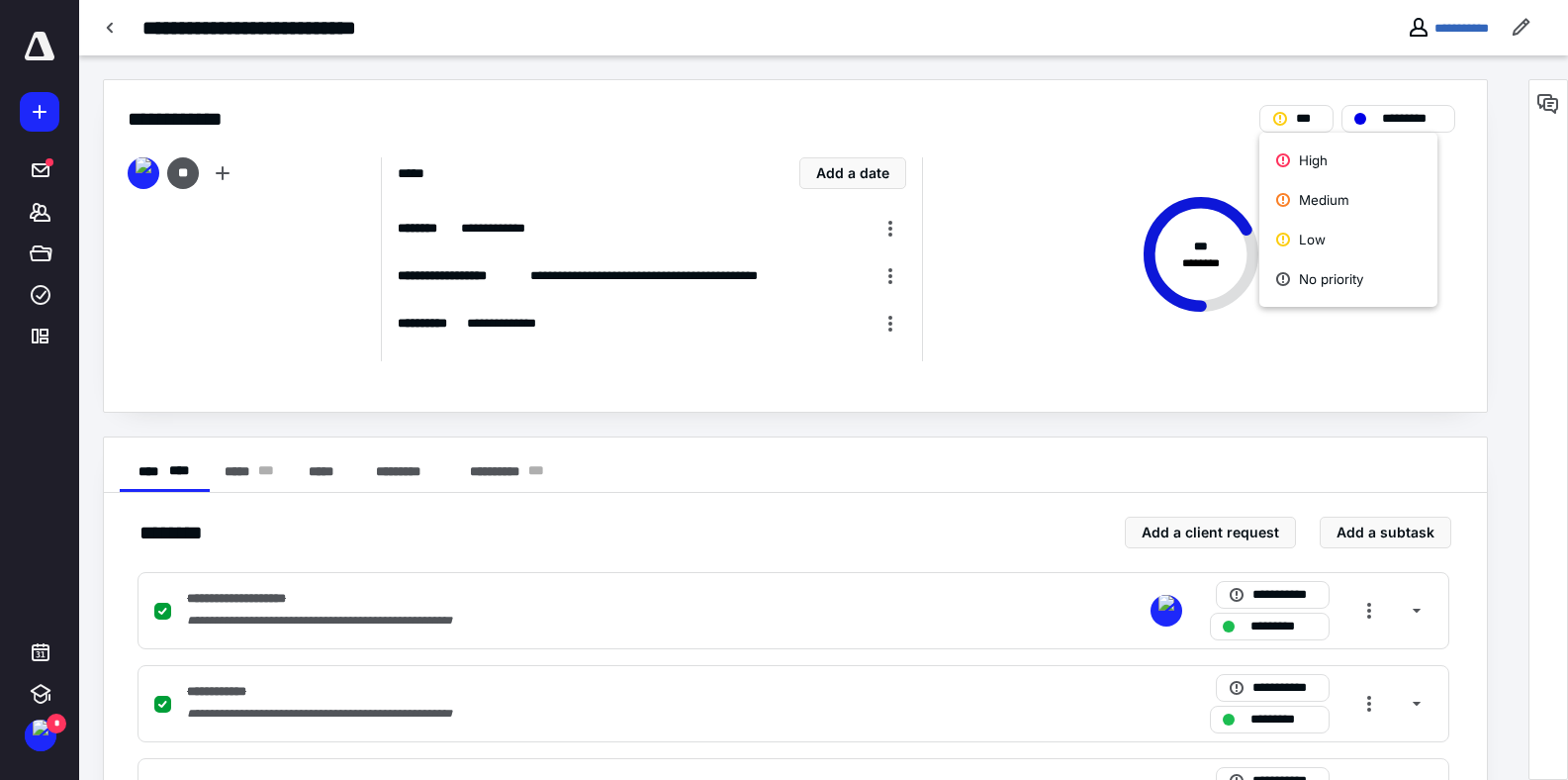 click on "High Medium Low No priority" at bounding box center [1348, 220] 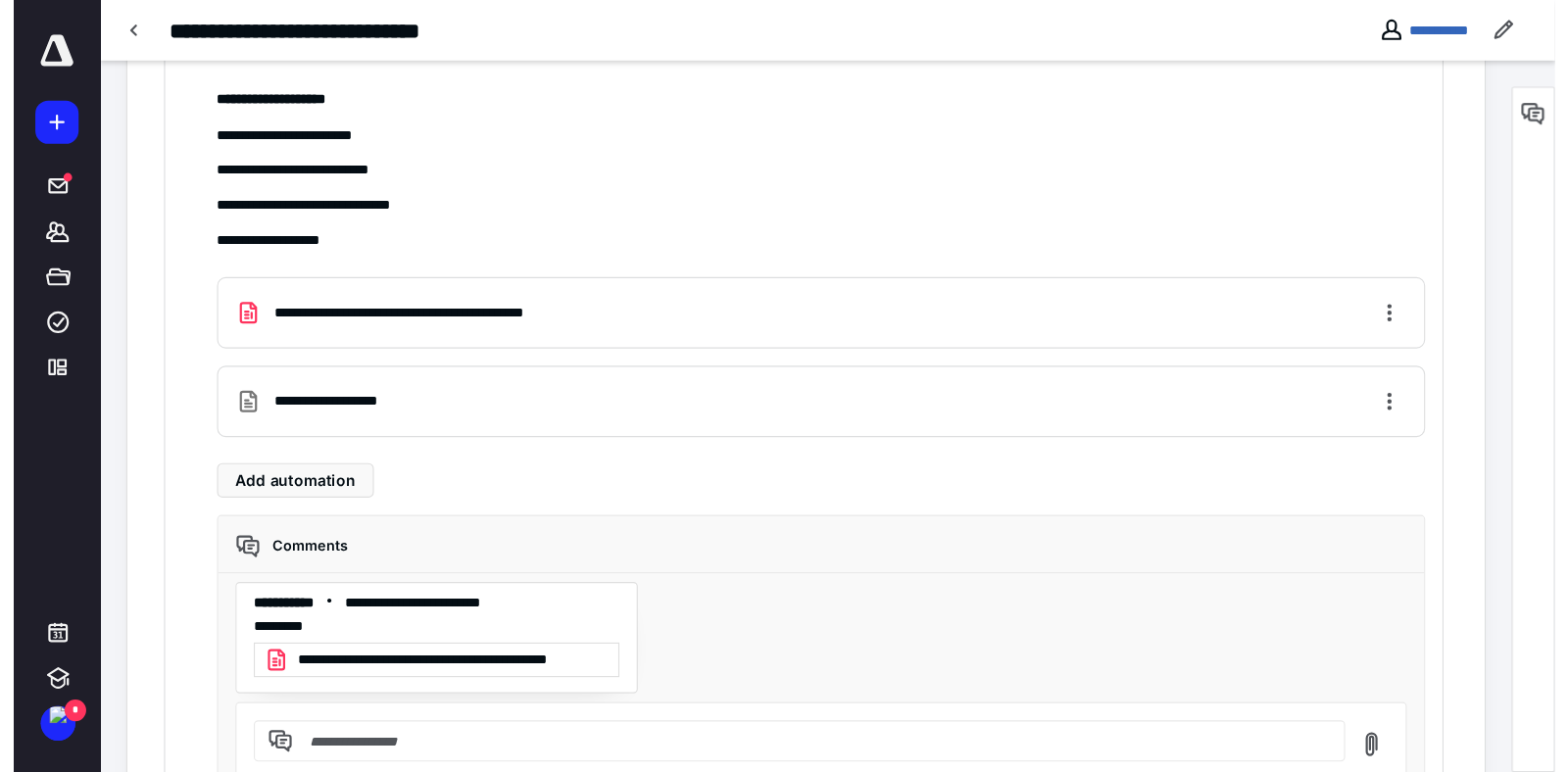 scroll, scrollTop: 2303, scrollLeft: 0, axis: vertical 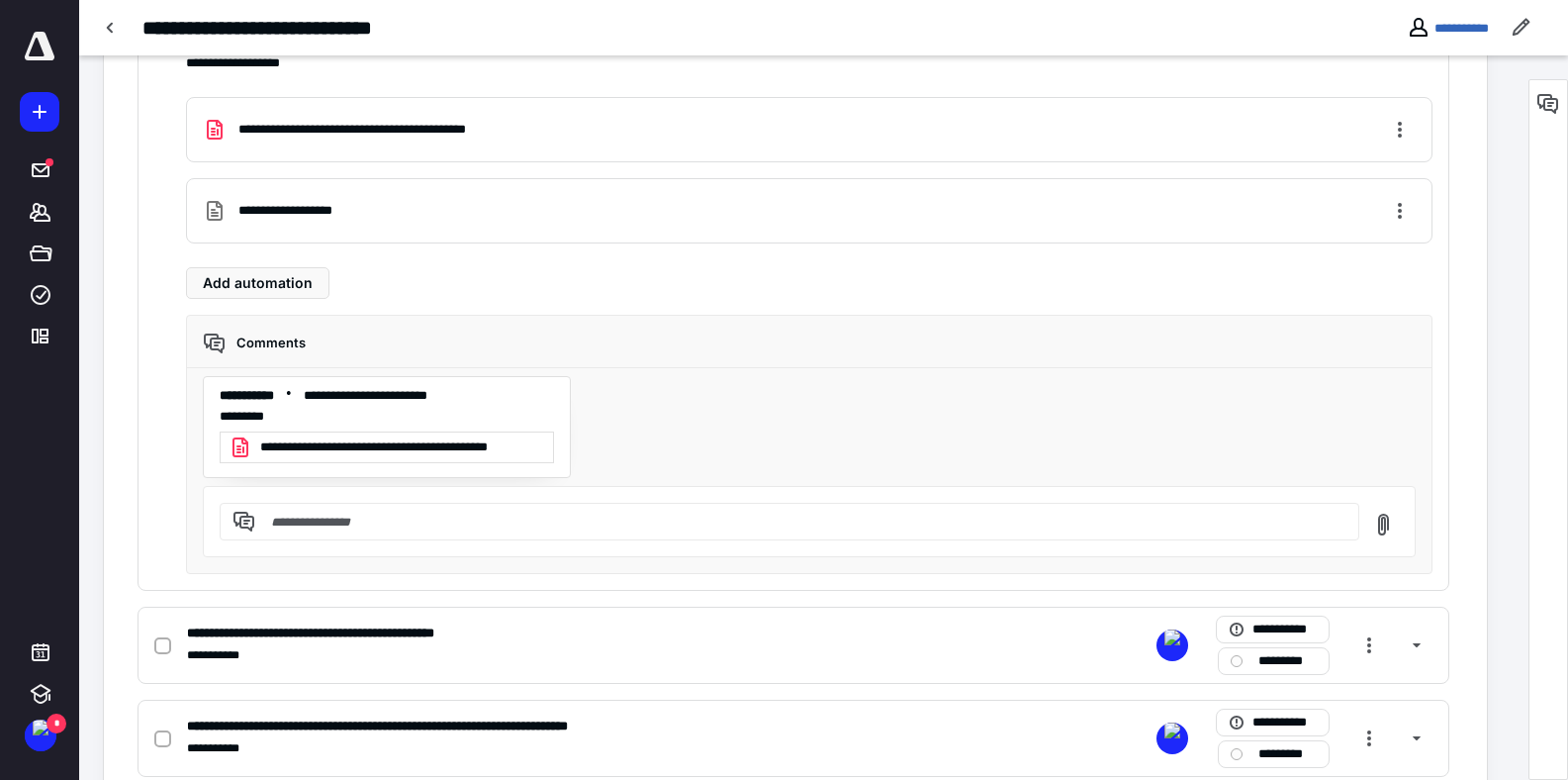 click on "**********" at bounding box center (385, 447) 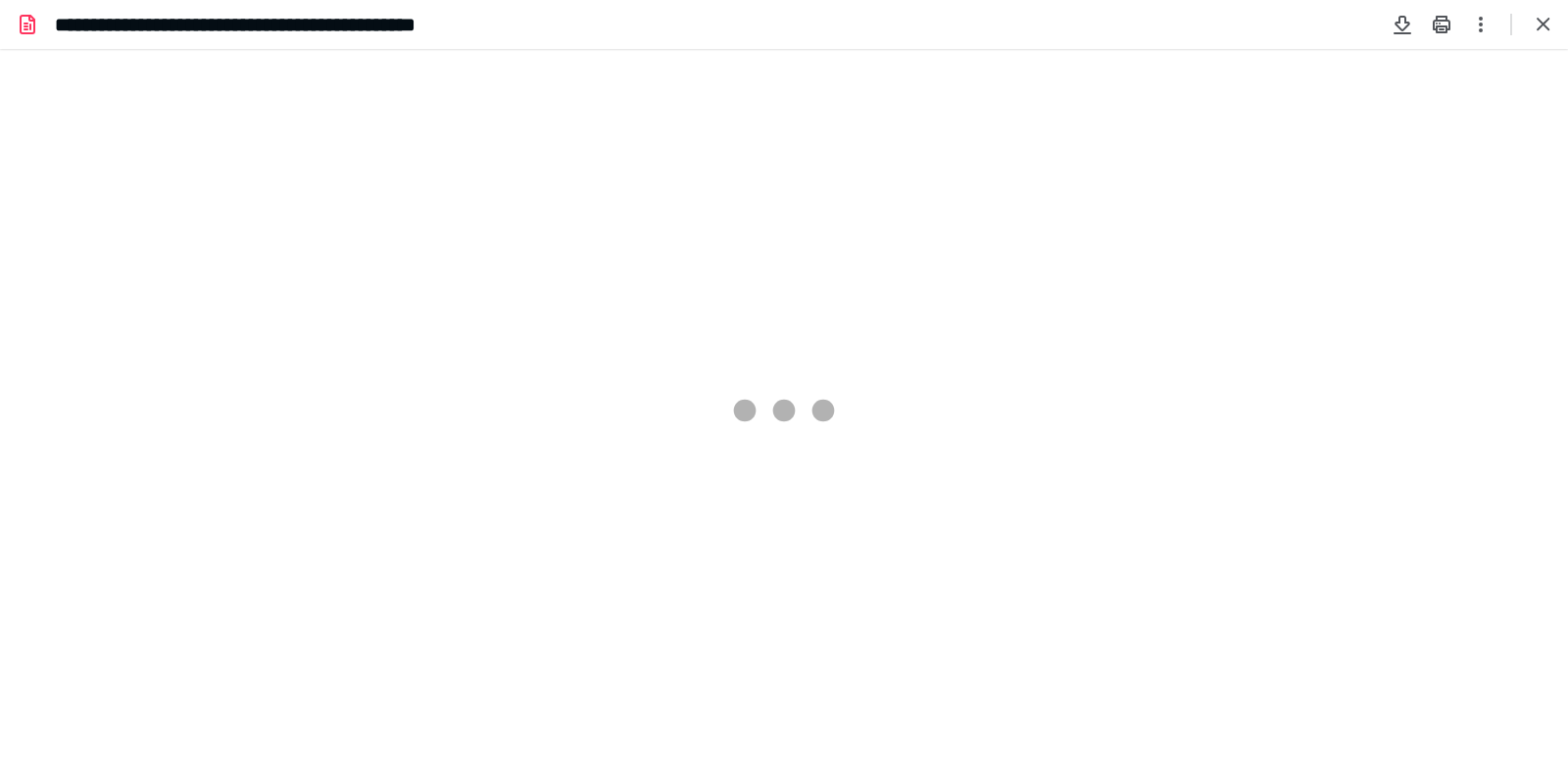 scroll, scrollTop: 0, scrollLeft: 0, axis: both 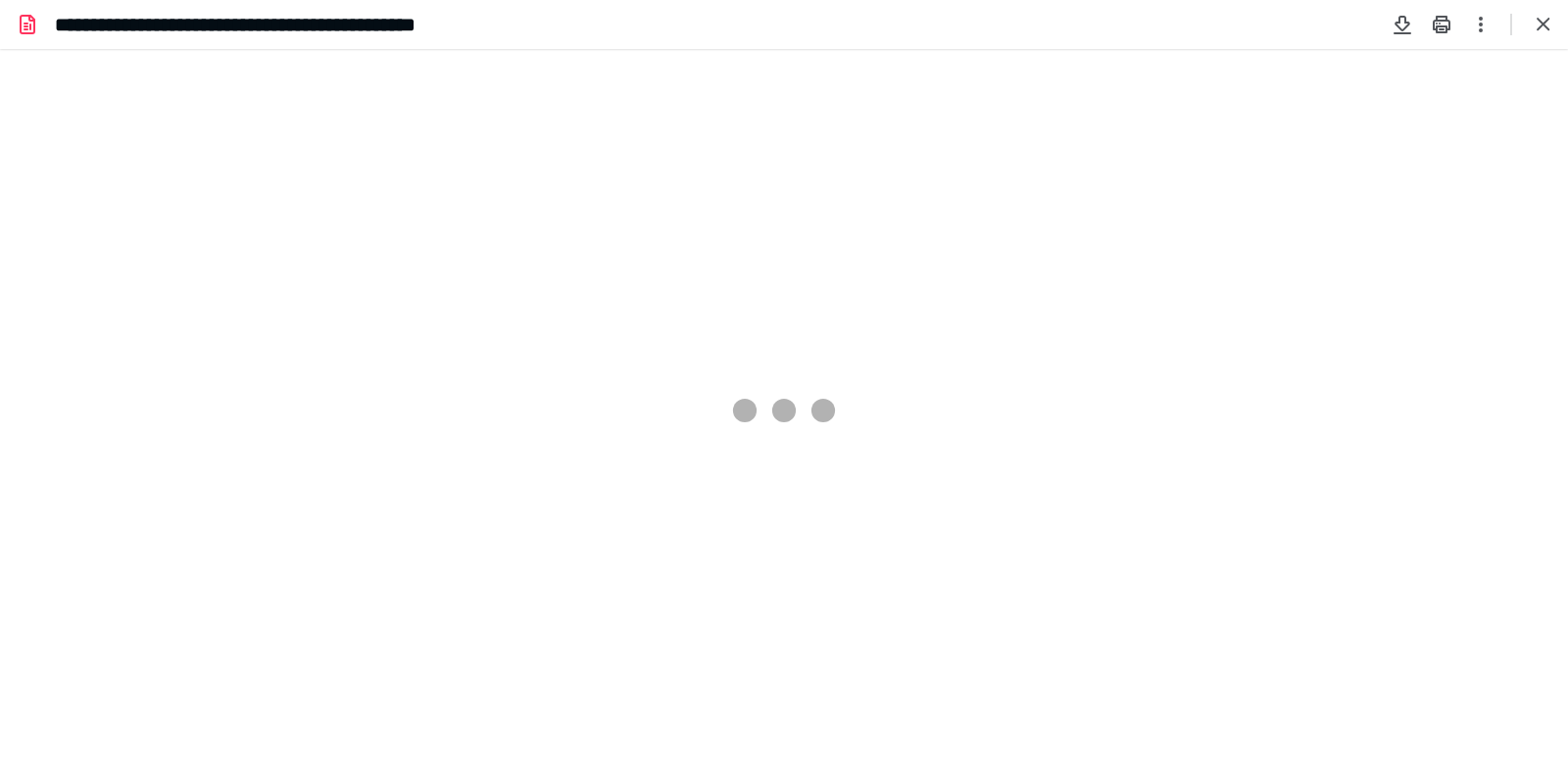 type on "257" 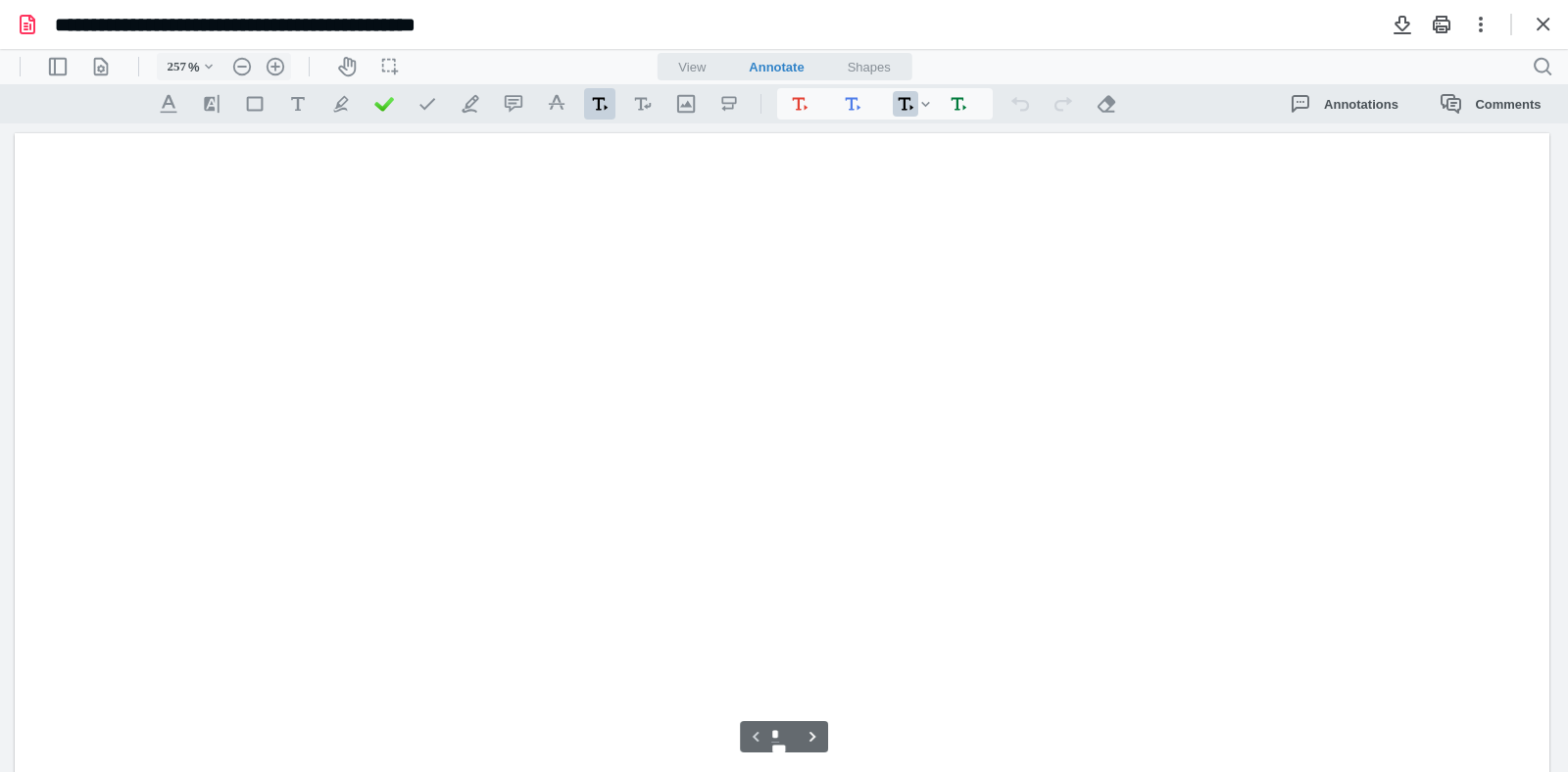 scroll, scrollTop: 84, scrollLeft: 0, axis: vertical 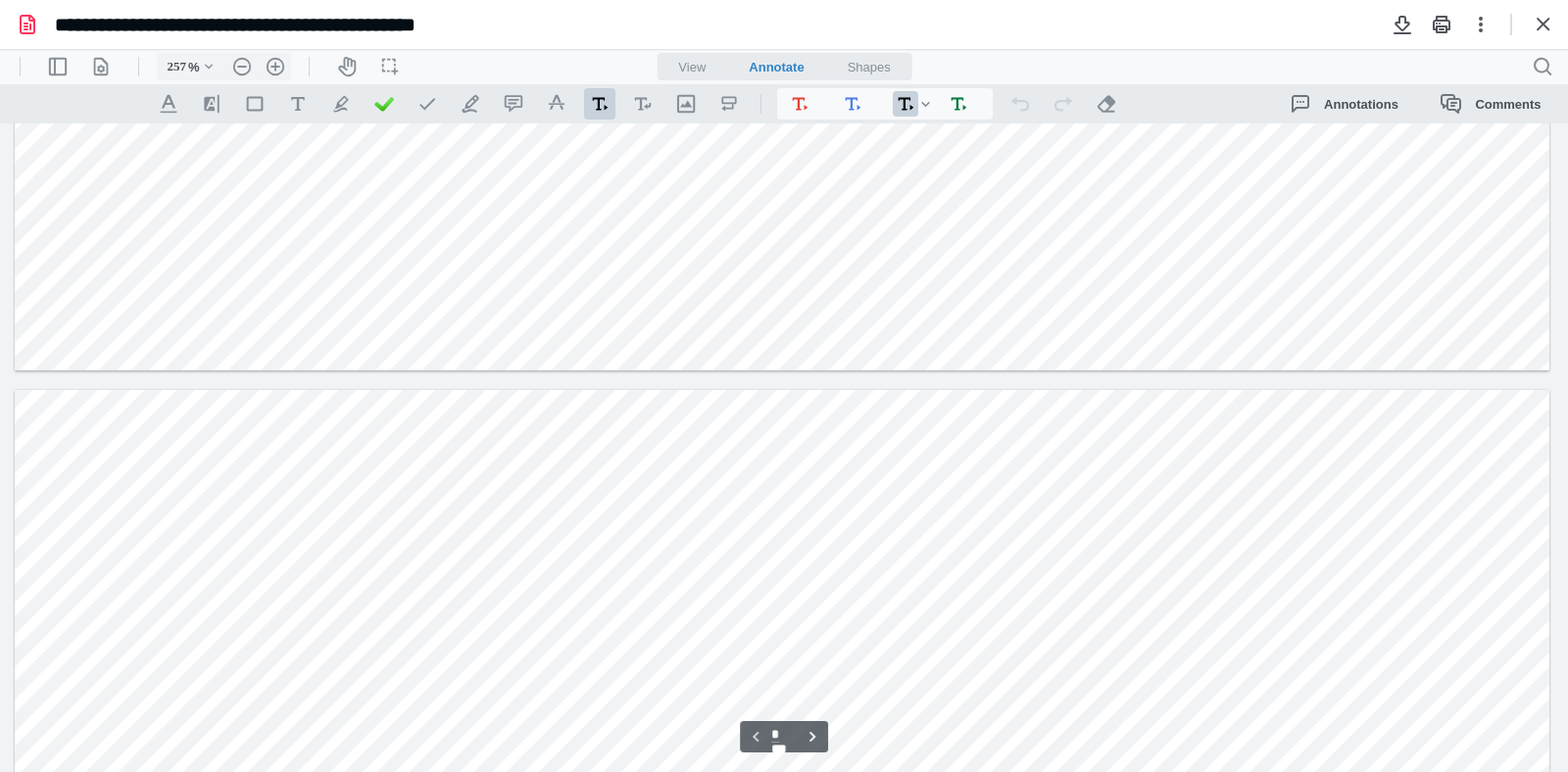 type on "*" 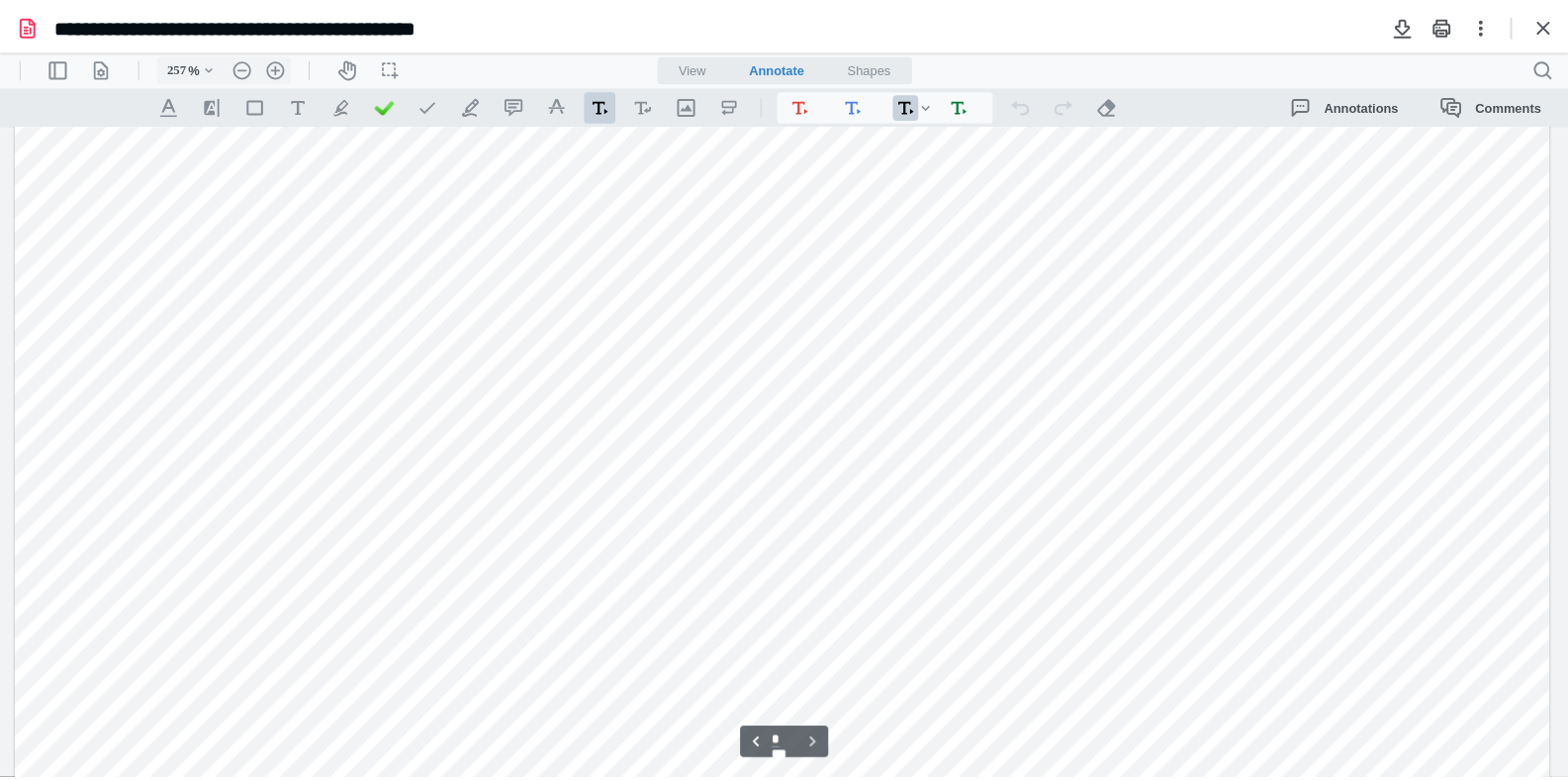 scroll, scrollTop: 3397, scrollLeft: 0, axis: vertical 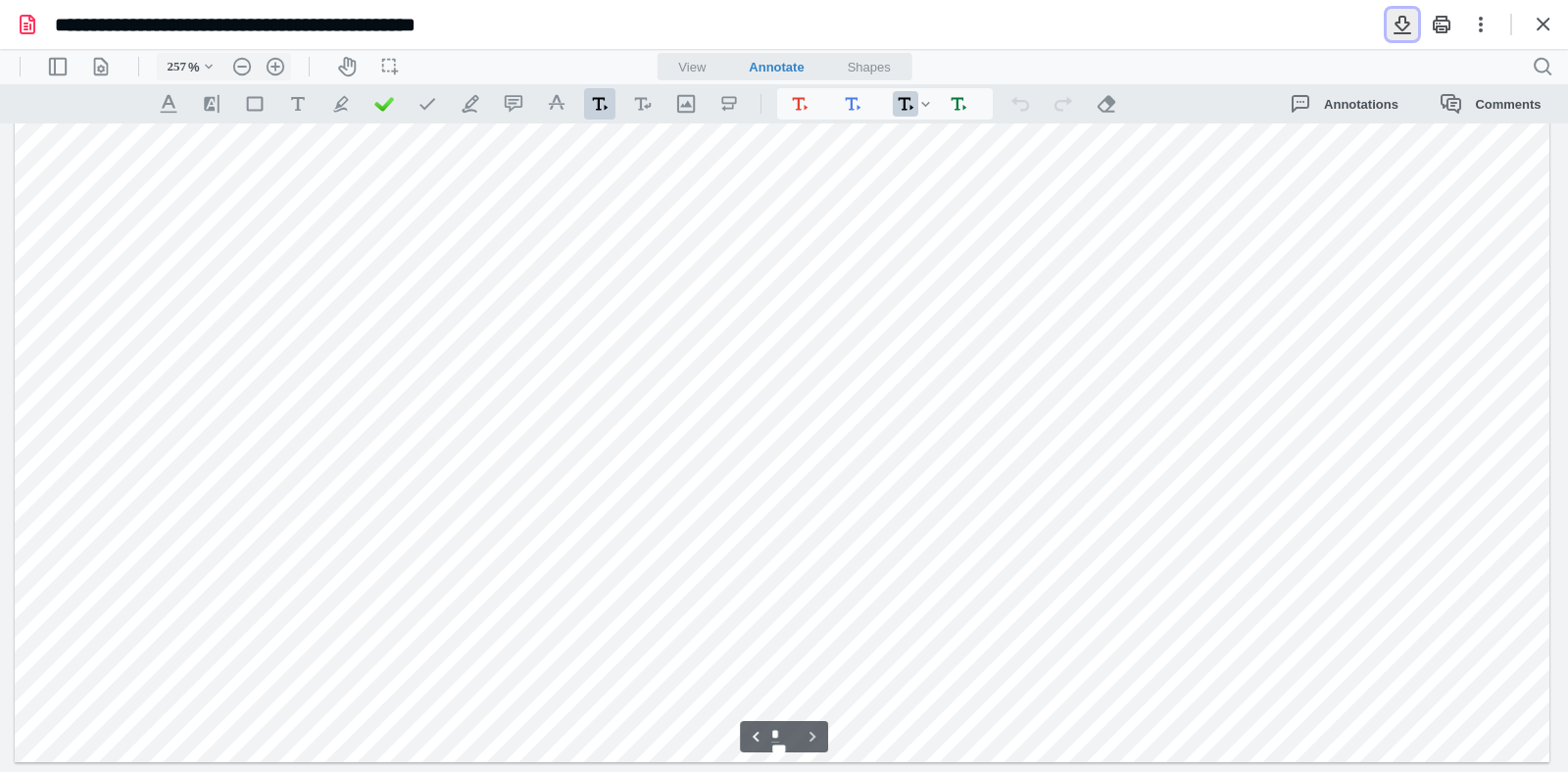 click at bounding box center (1402, 24) 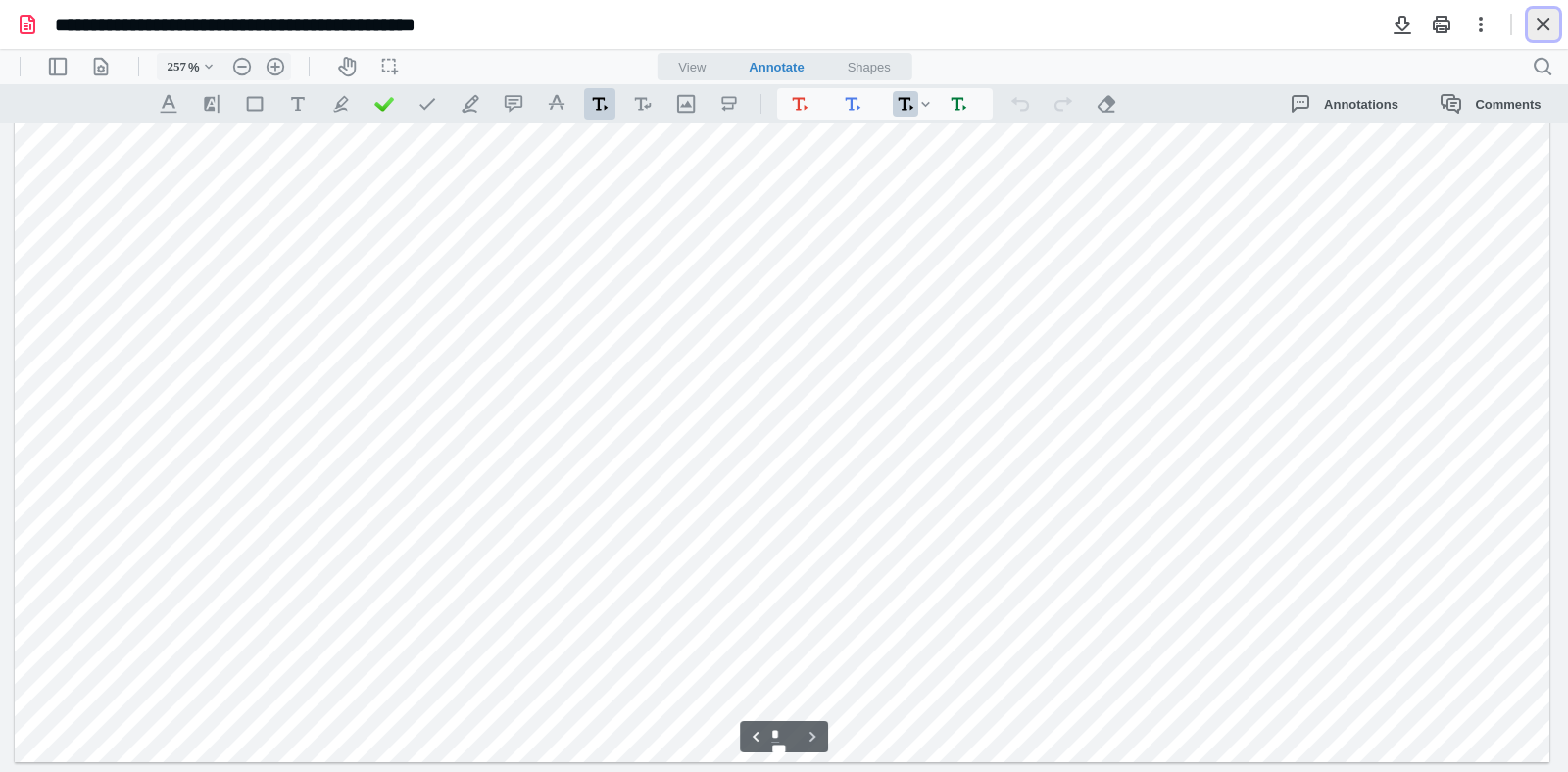 click at bounding box center [1544, 24] 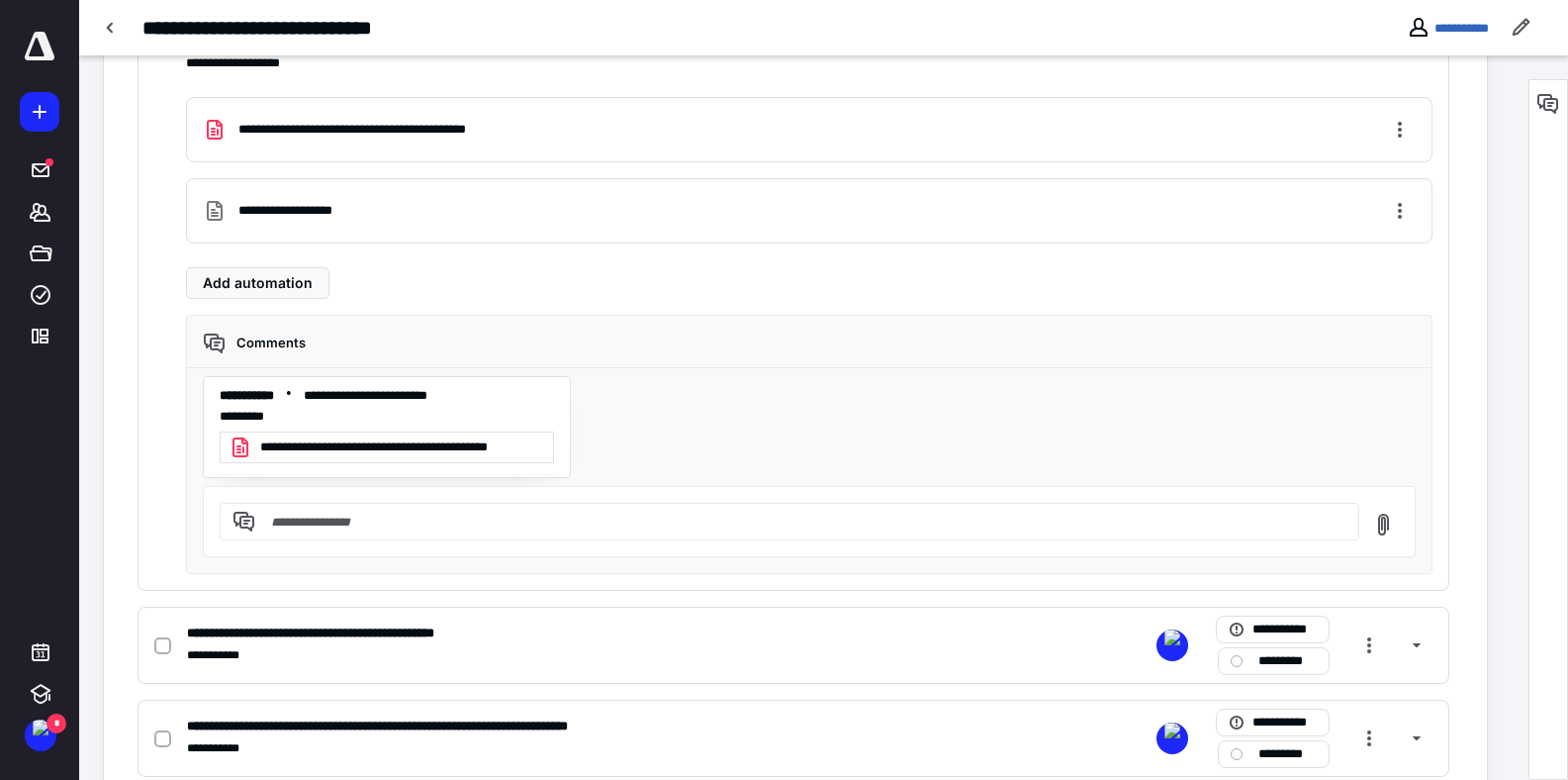 click at bounding box center (801, 522) 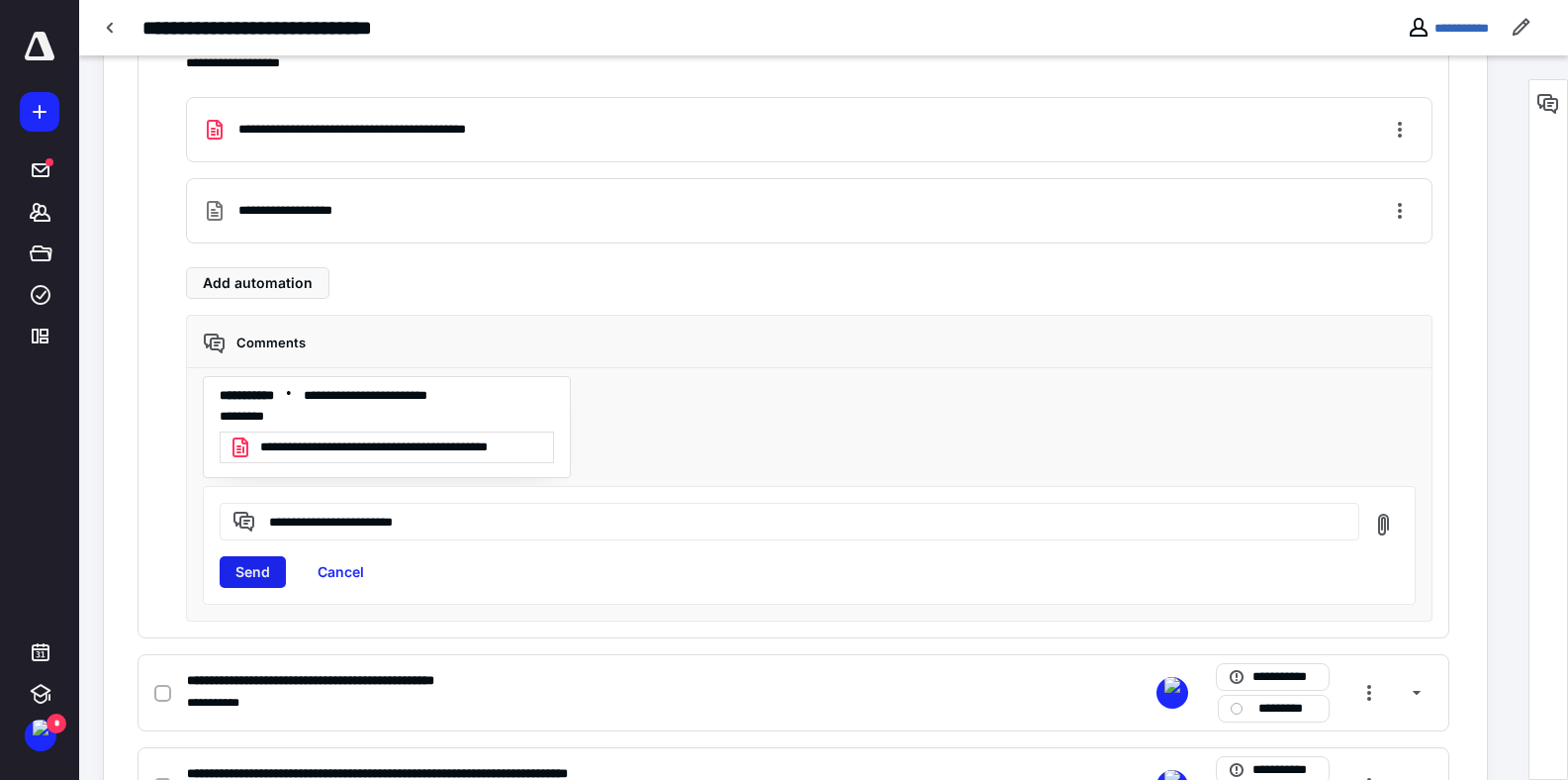 type on "**********" 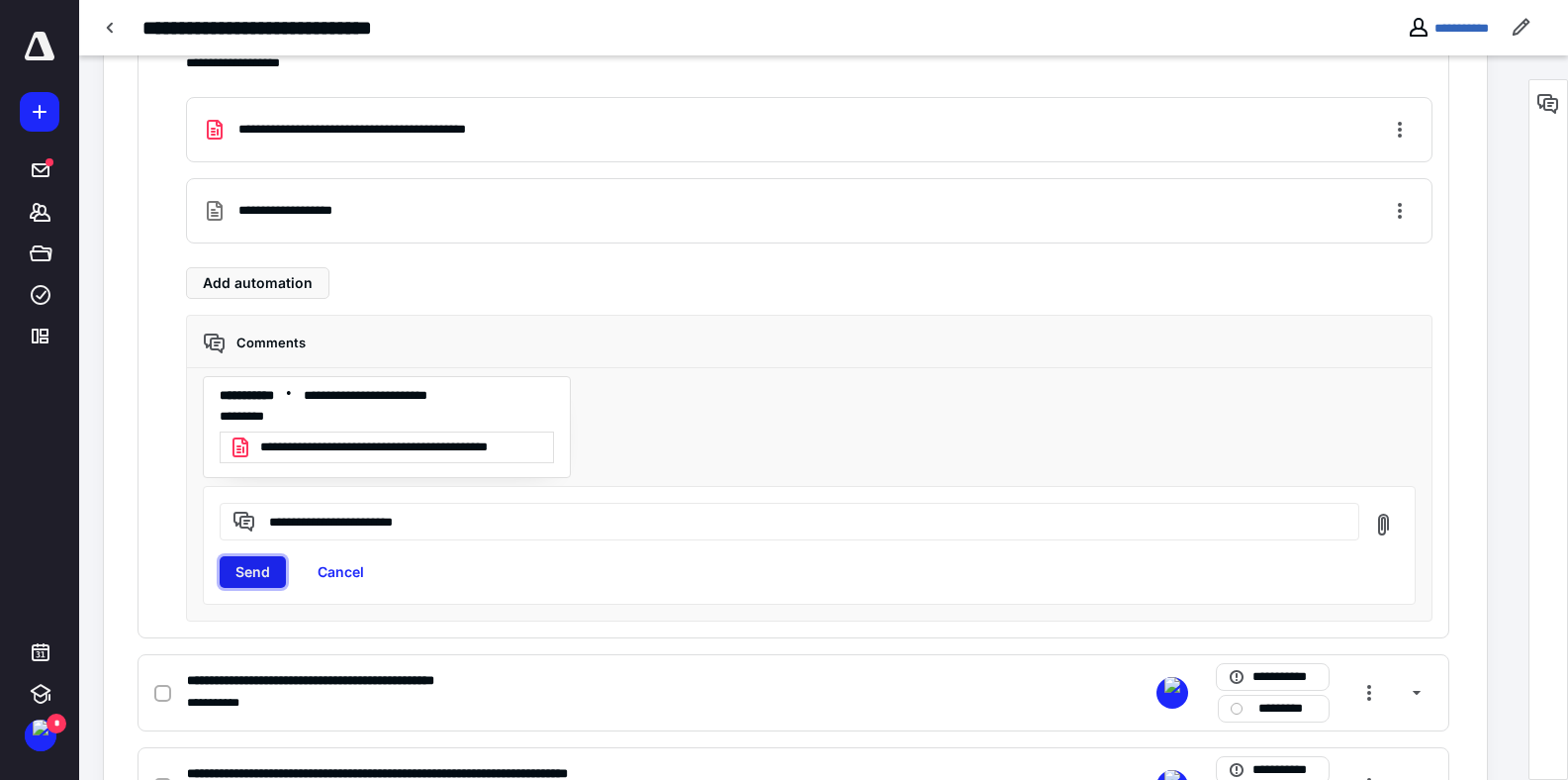 click on "Send" at bounding box center (252, 572) 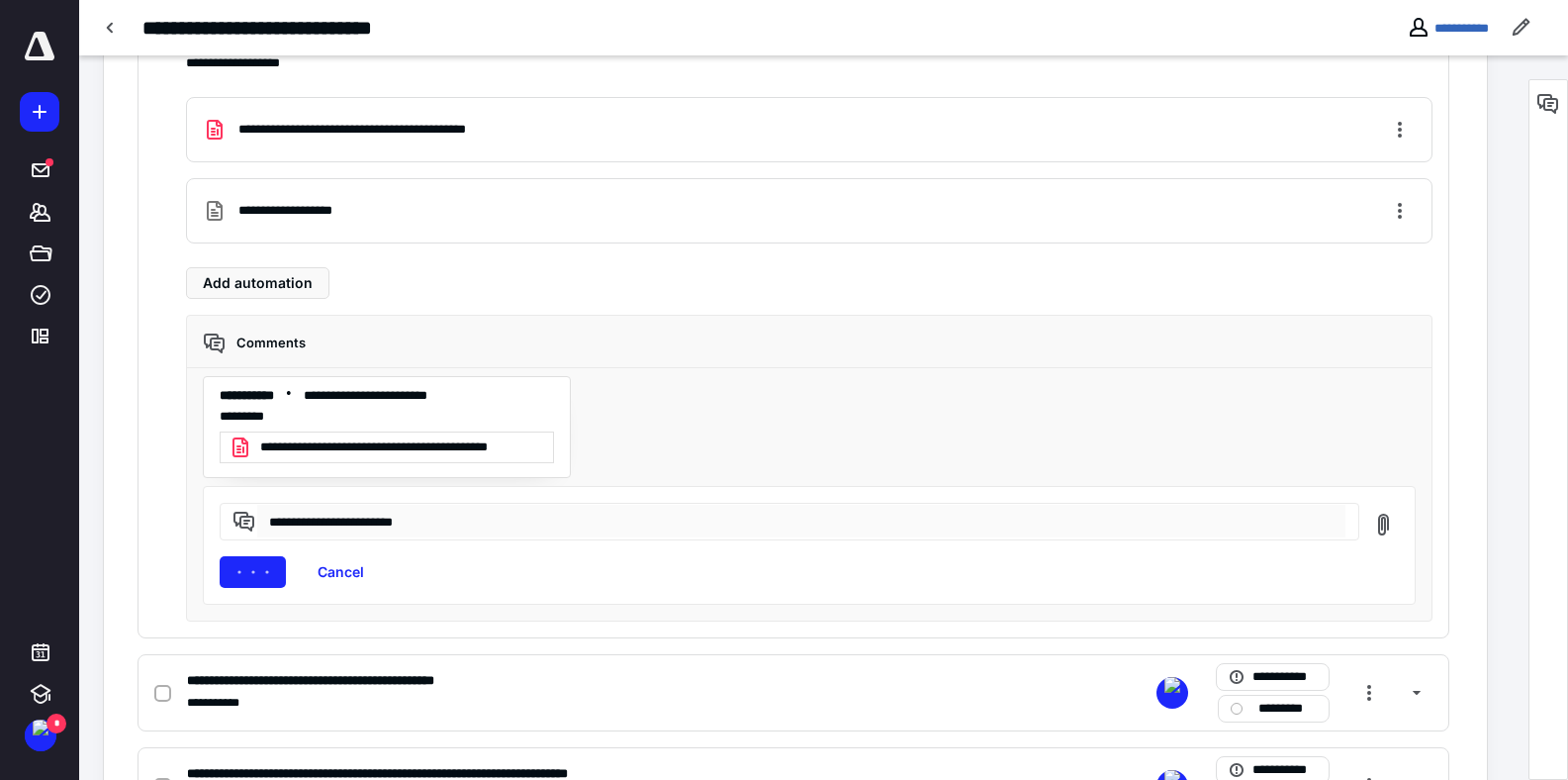 type 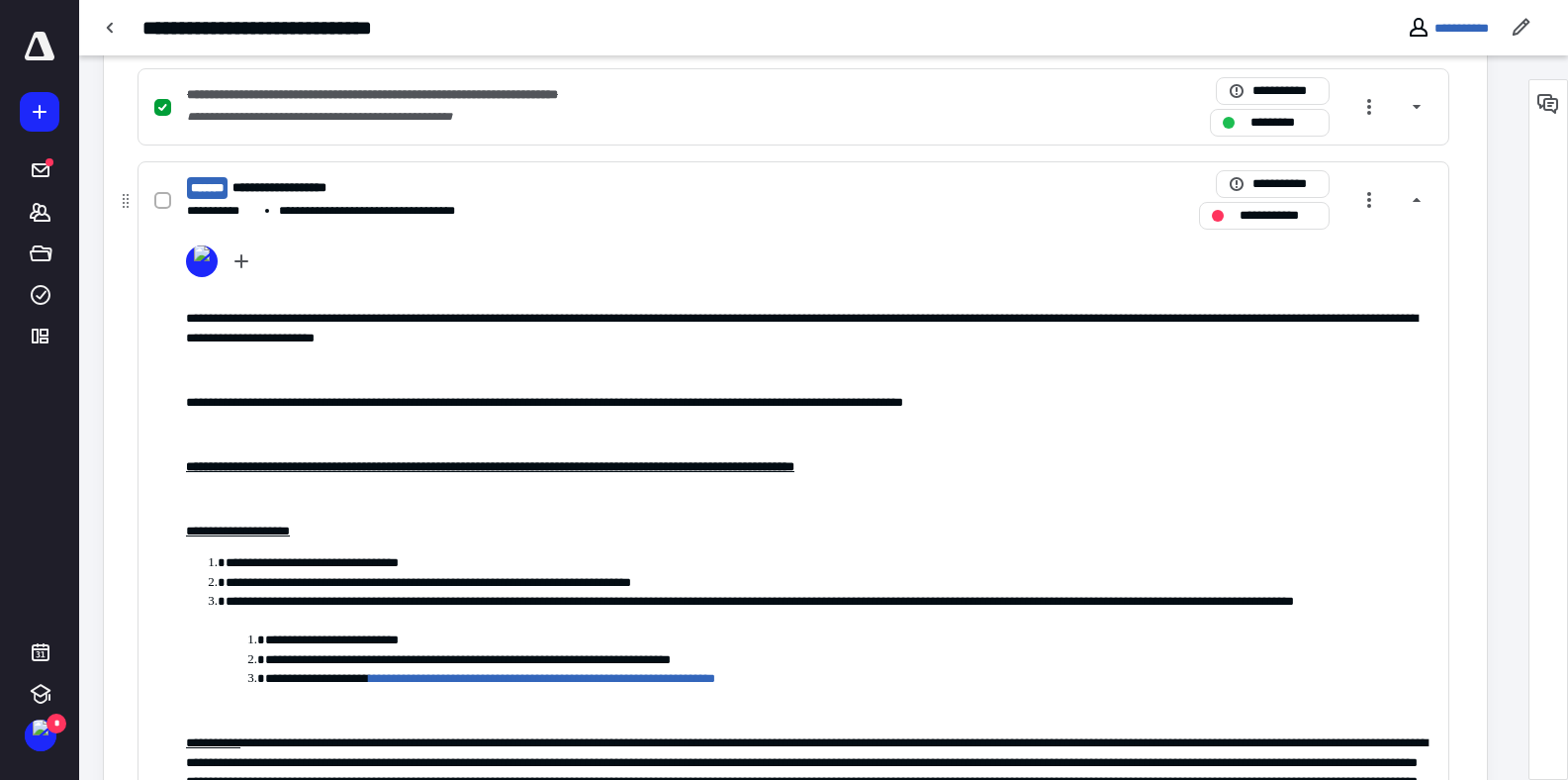 scroll, scrollTop: 1149, scrollLeft: 0, axis: vertical 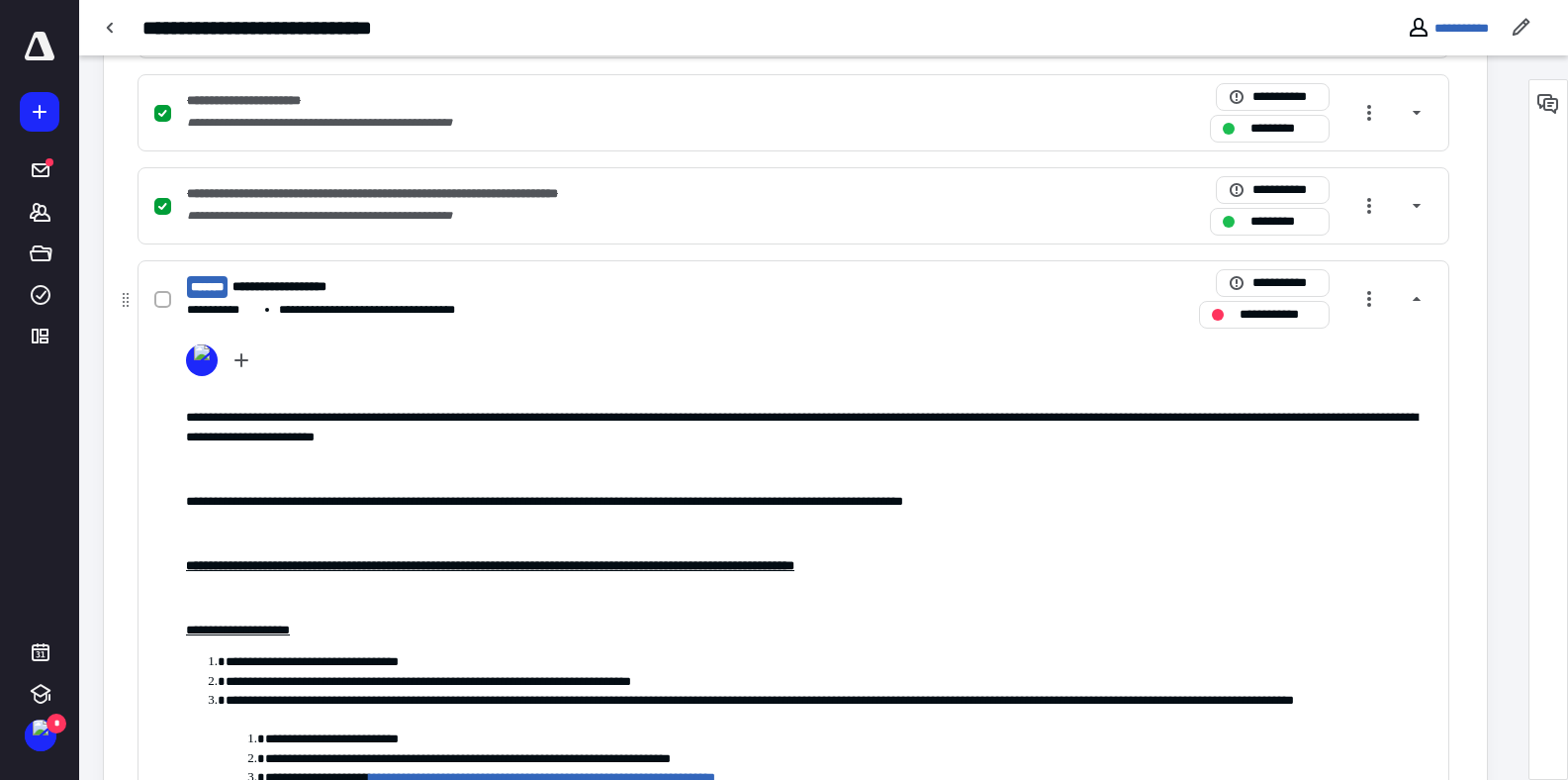 click 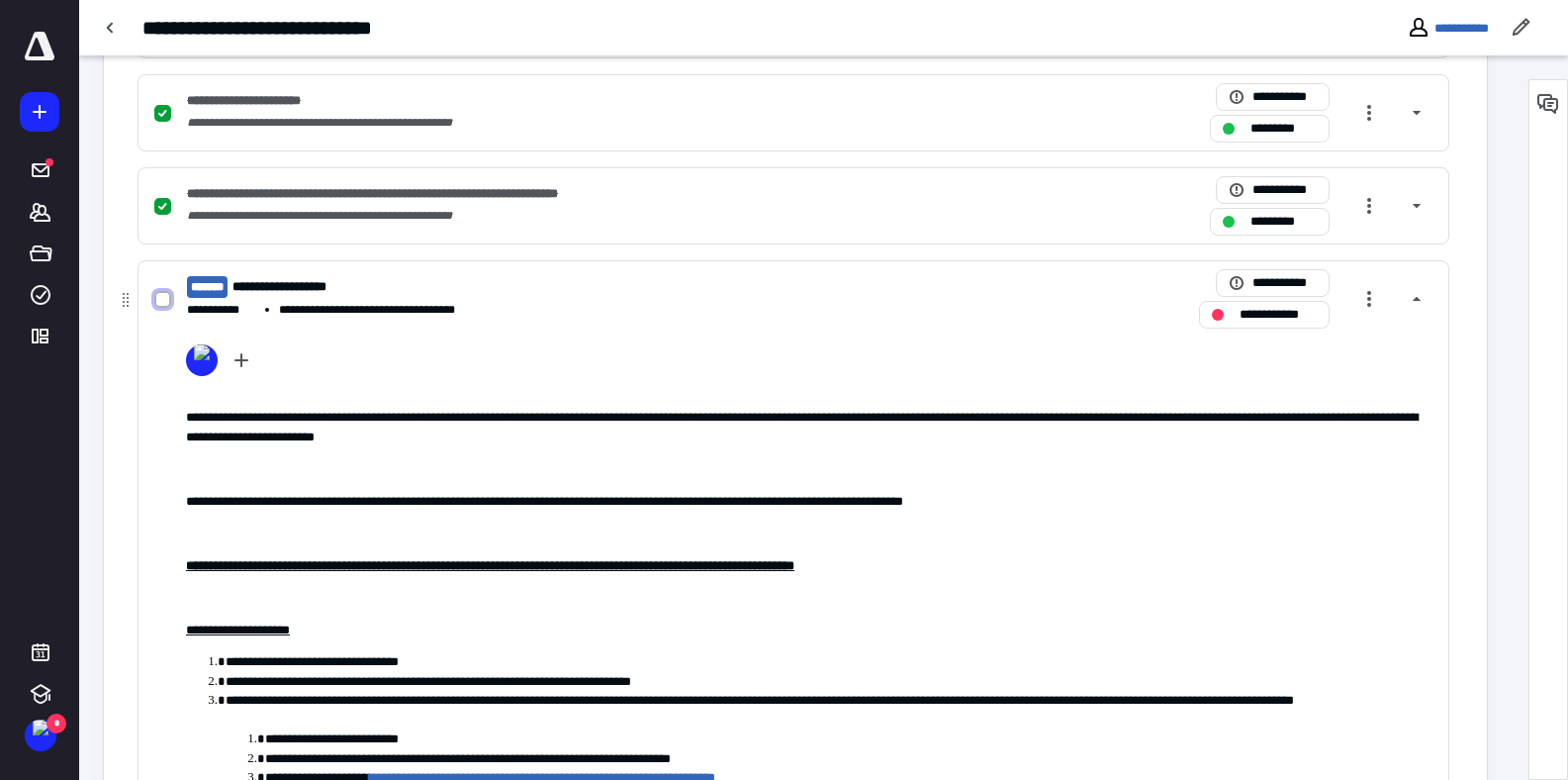 click at bounding box center (162, 300) 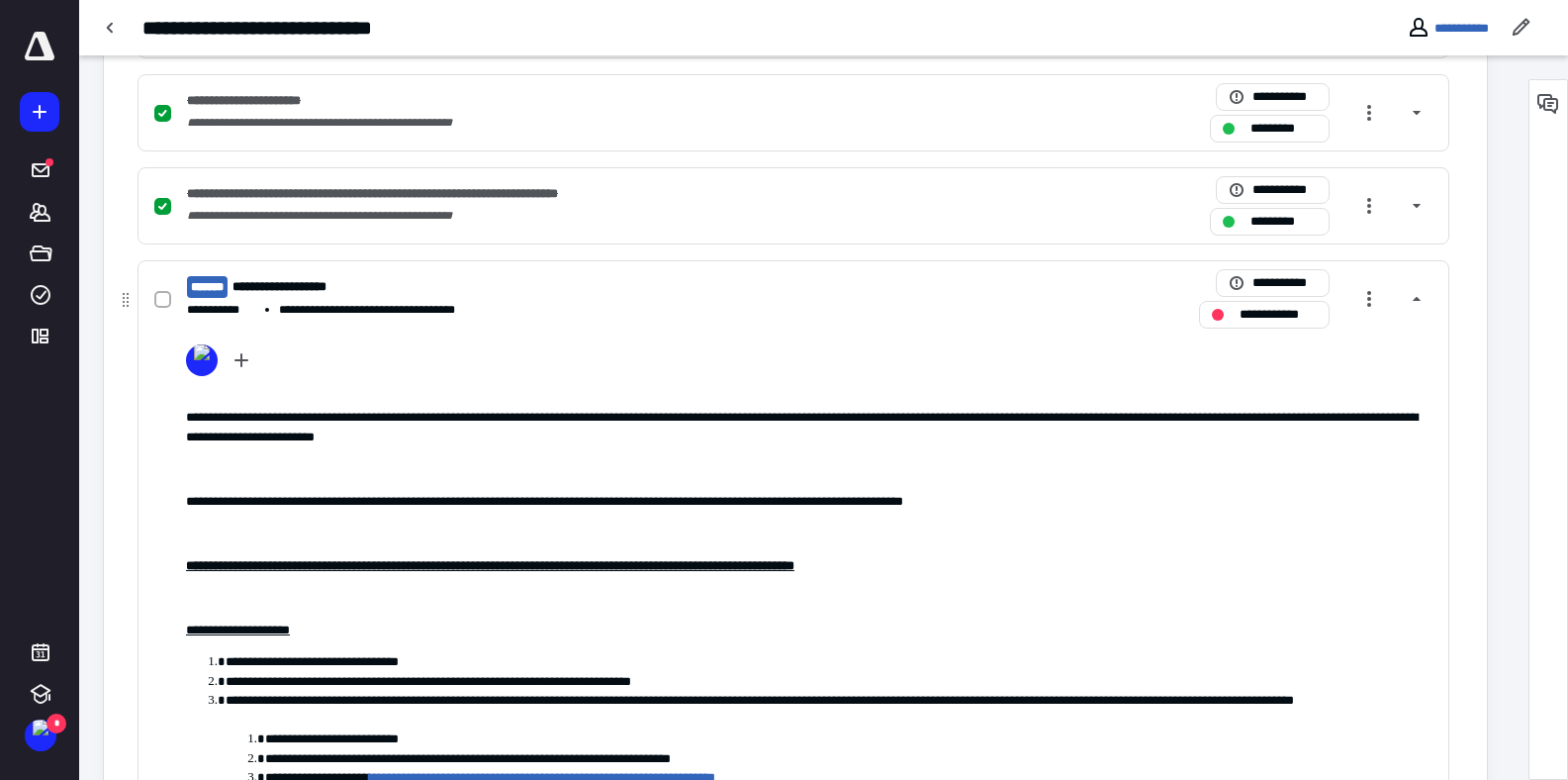 checkbox on "true" 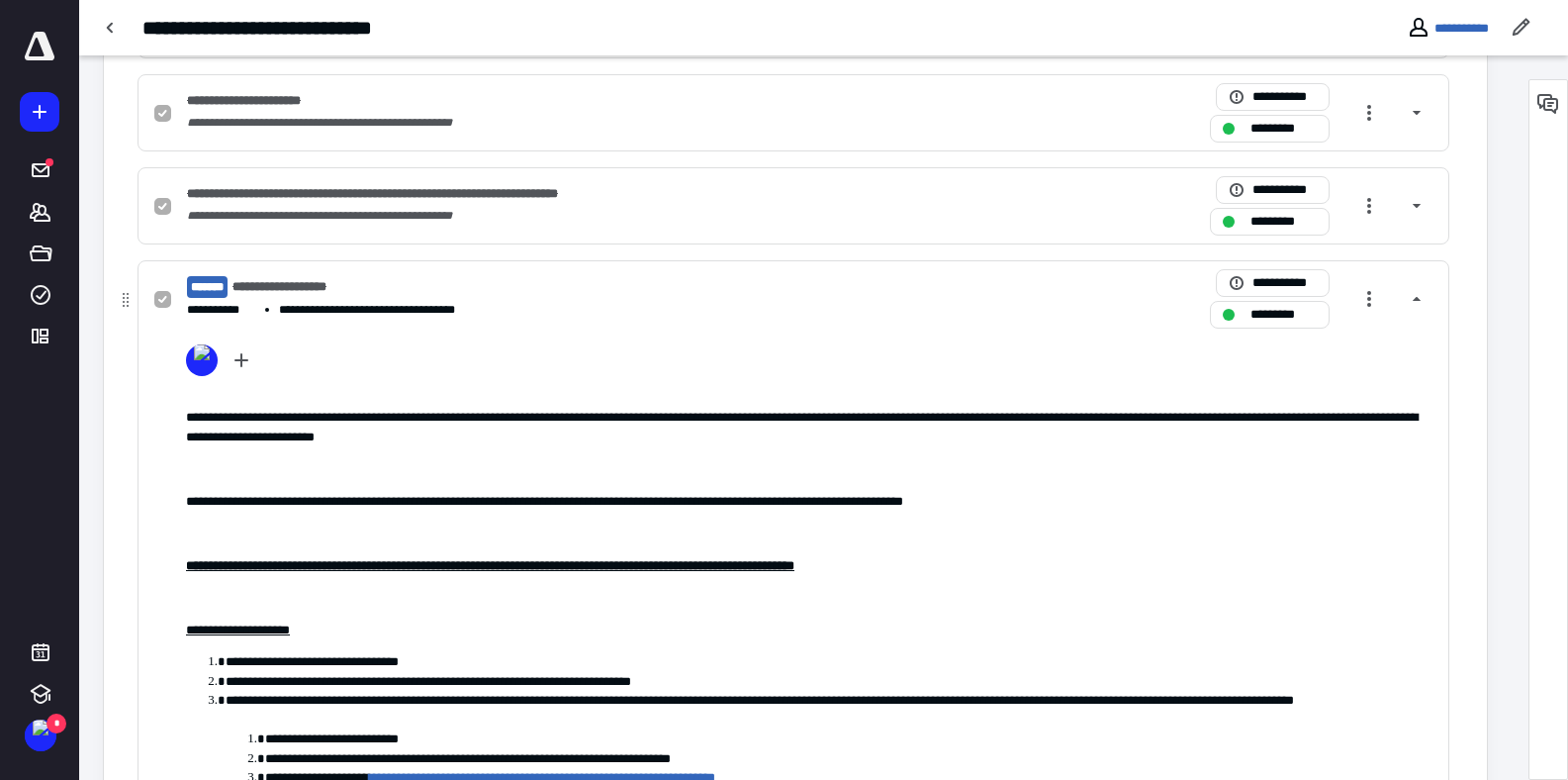 click on "**********" at bounding box center [373, 310] 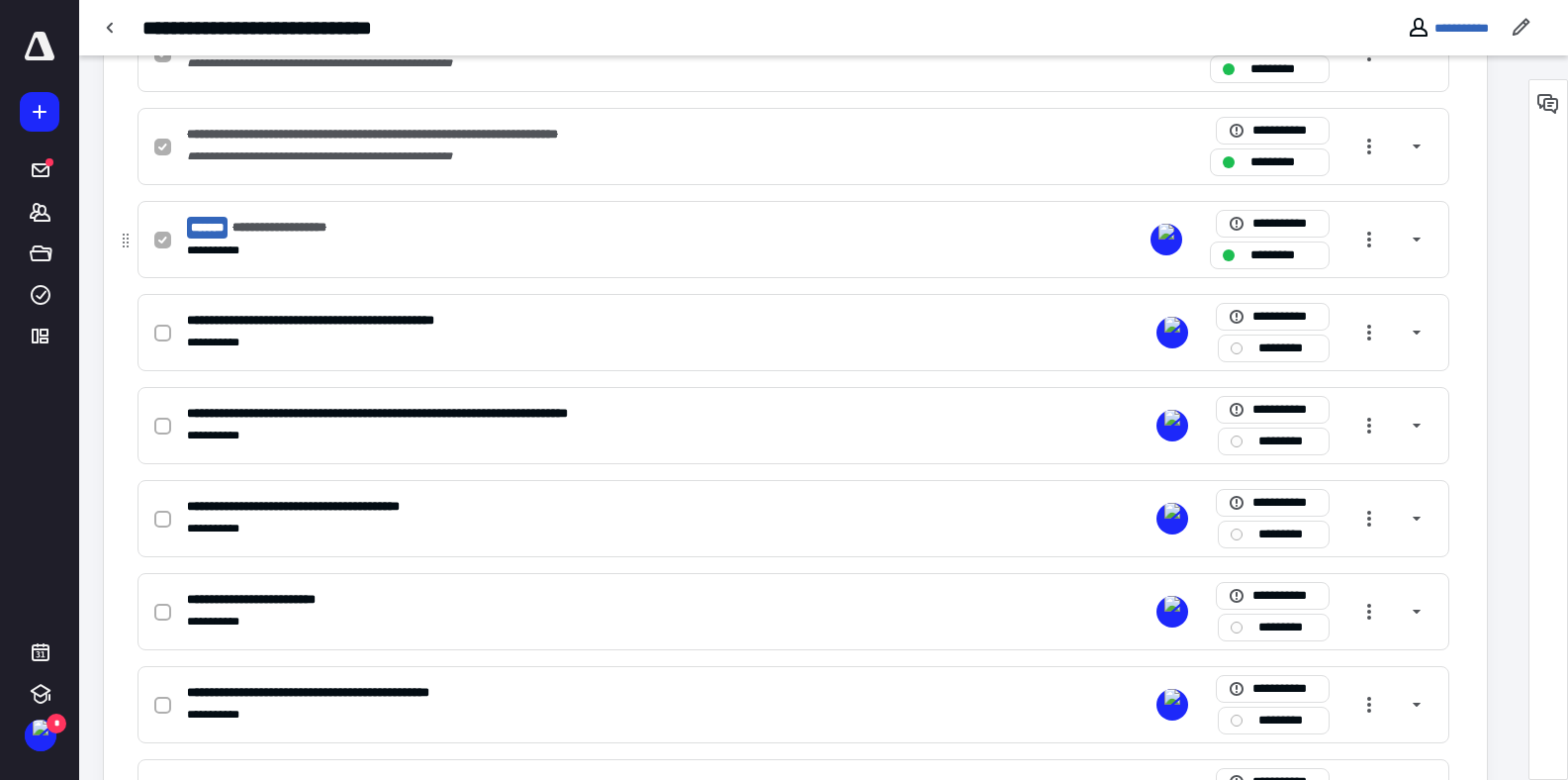 scroll, scrollTop: 1247, scrollLeft: 0, axis: vertical 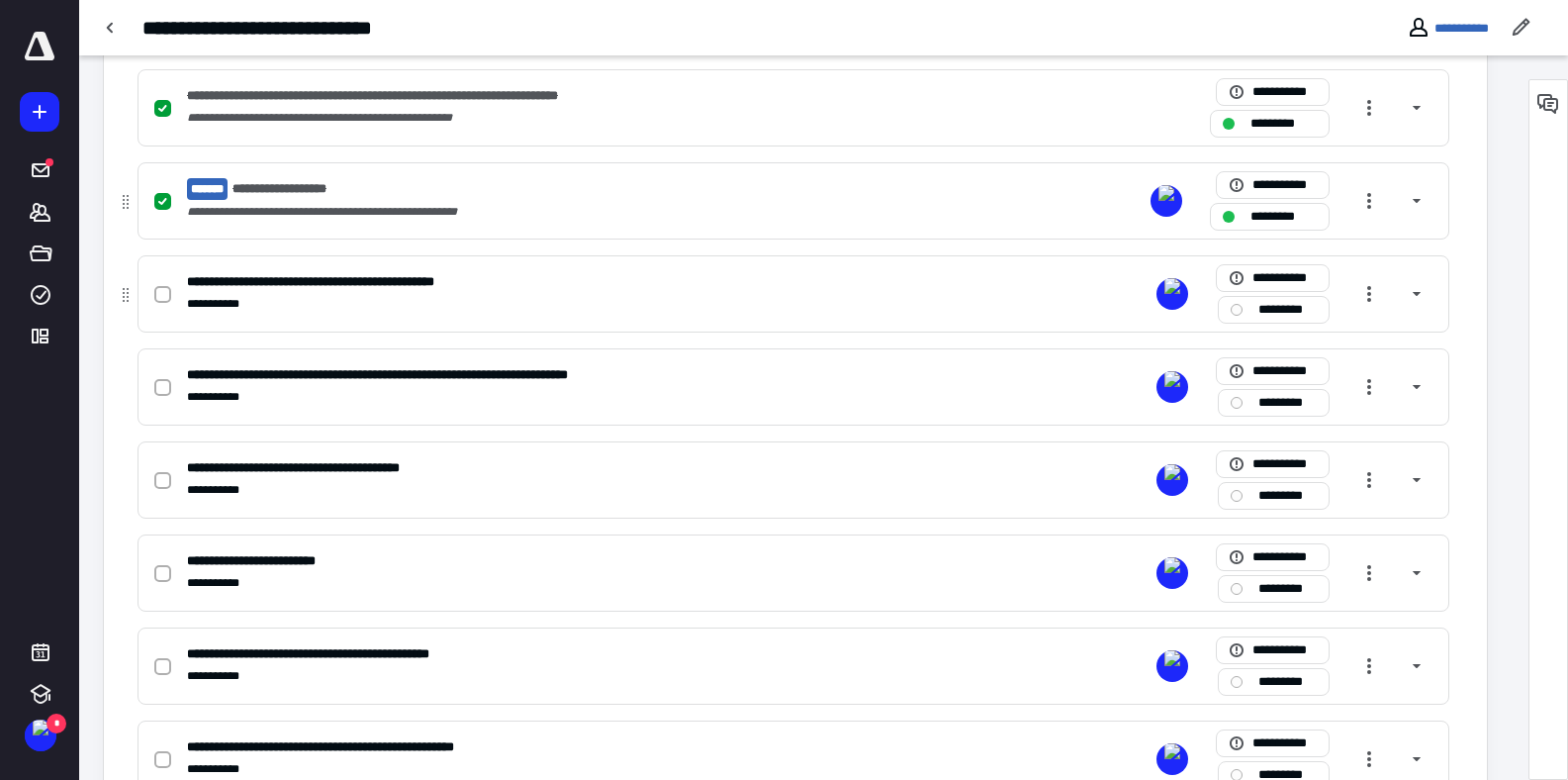 click 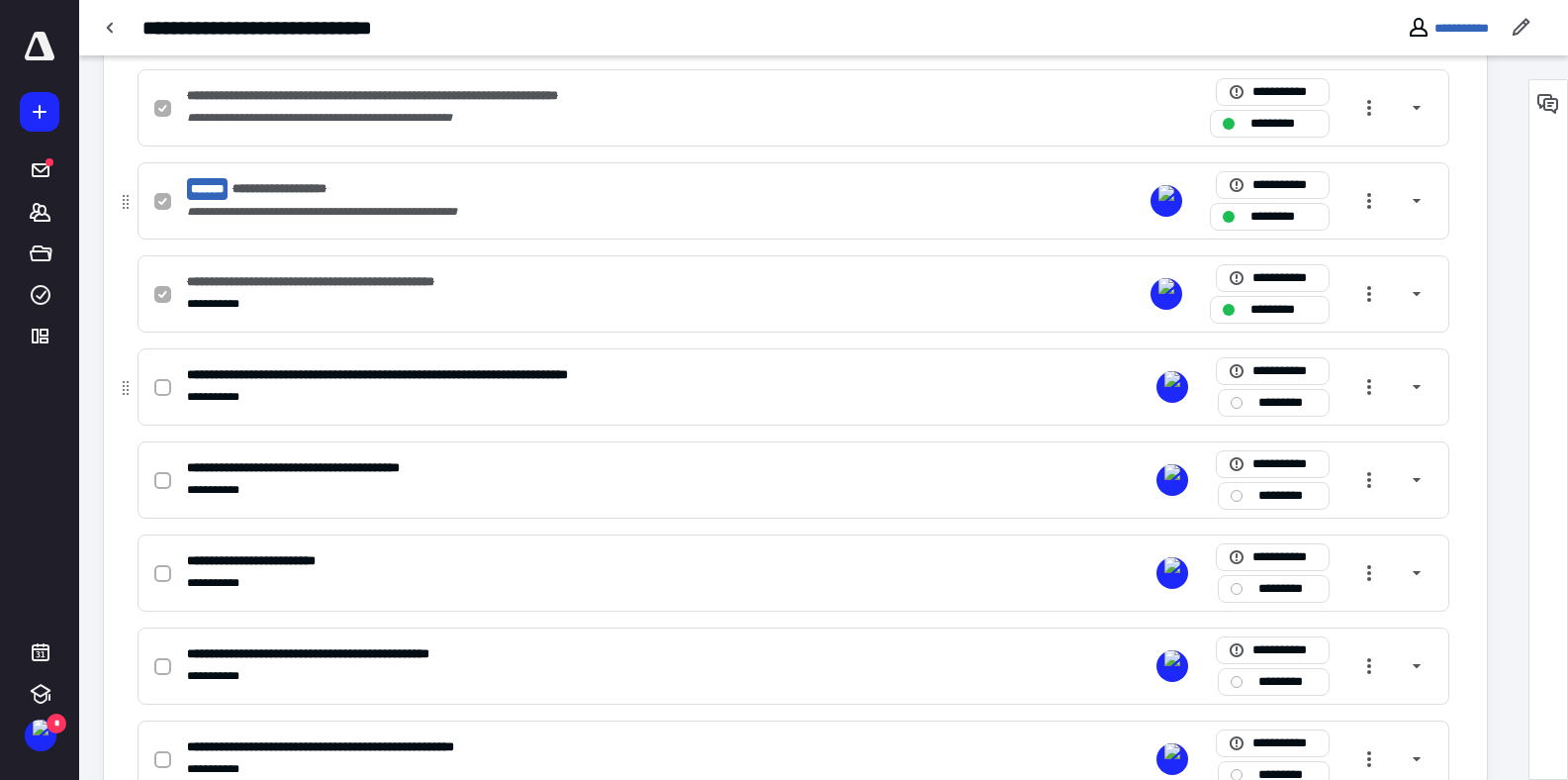click 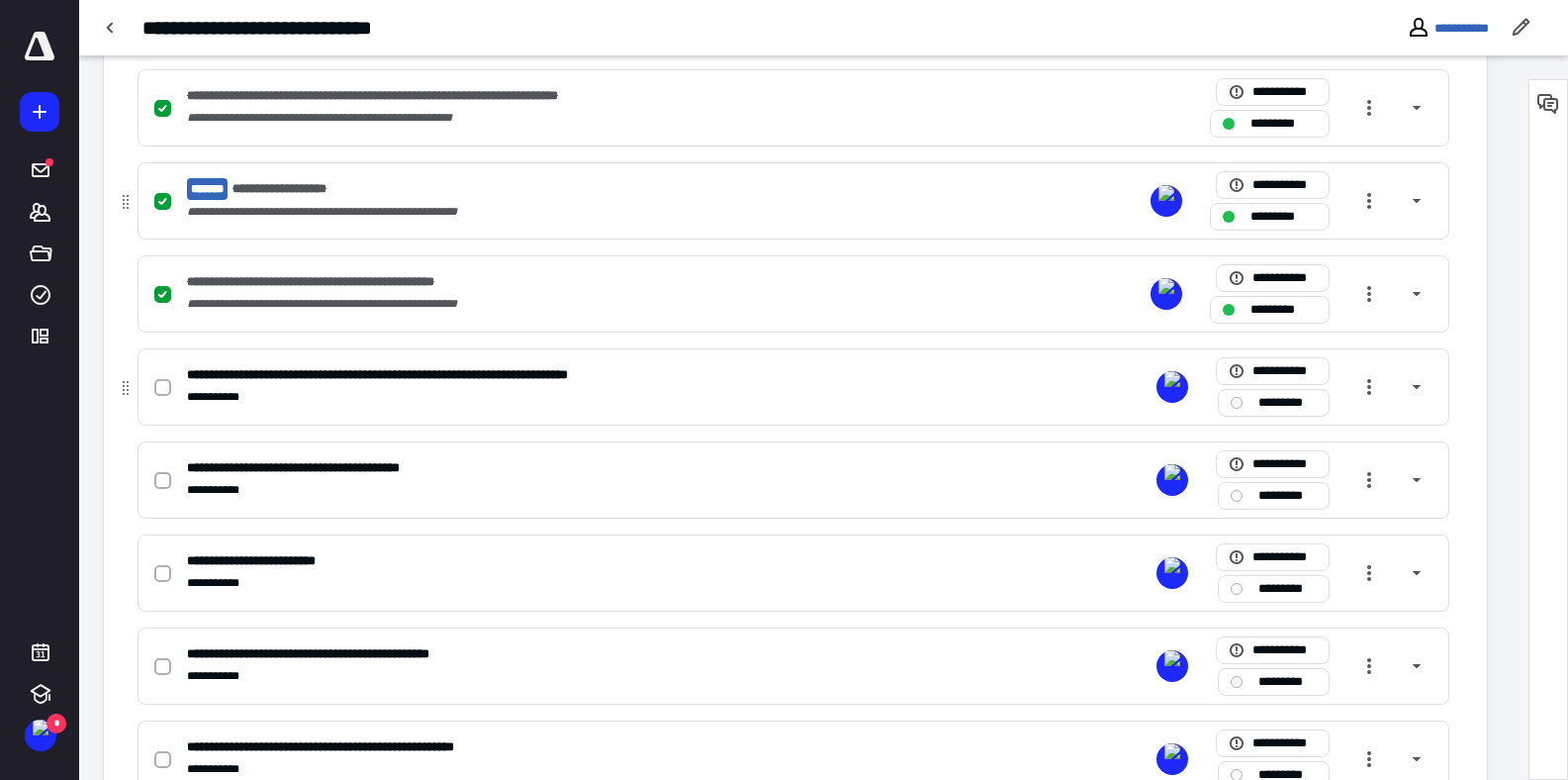 click at bounding box center (162, 388) 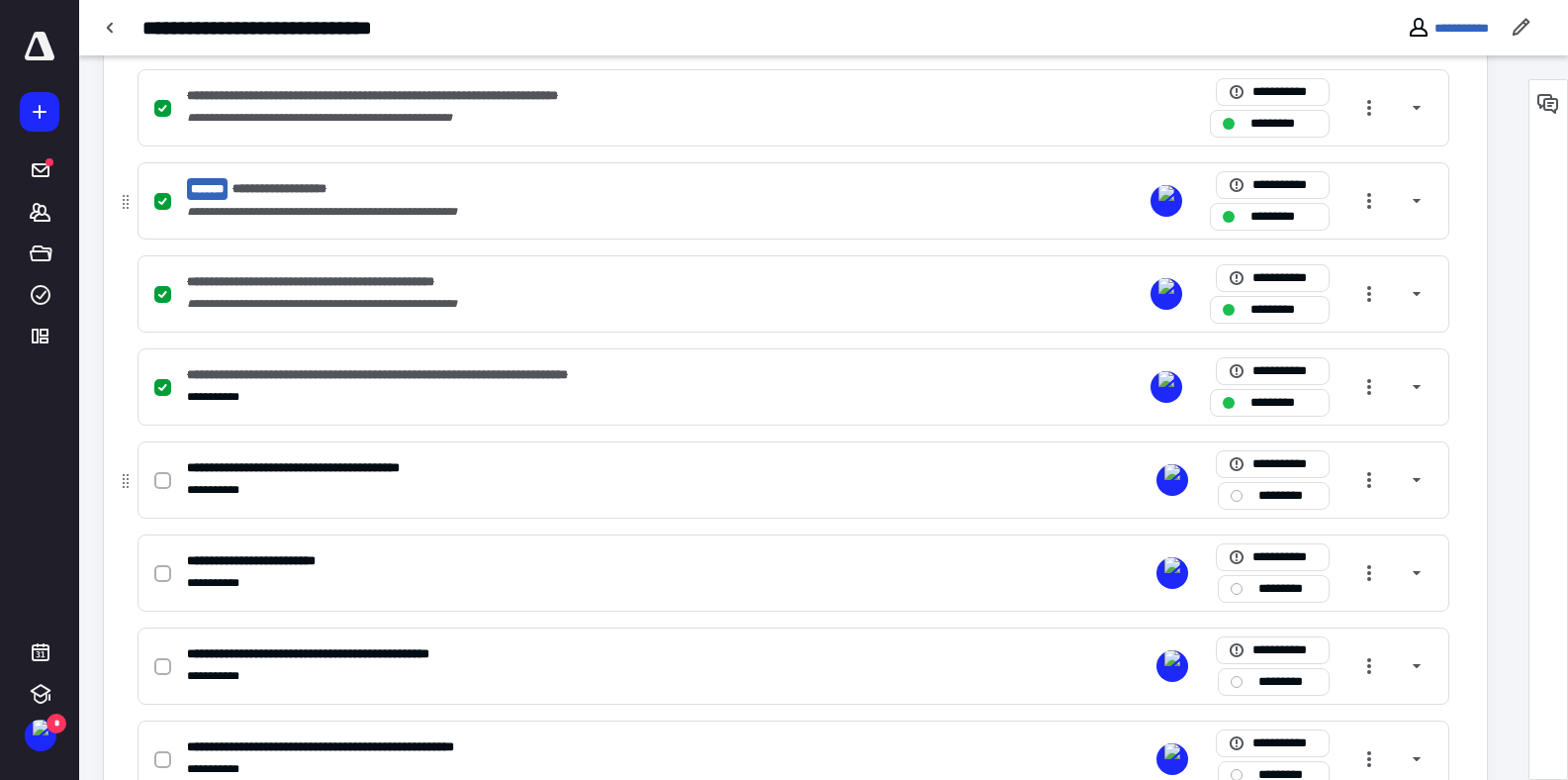 click at bounding box center (162, 481) 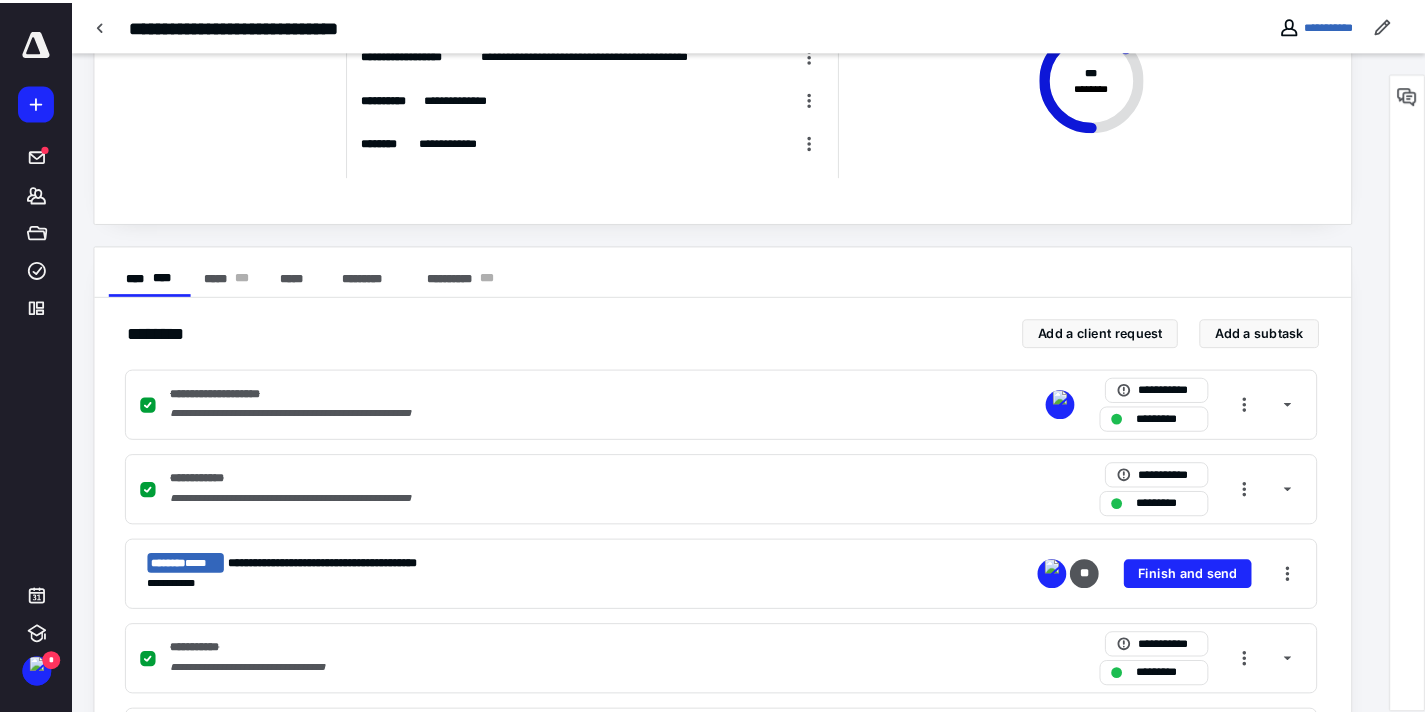 scroll, scrollTop: 0, scrollLeft: 0, axis: both 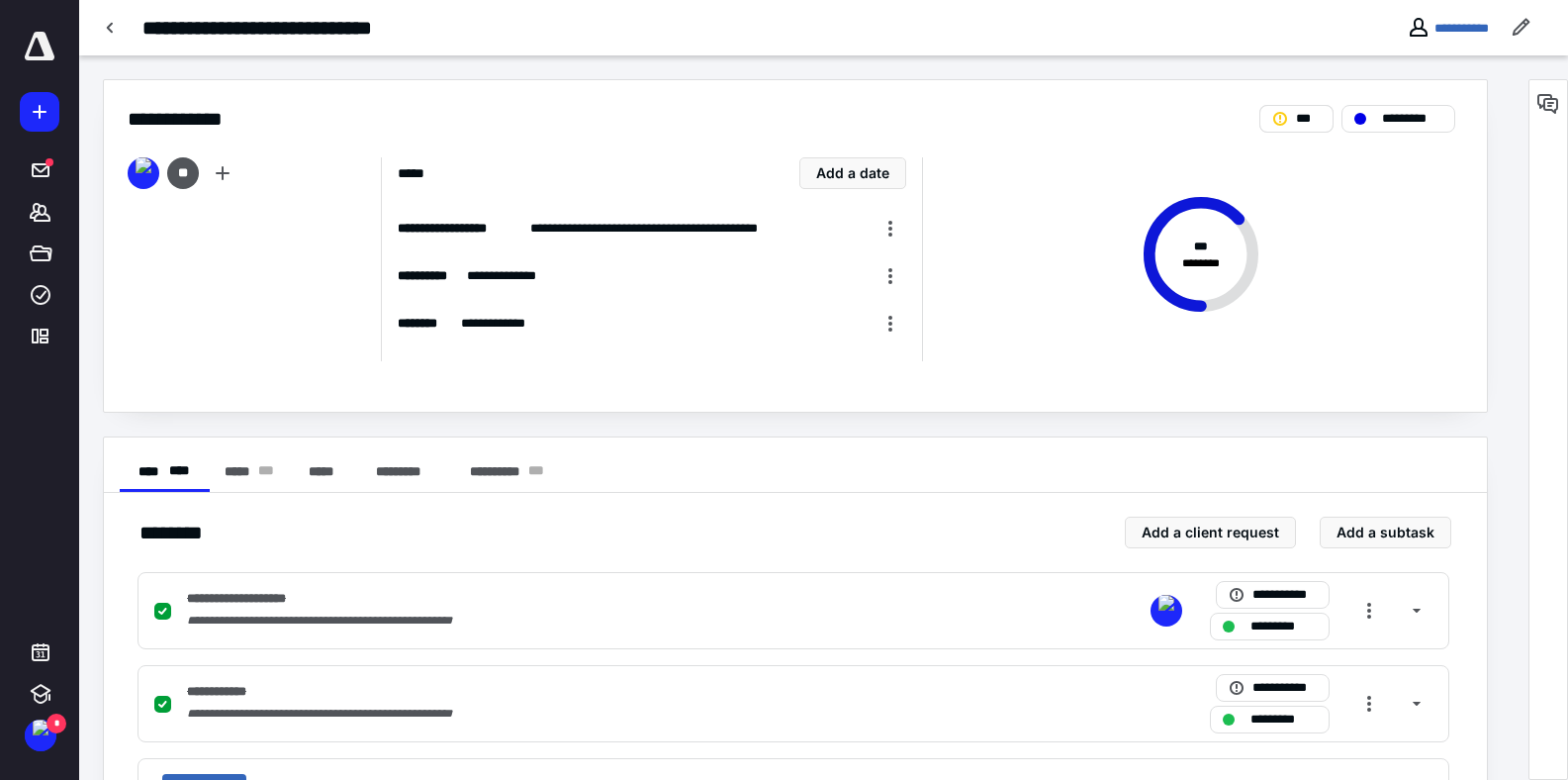 click 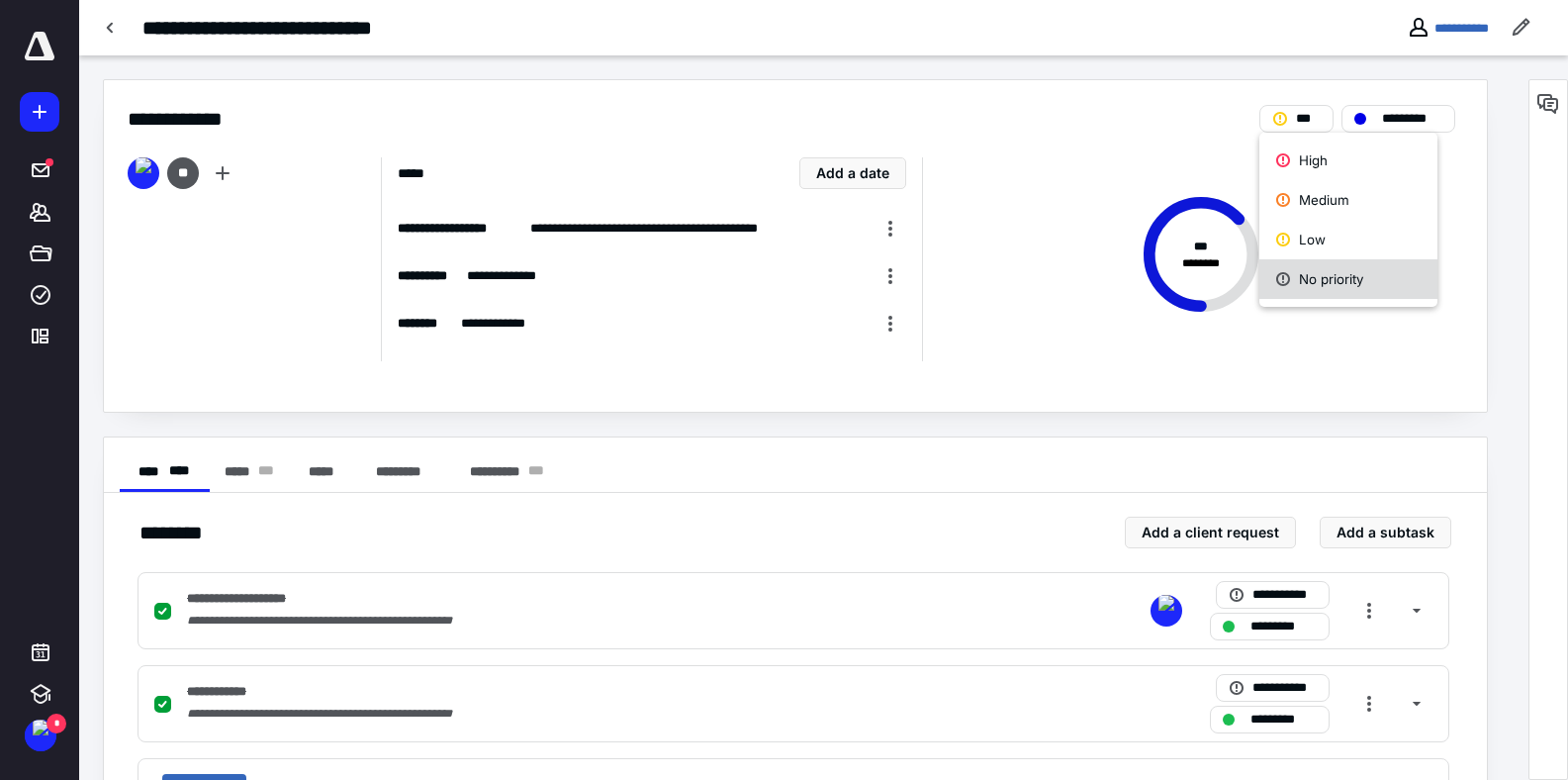 click on "No priority" at bounding box center (1348, 279) 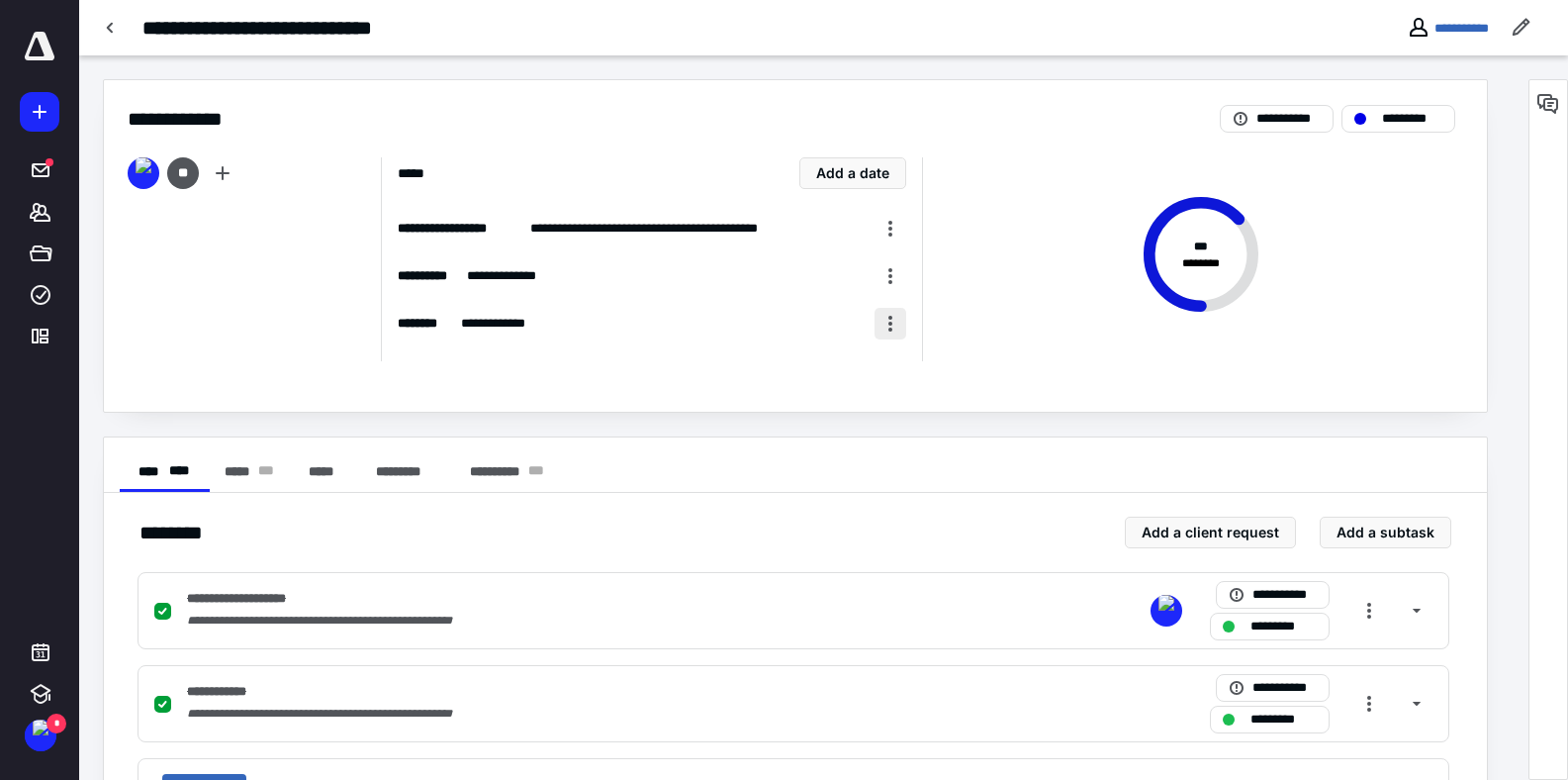 click at bounding box center (890, 324) 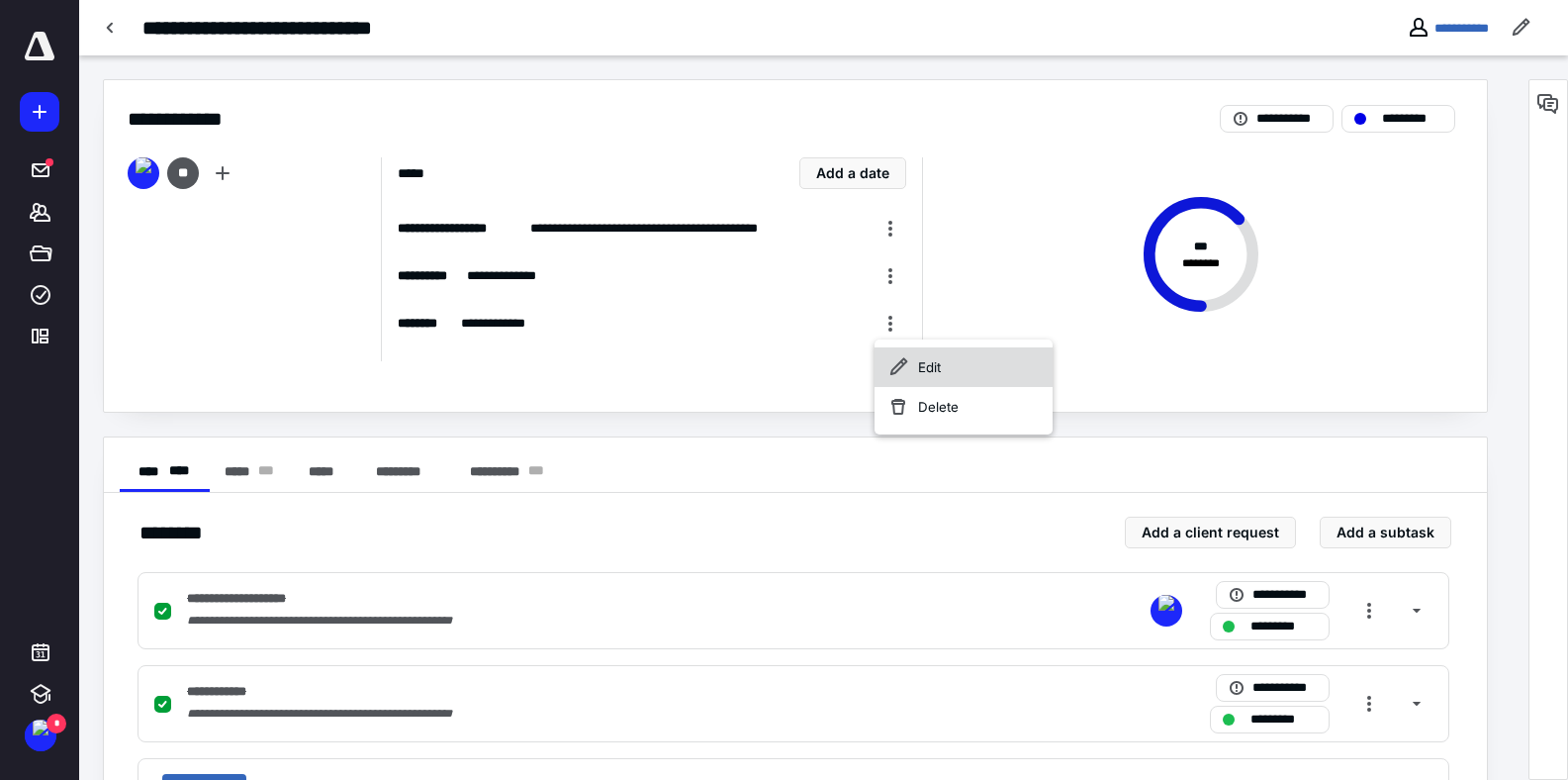 click 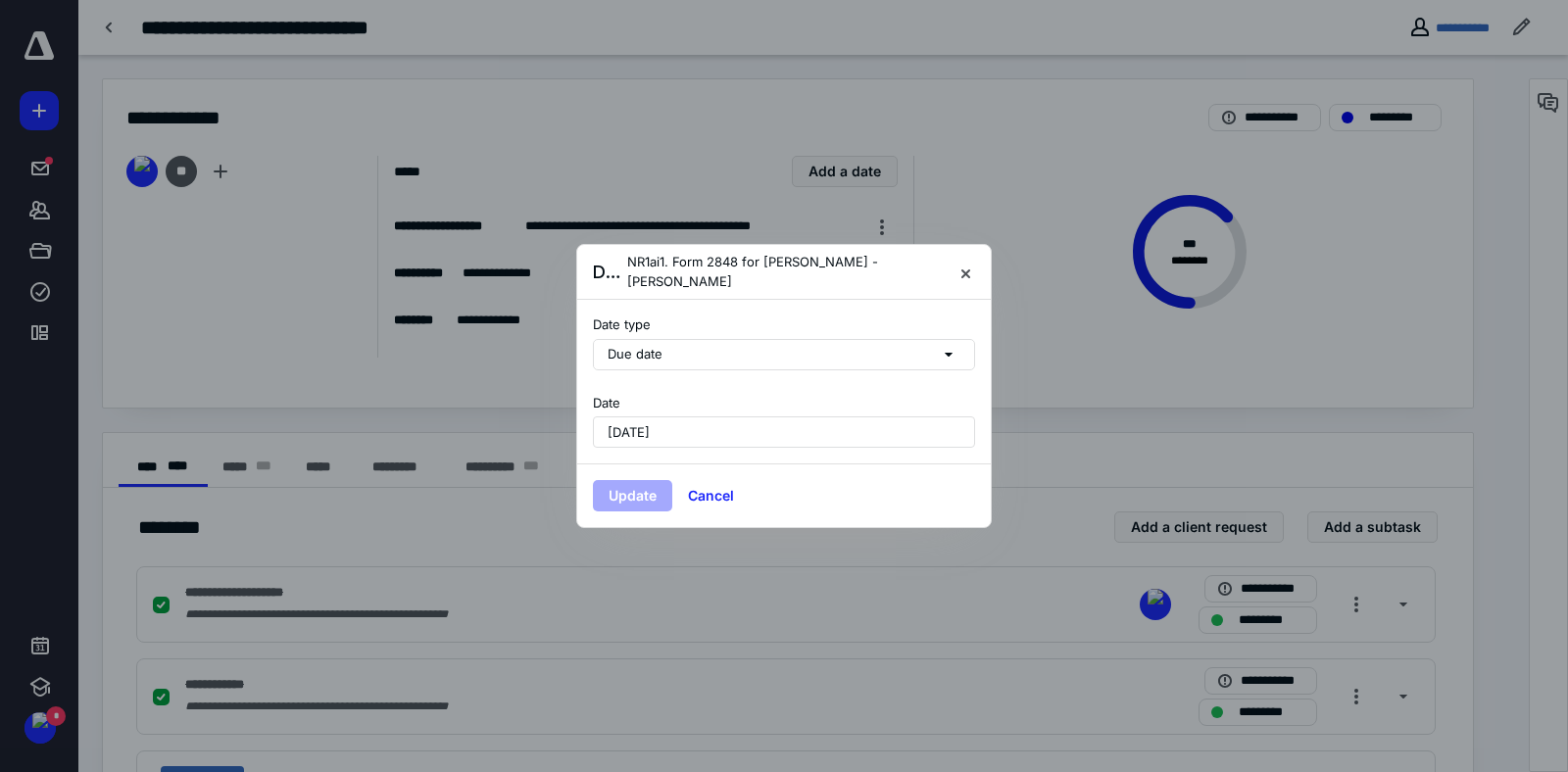 click on "June 20, 2025" at bounding box center (784, 432) 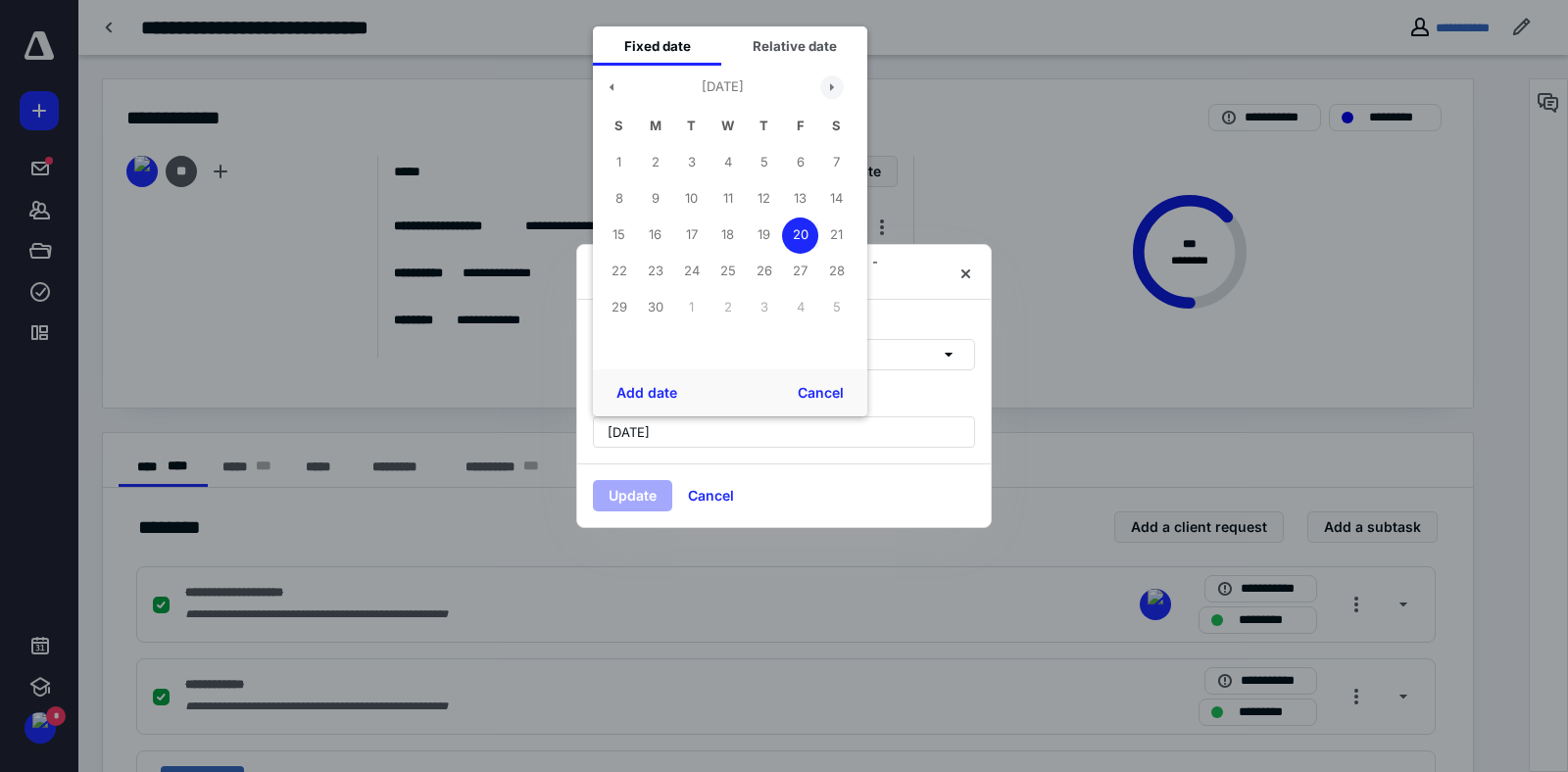 click at bounding box center (832, 87) 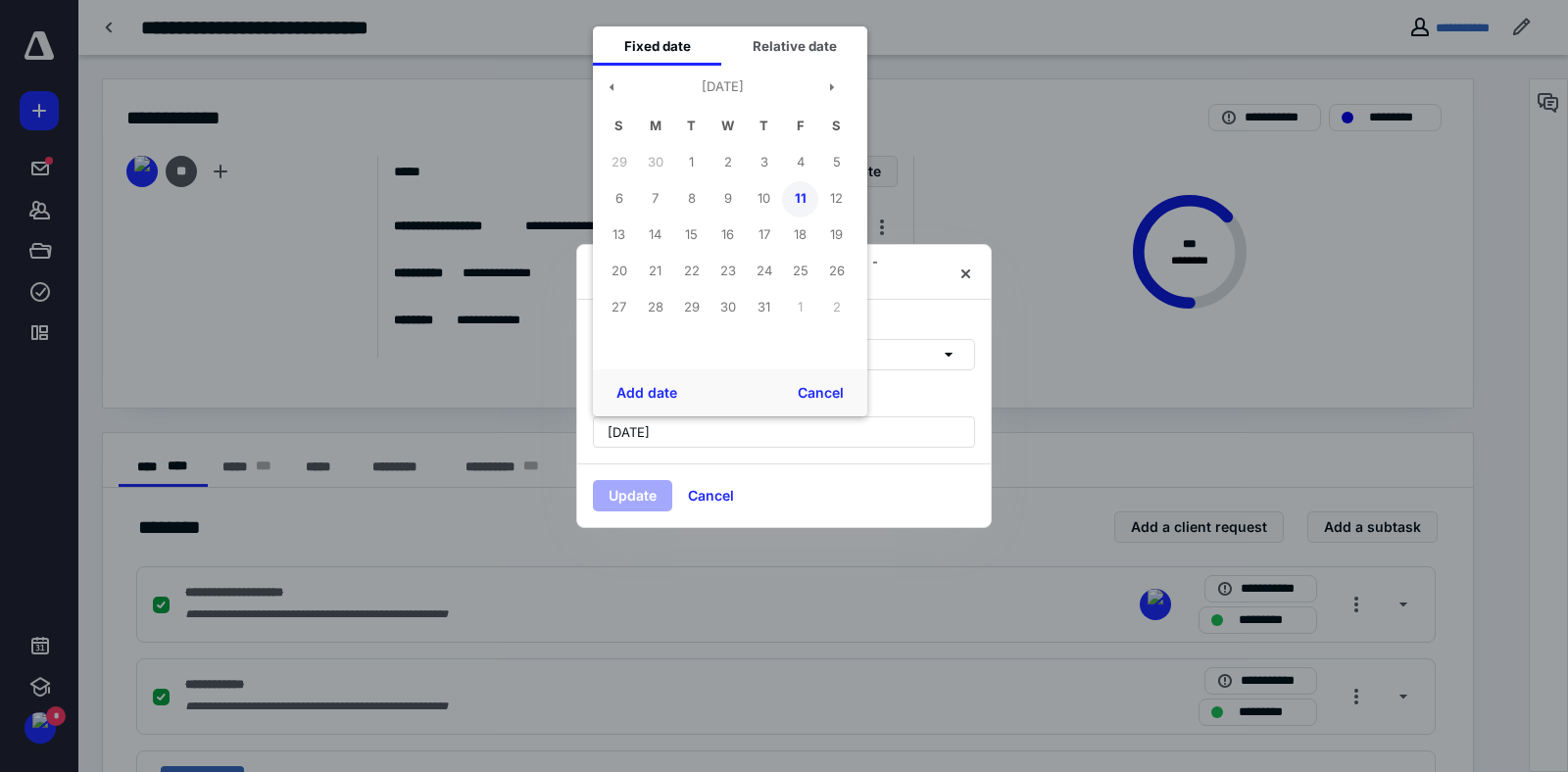 click on "11" at bounding box center (800, 199) 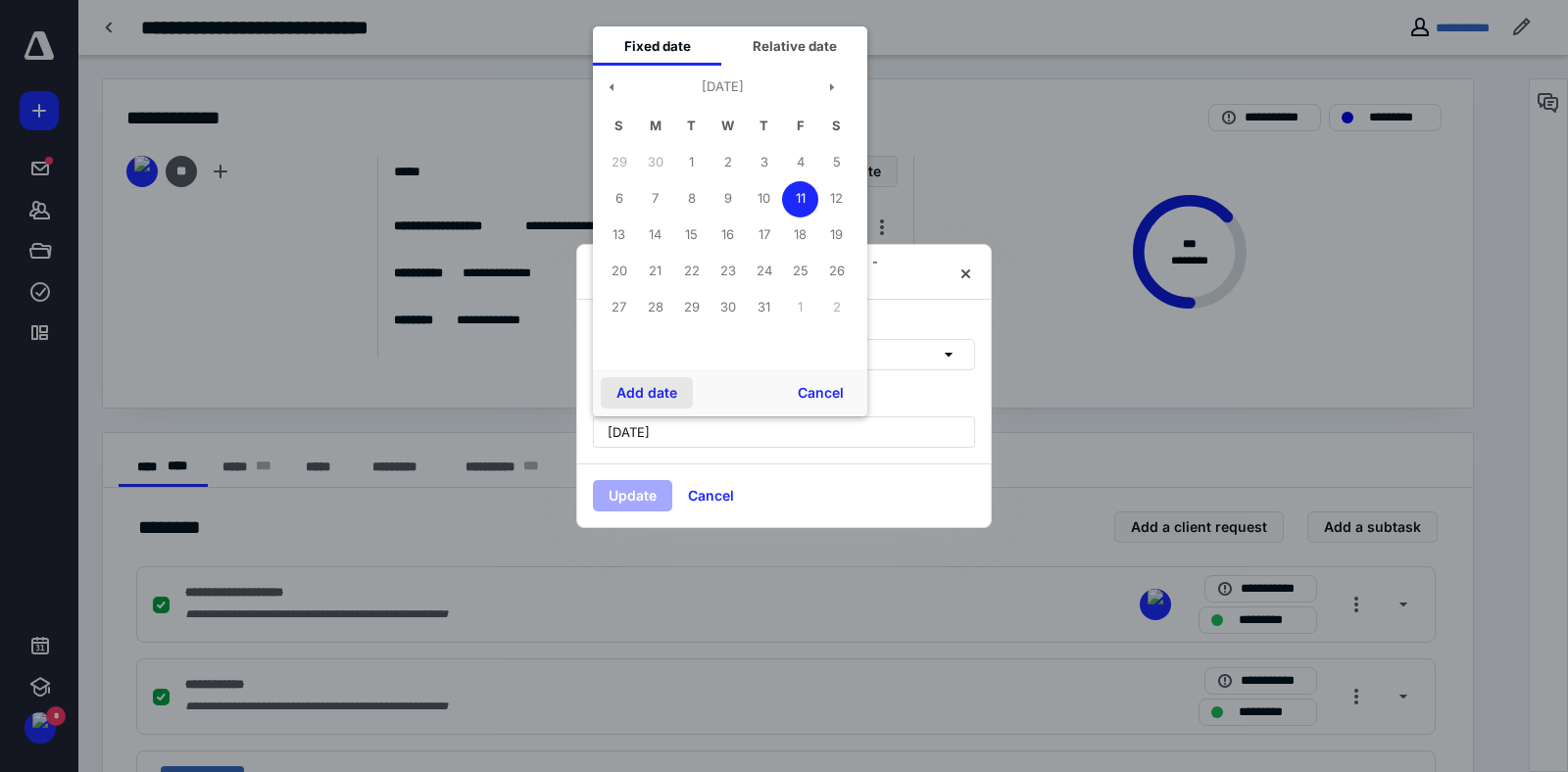 click on "Add date" at bounding box center [647, 393] 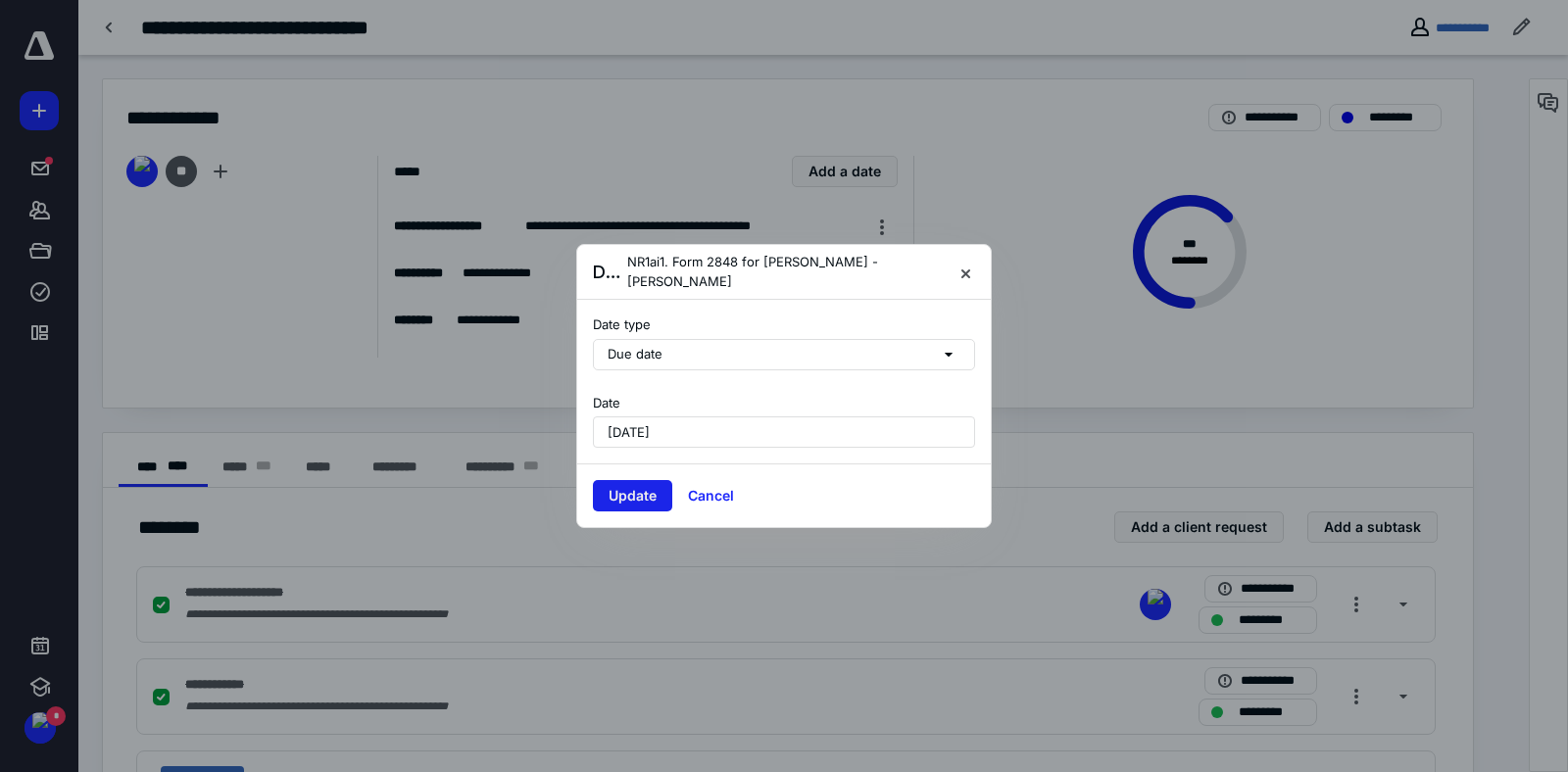 click on "Update" at bounding box center (632, 496) 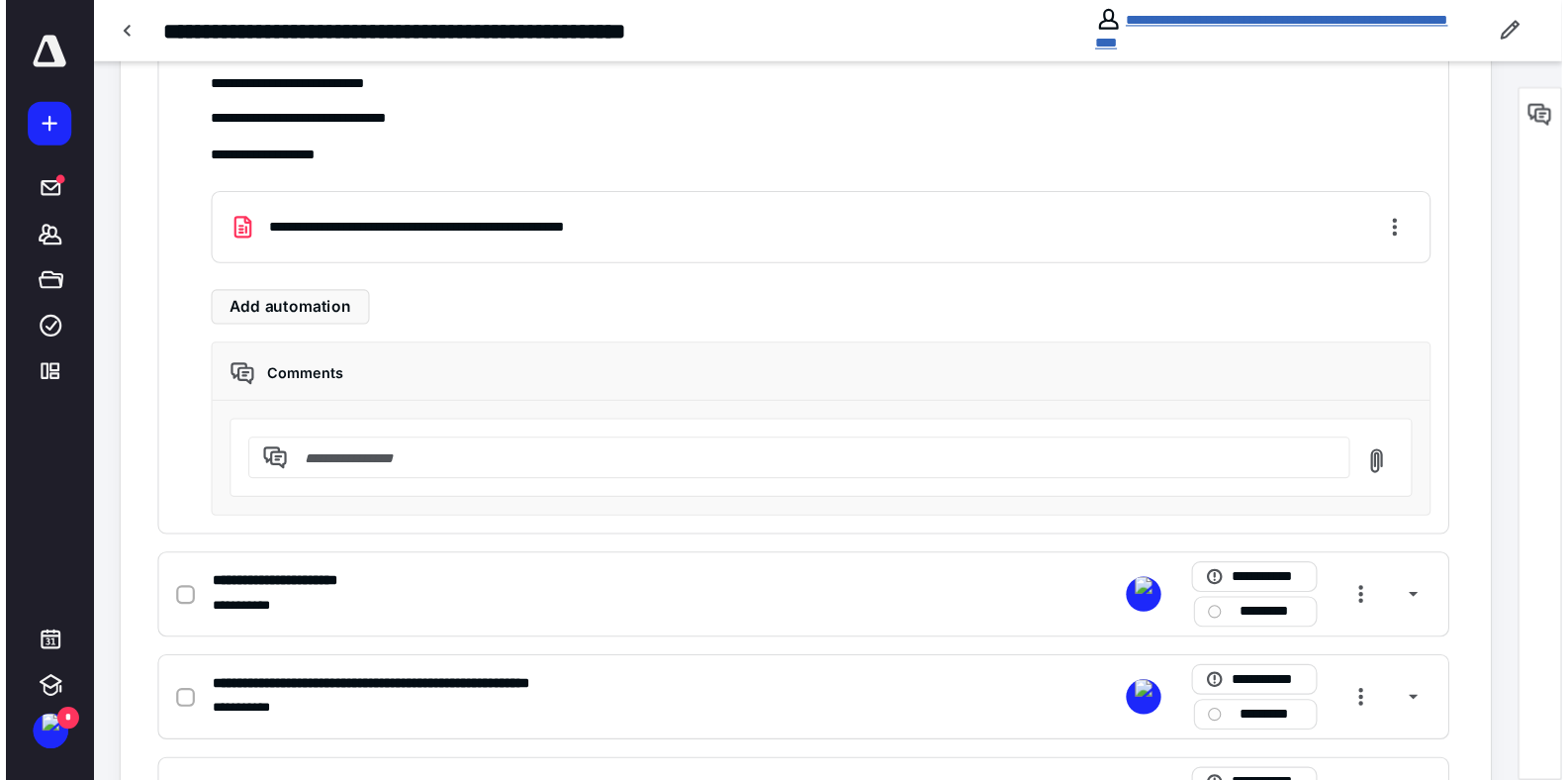 scroll, scrollTop: 1682, scrollLeft: 0, axis: vertical 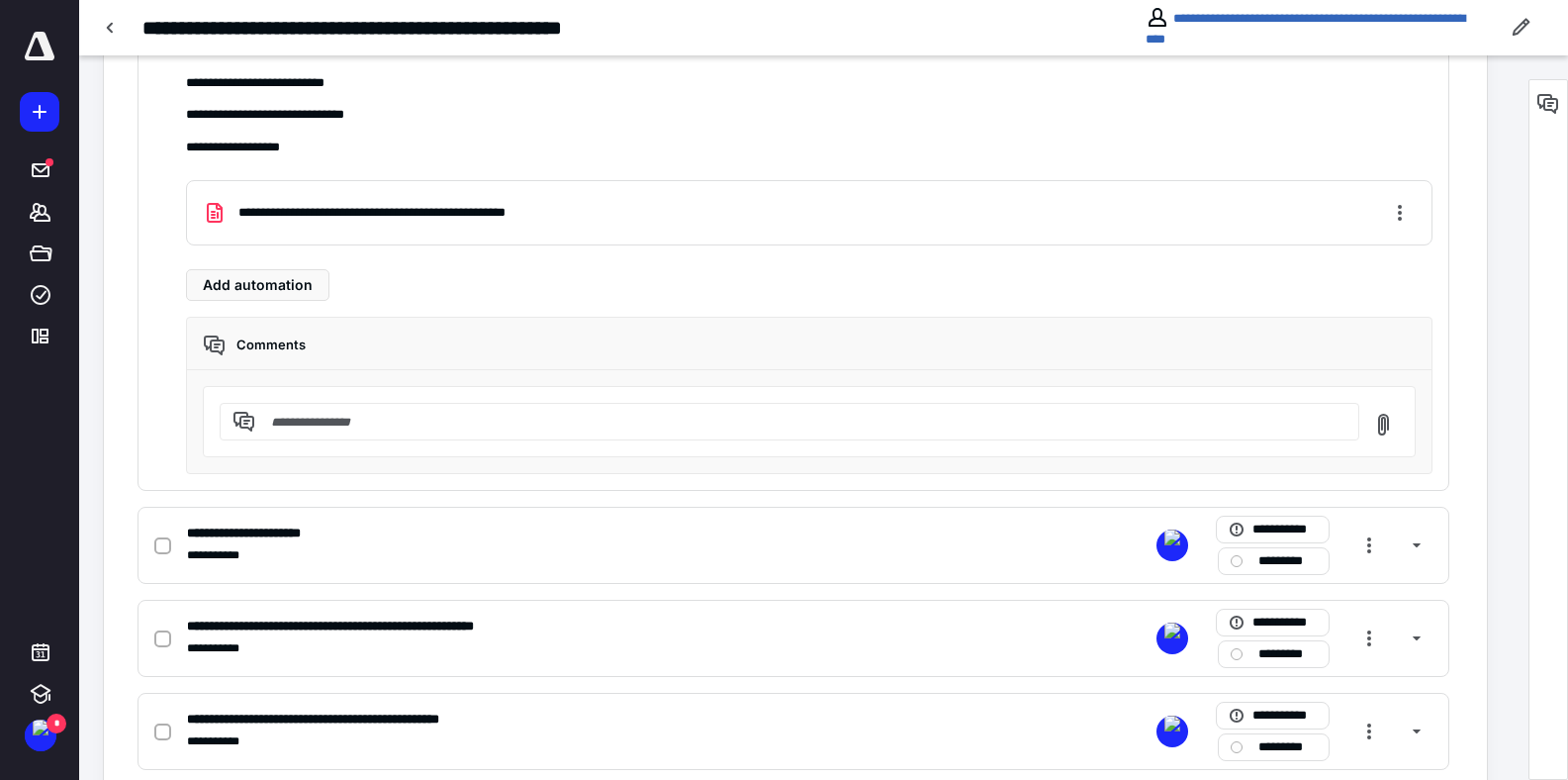 click at bounding box center [801, 422] 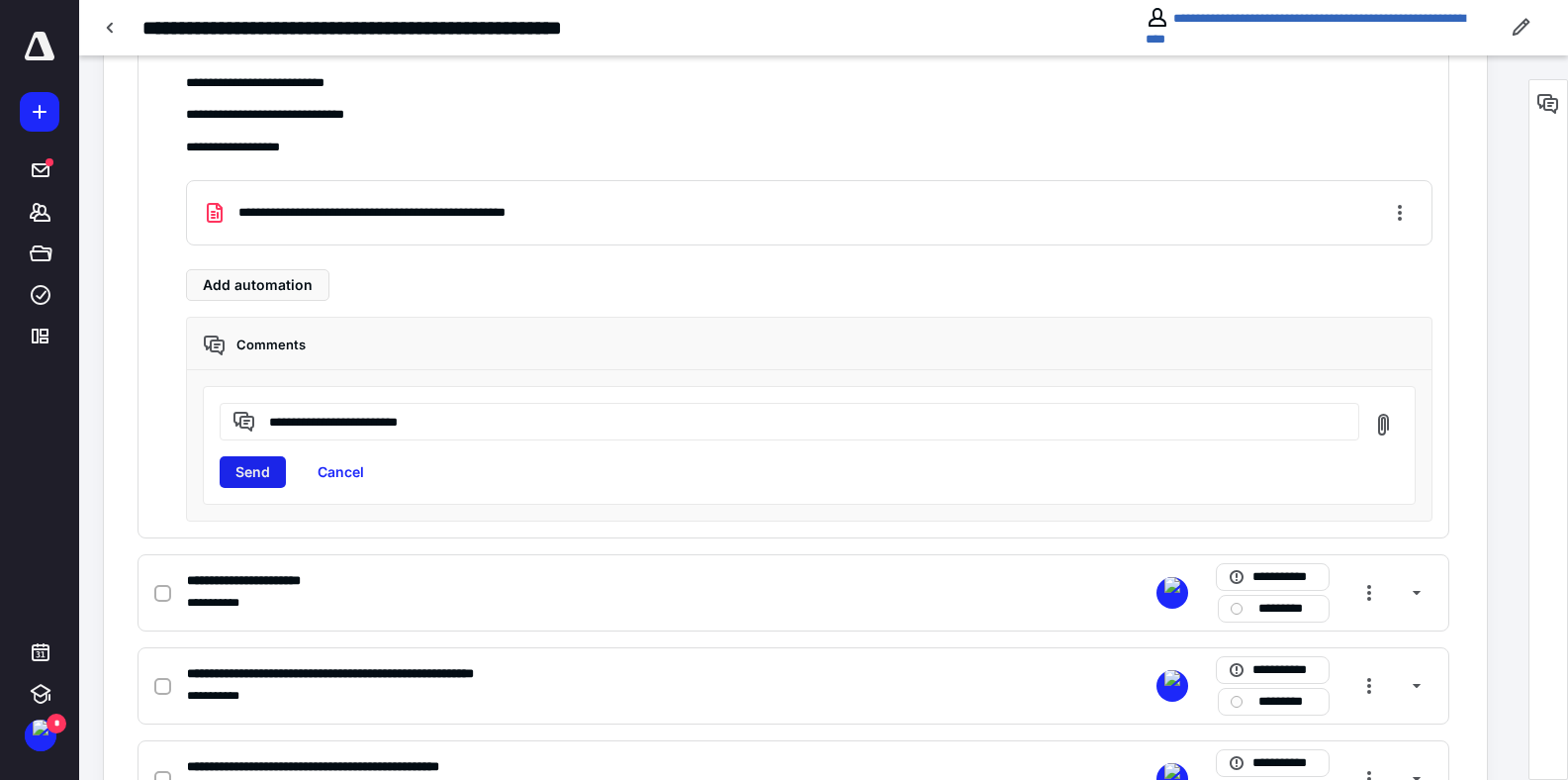 type on "**********" 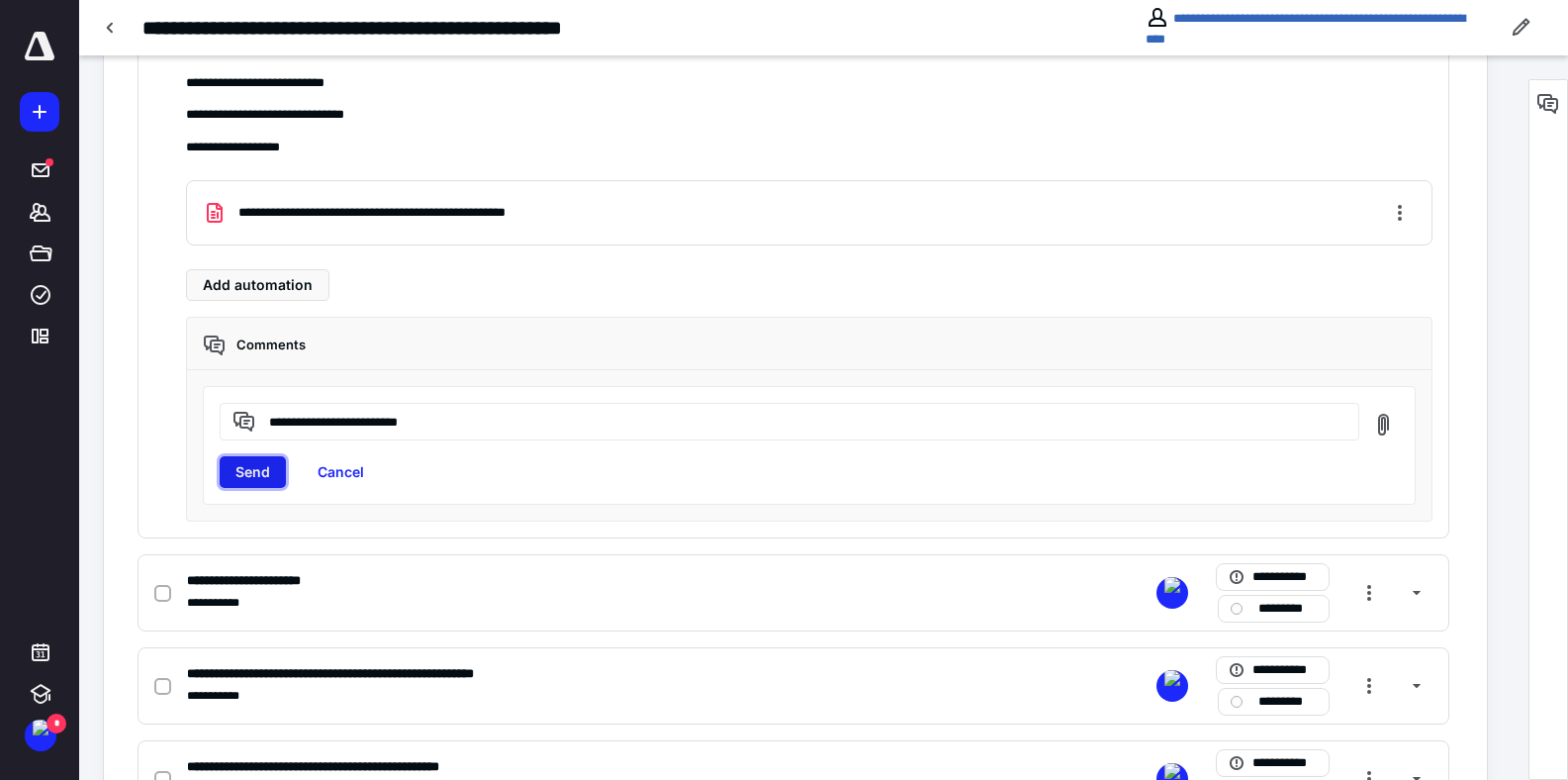click on "Send" at bounding box center (252, 472) 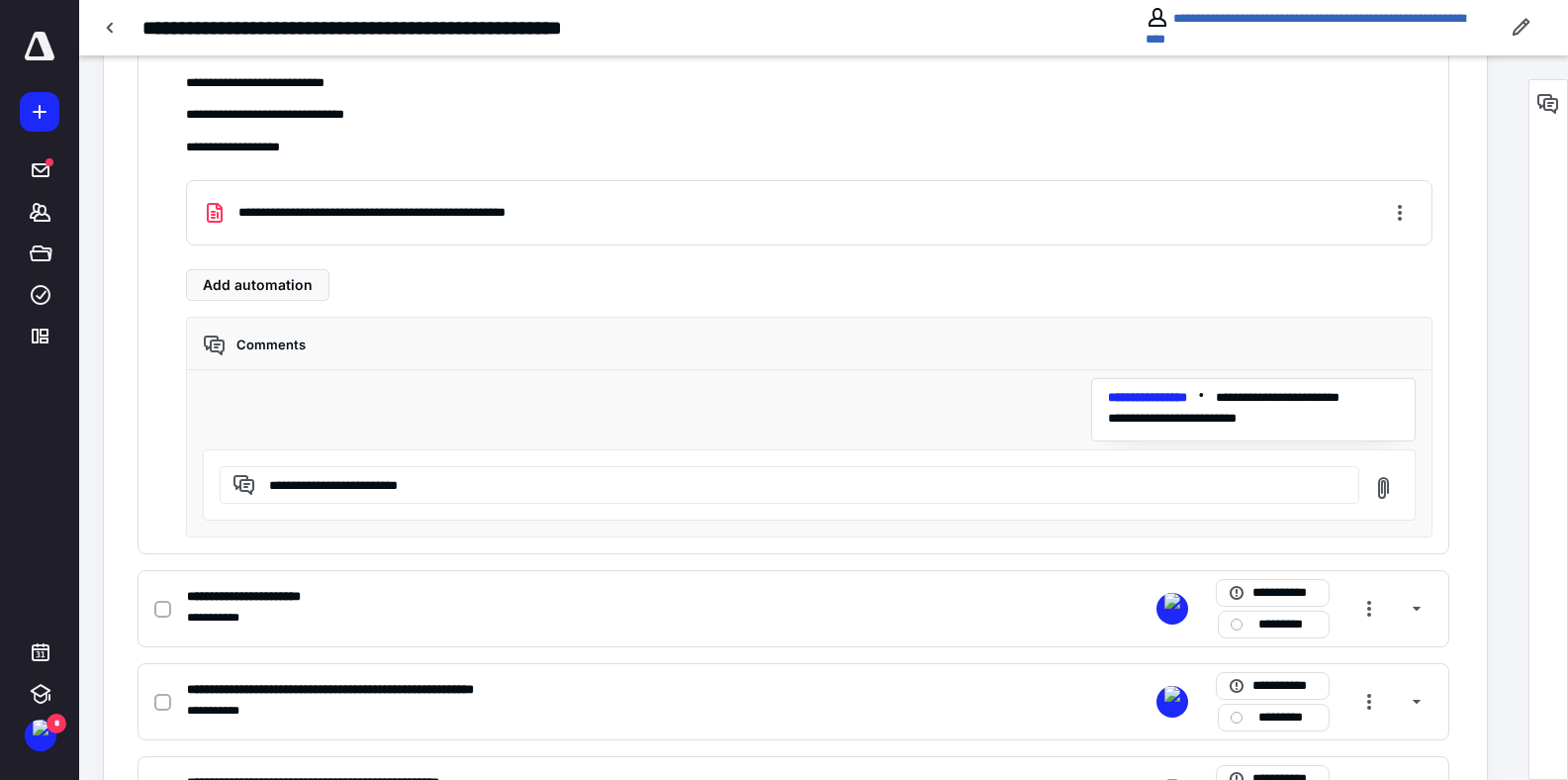 scroll, scrollTop: 782, scrollLeft: 0, axis: vertical 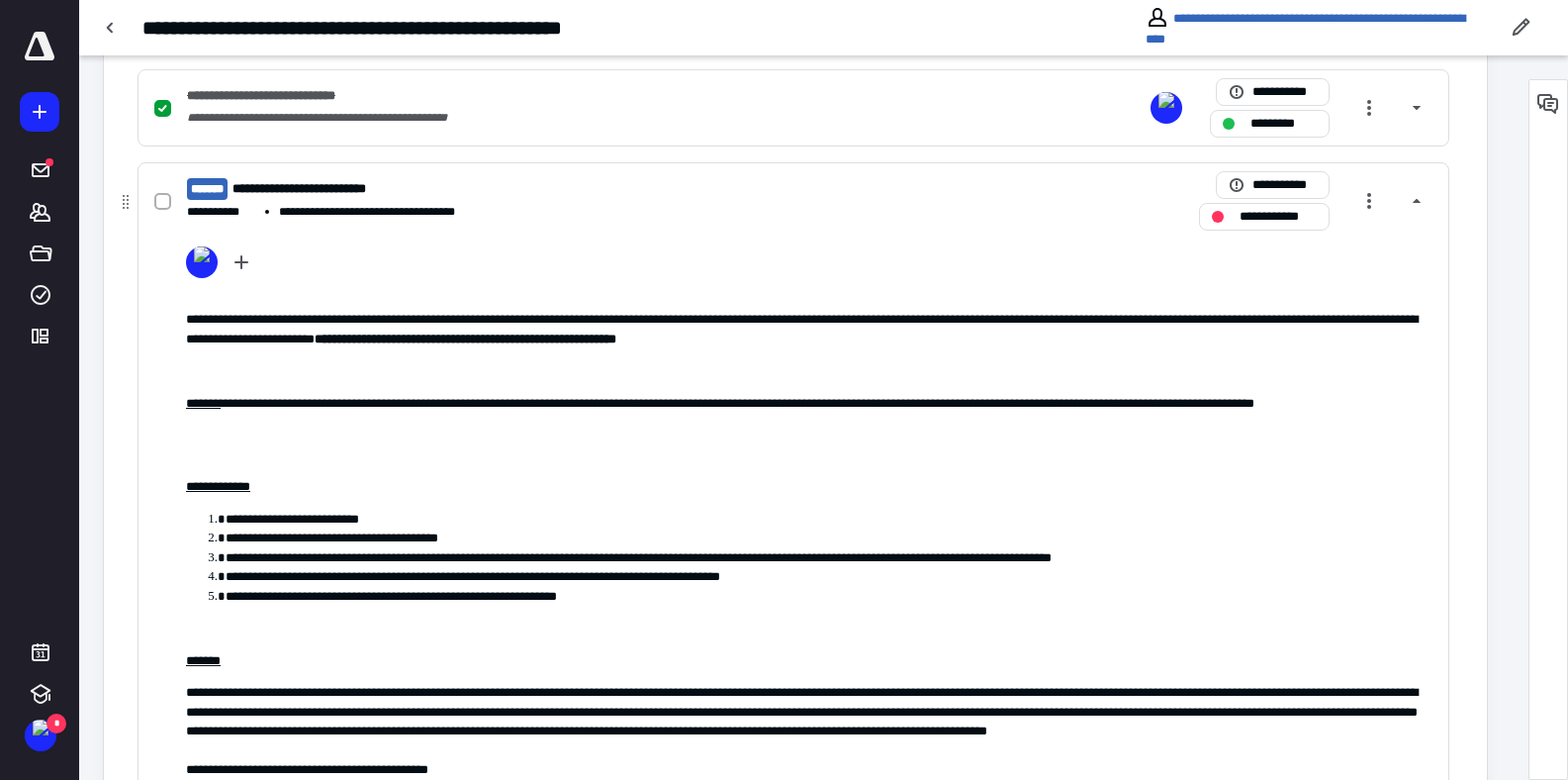 click at bounding box center (166, 201) 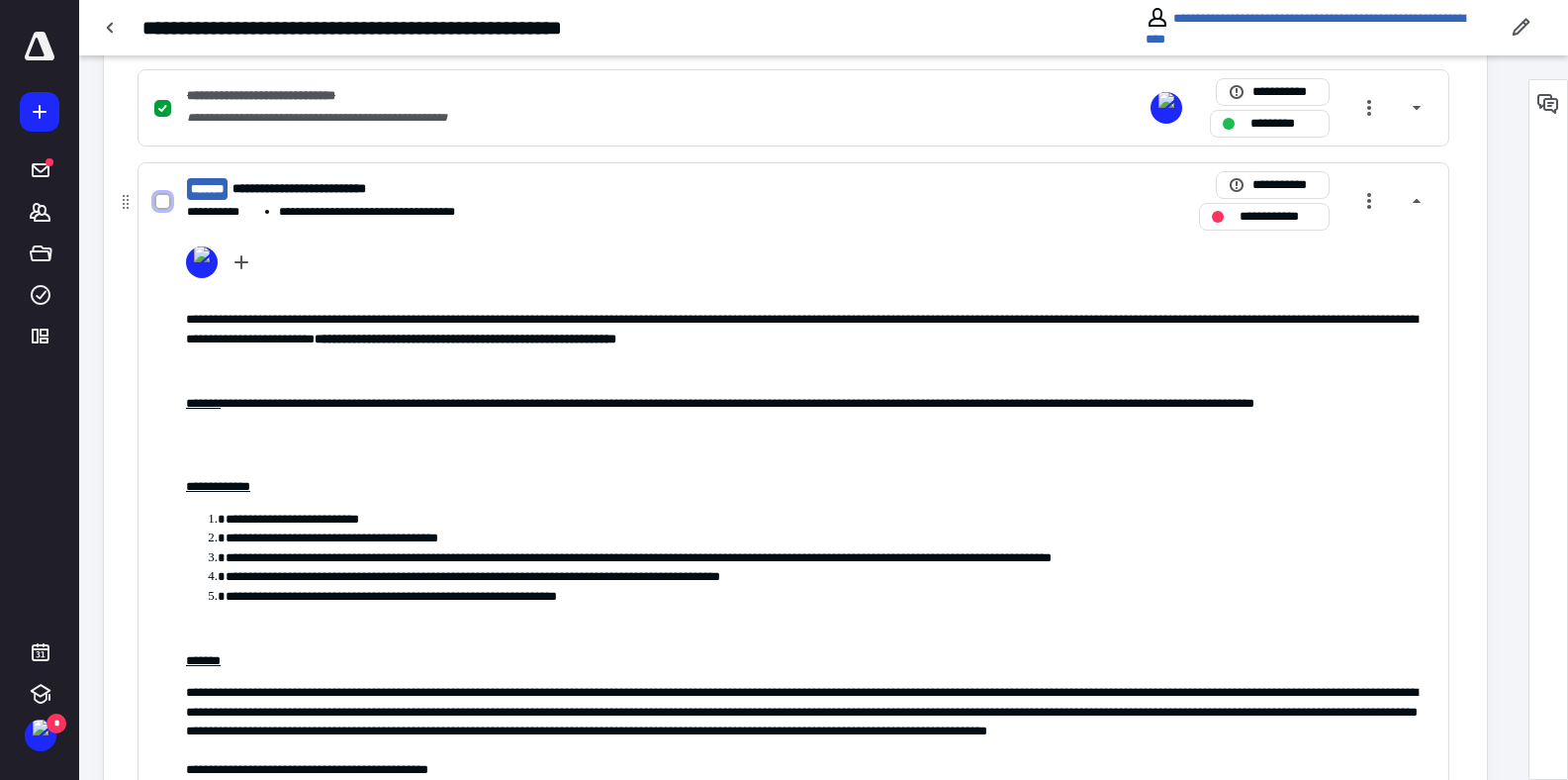 click at bounding box center [162, 202] 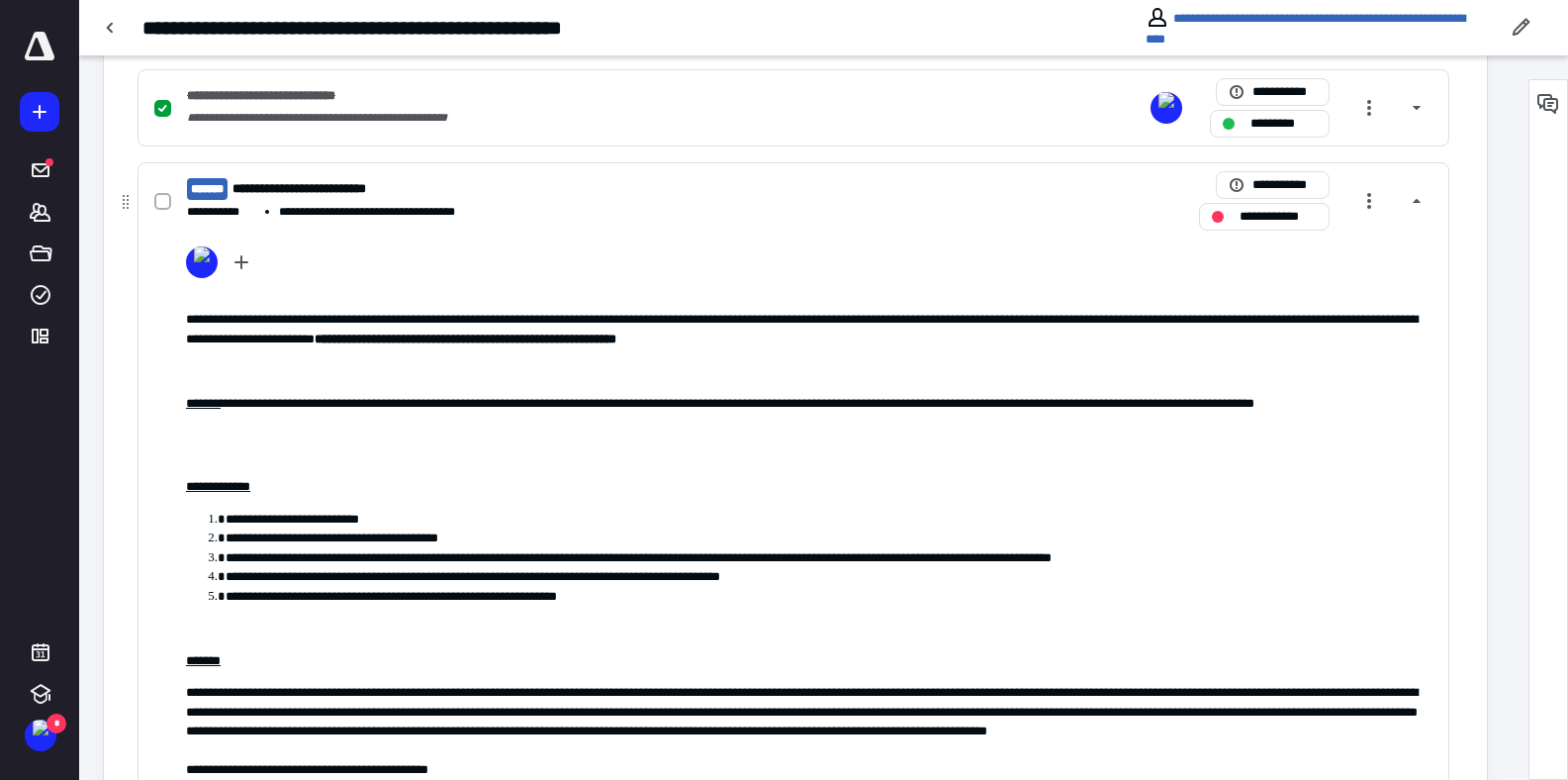 checkbox on "true" 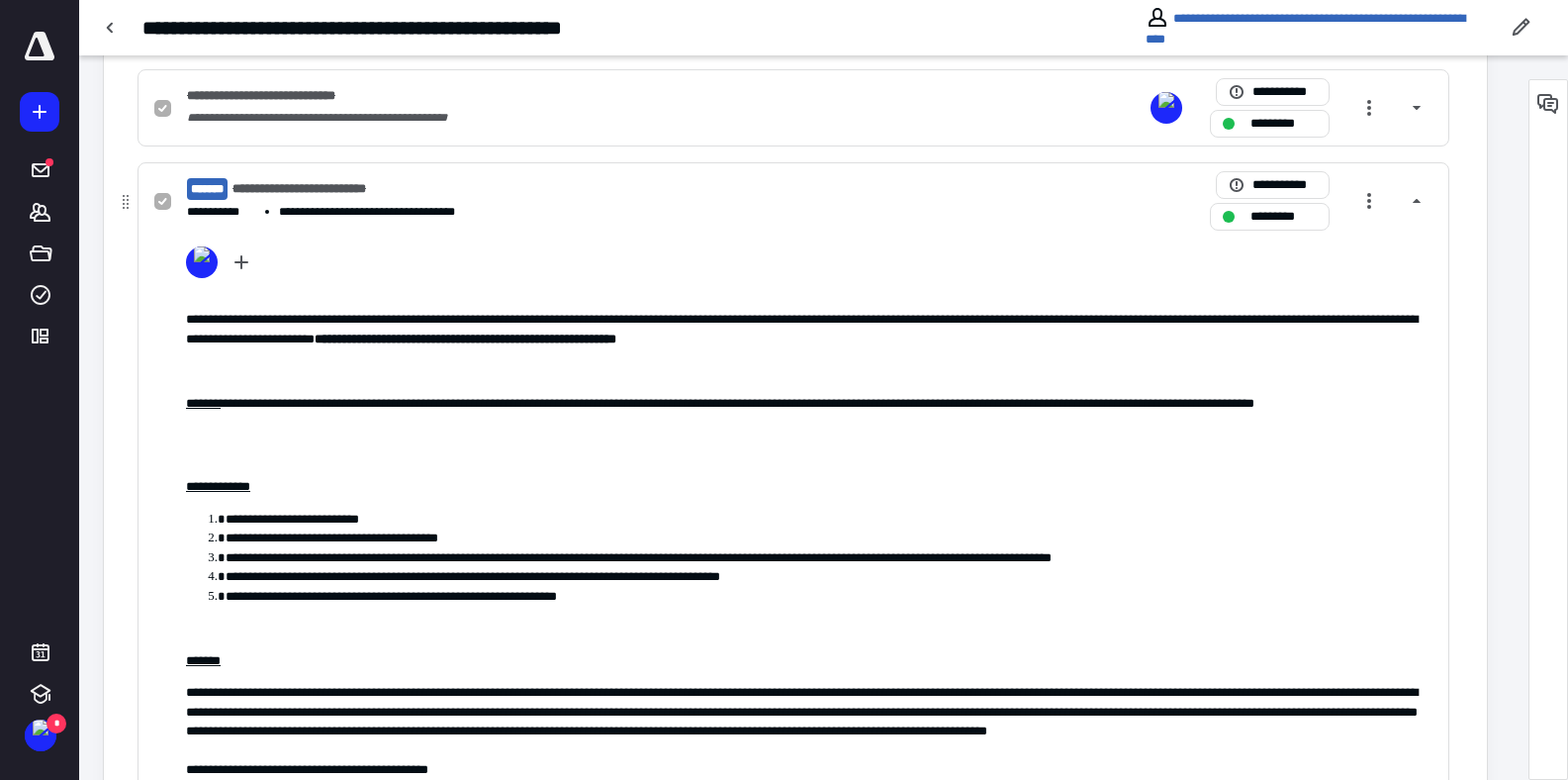 click on "**********" at bounding box center (533, 189) 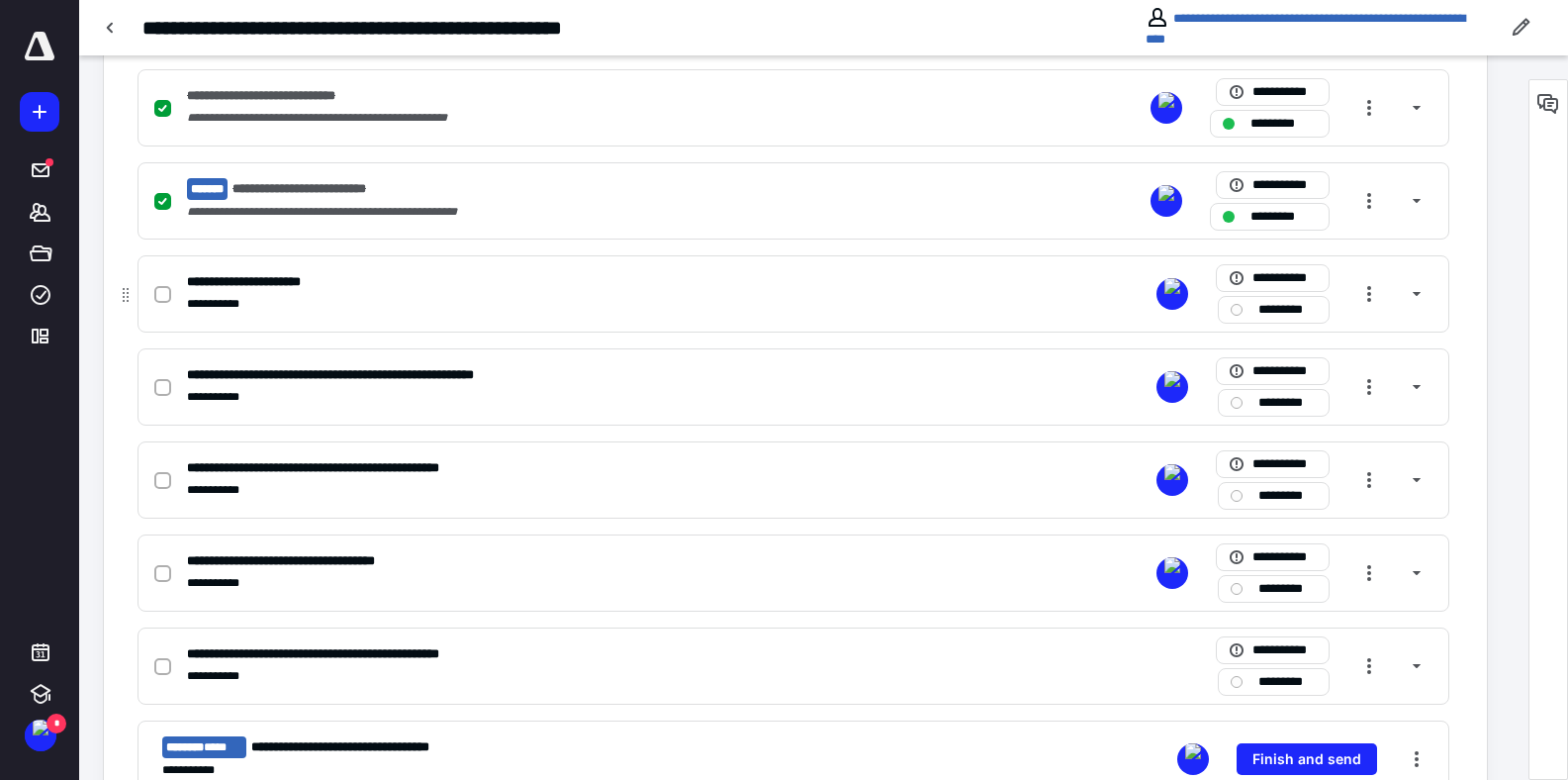 click at bounding box center [162, 295] 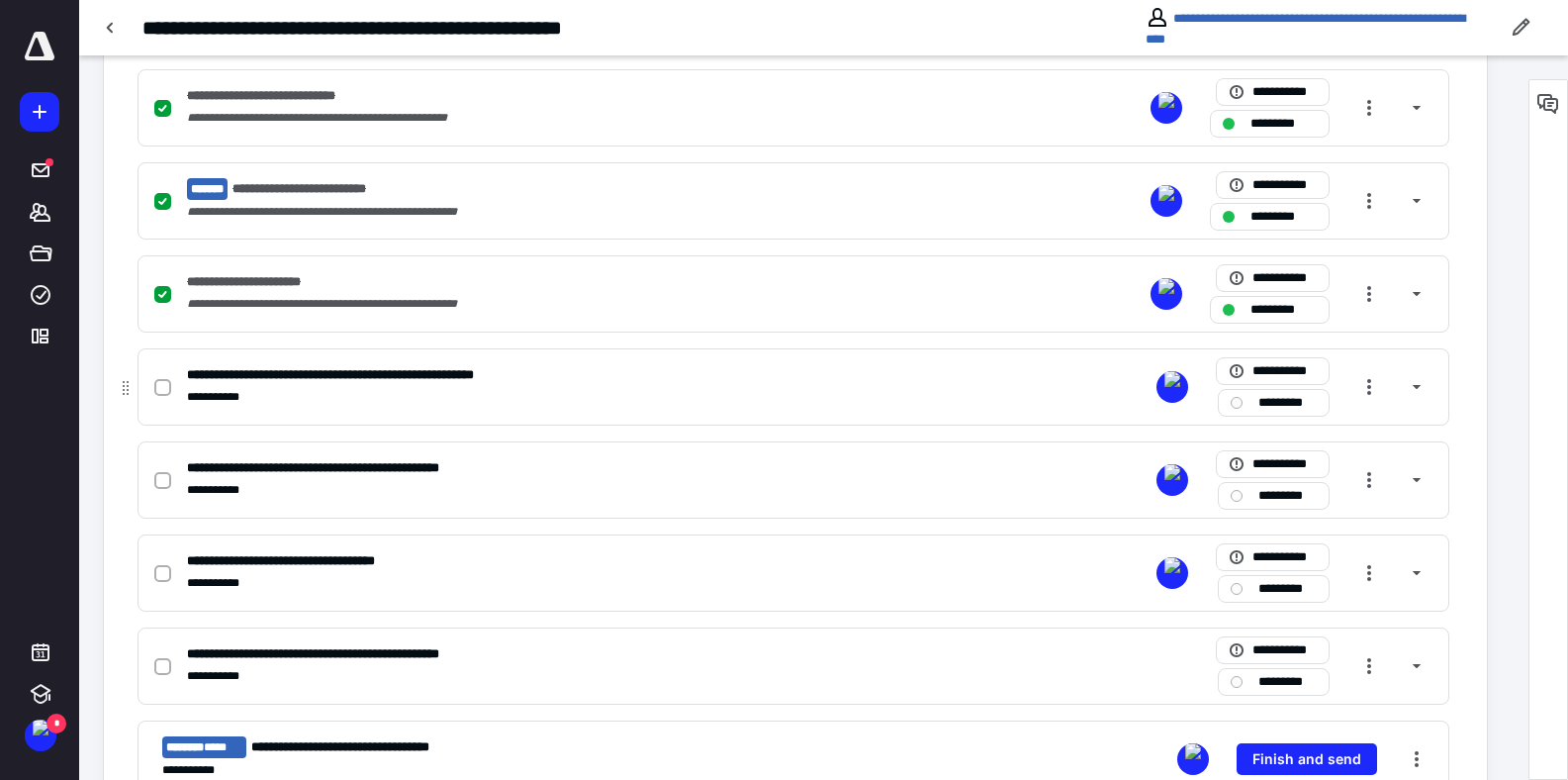 click at bounding box center [162, 388] 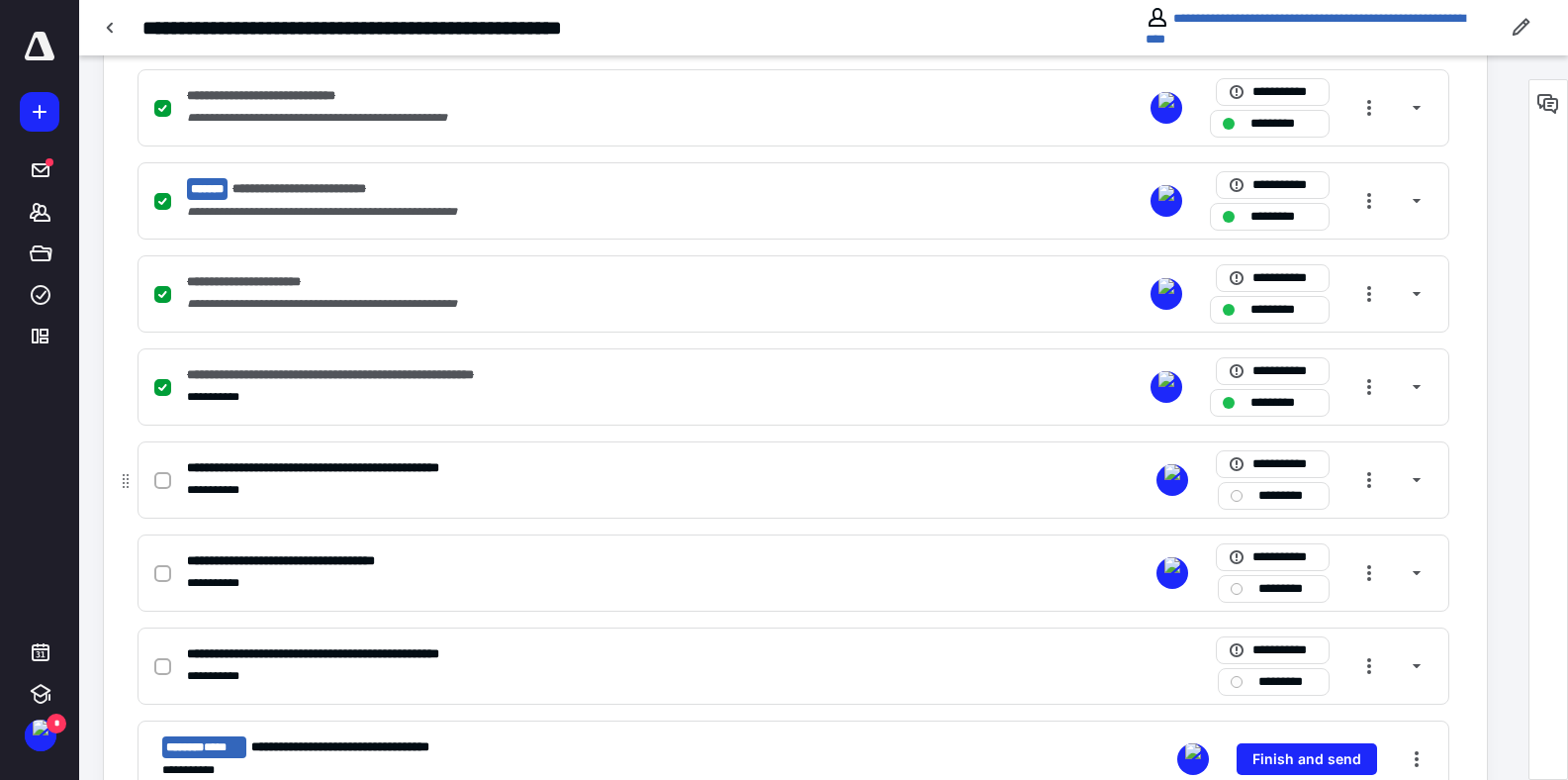 click at bounding box center (162, 481) 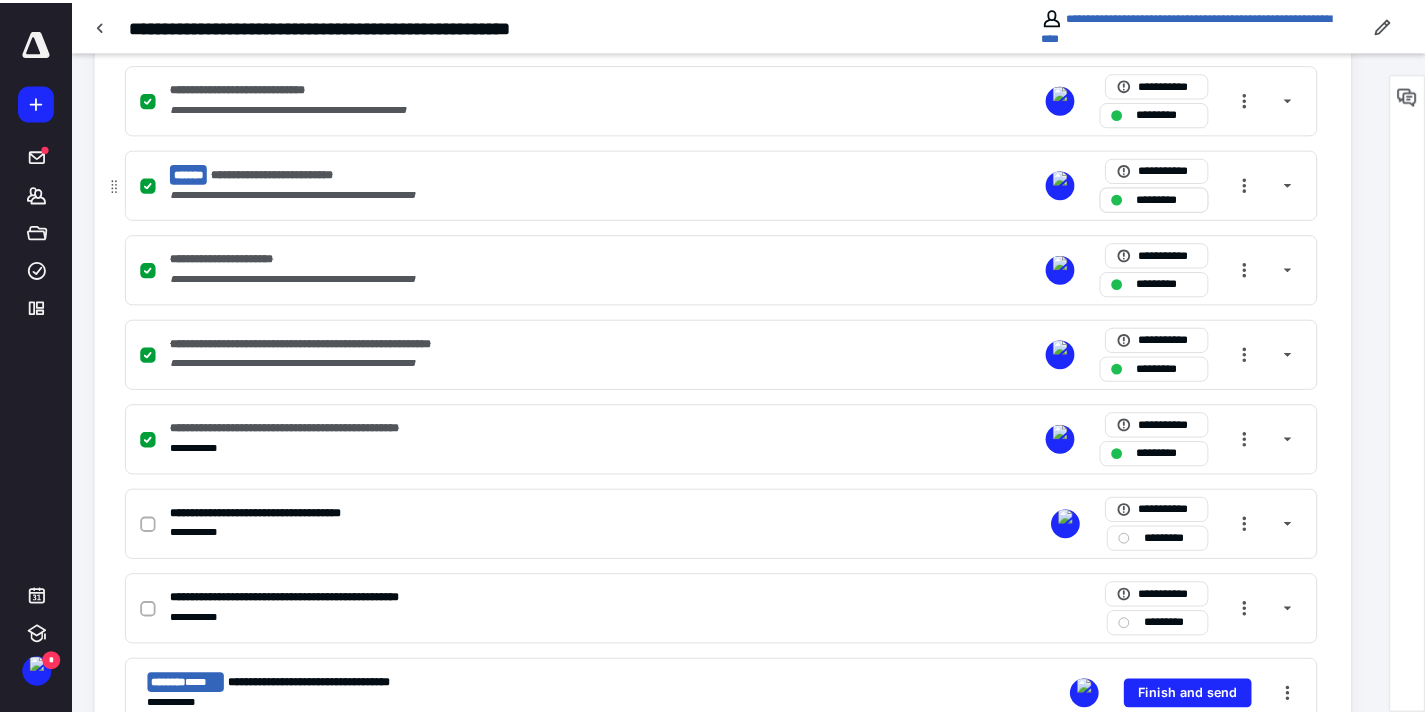 scroll, scrollTop: 0, scrollLeft: 0, axis: both 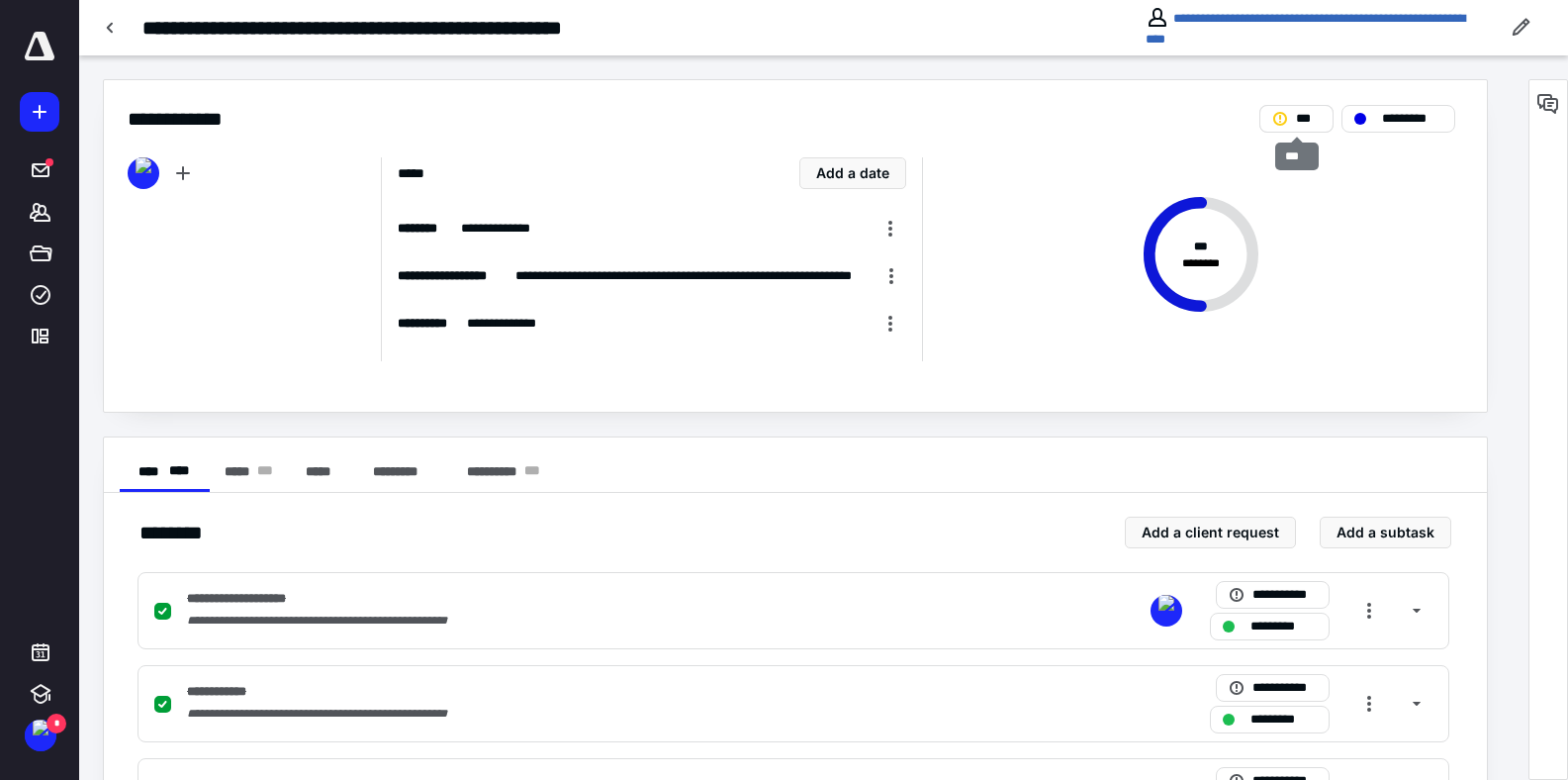 click 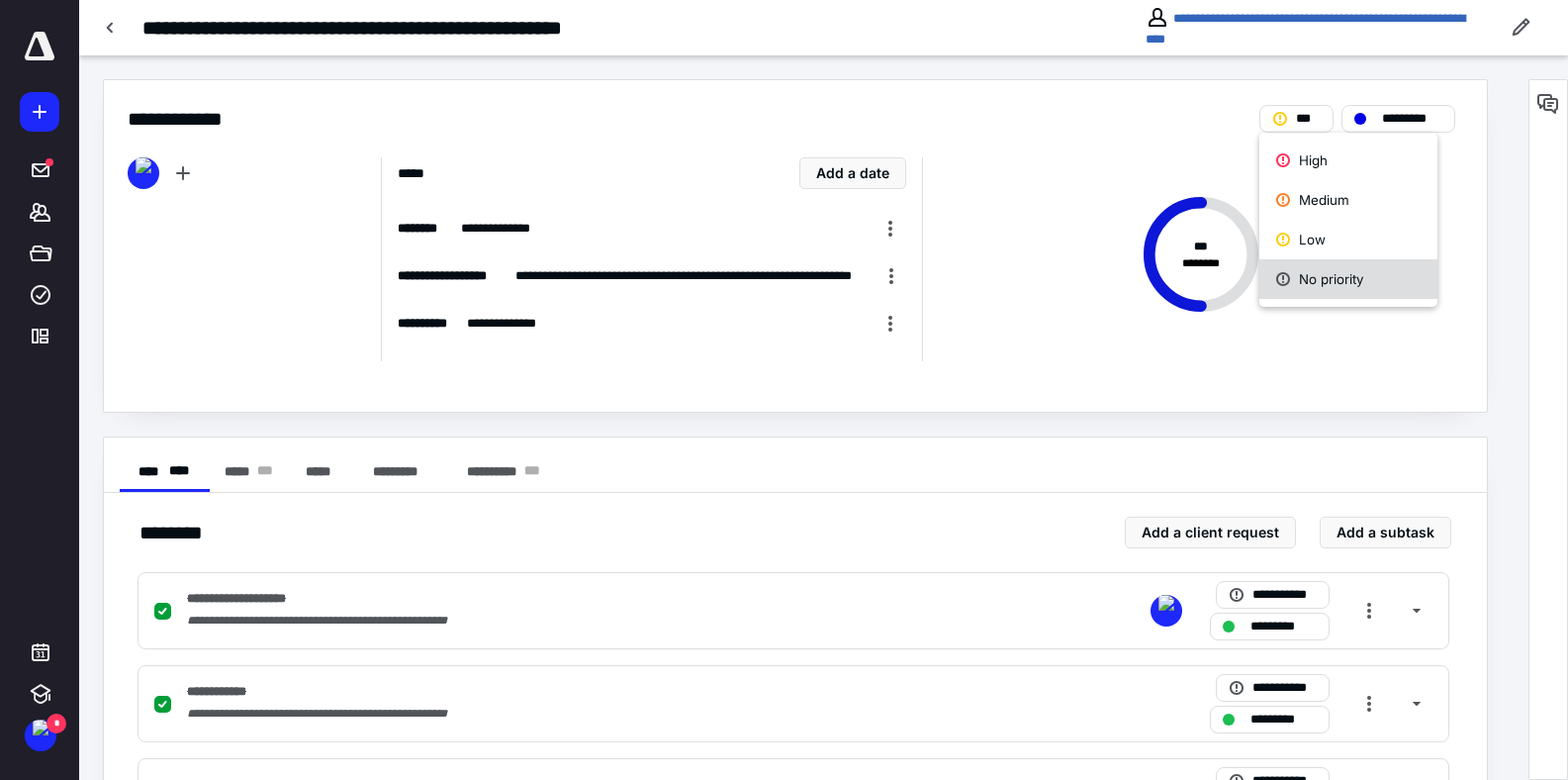 click on "No priority" at bounding box center (1348, 279) 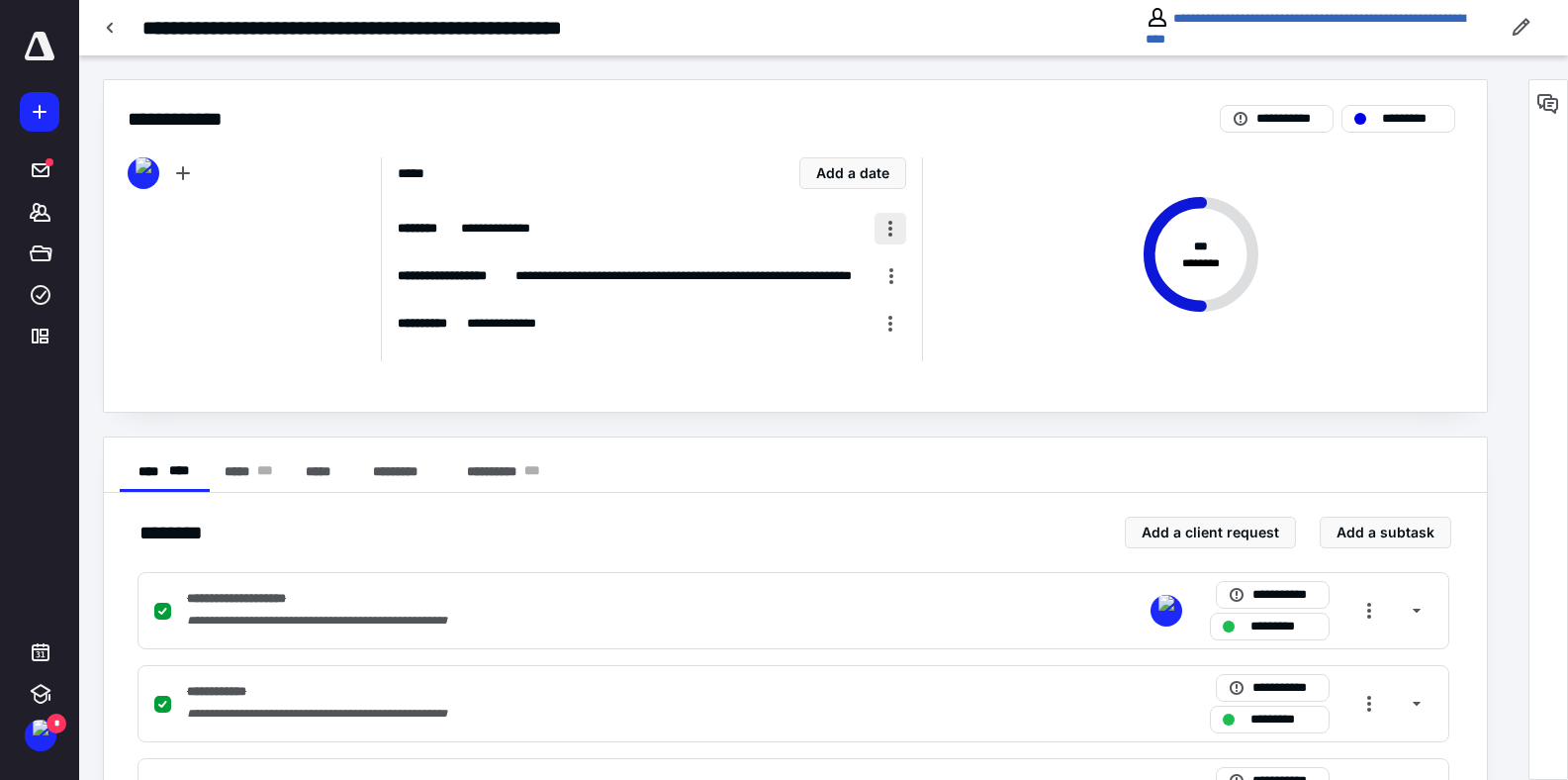 click at bounding box center (890, 229) 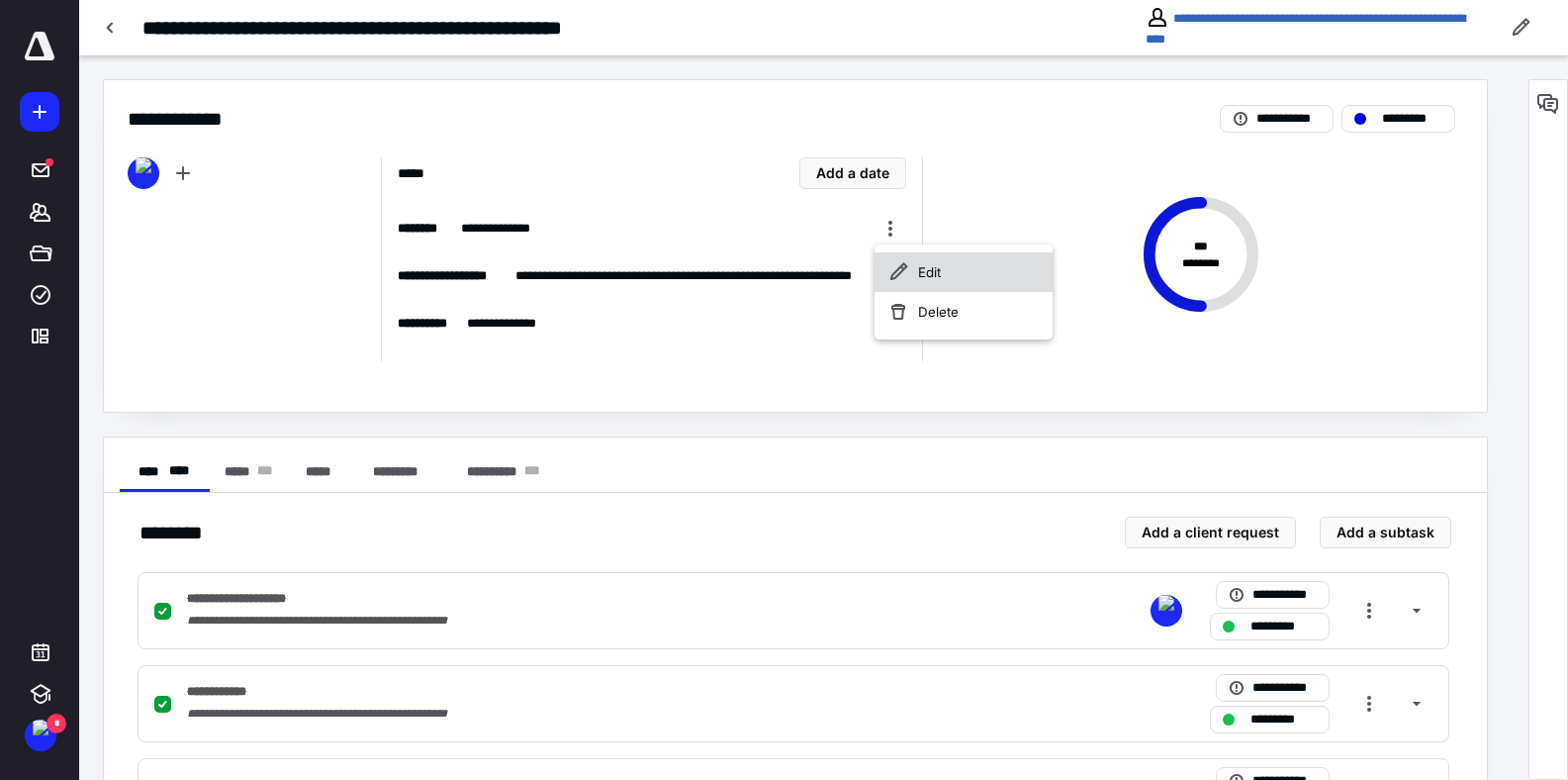 click 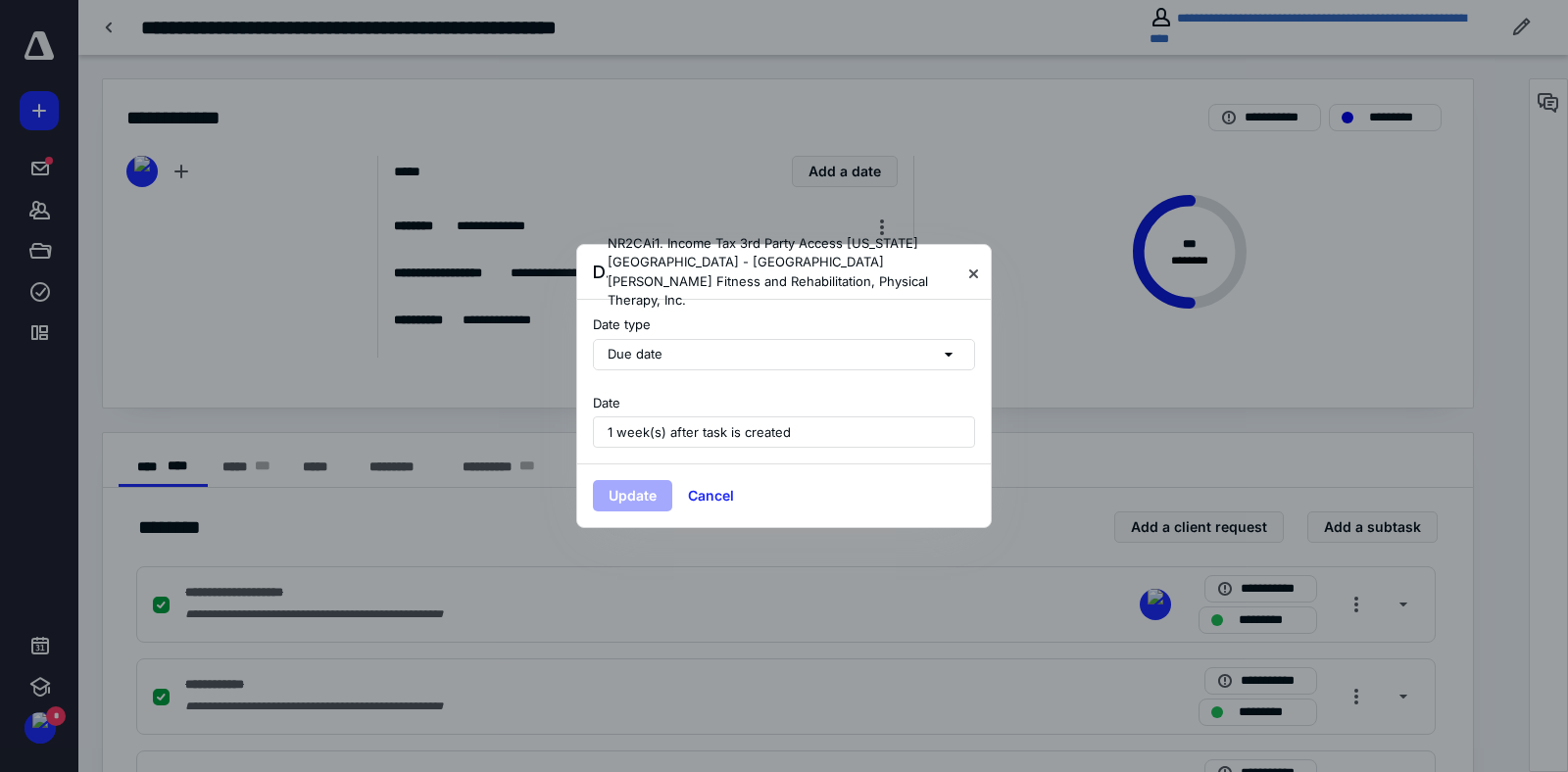 click on "1 week(s) after task is created" at bounding box center (699, 432) 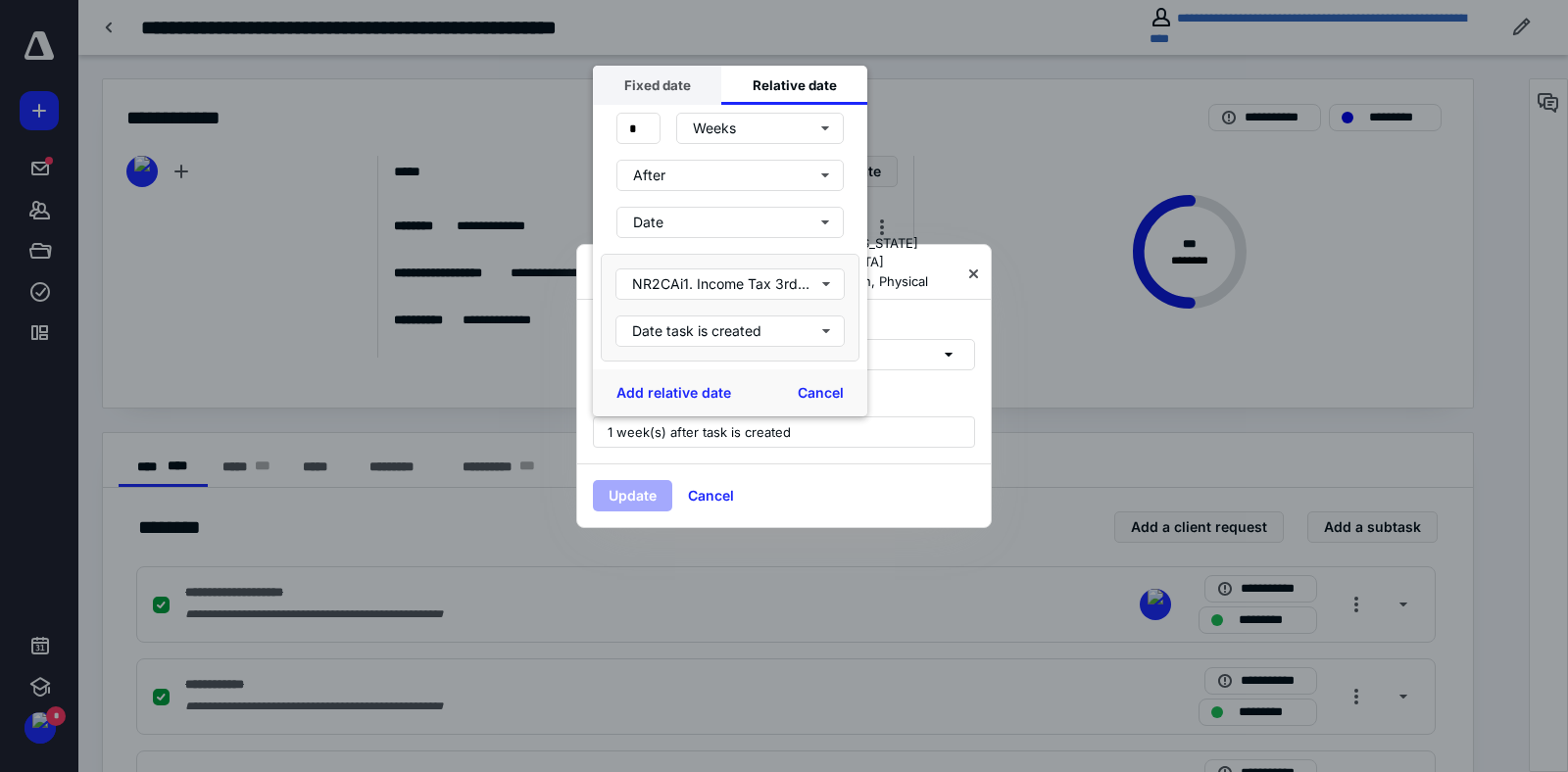 click on "Fixed date" at bounding box center [657, 85] 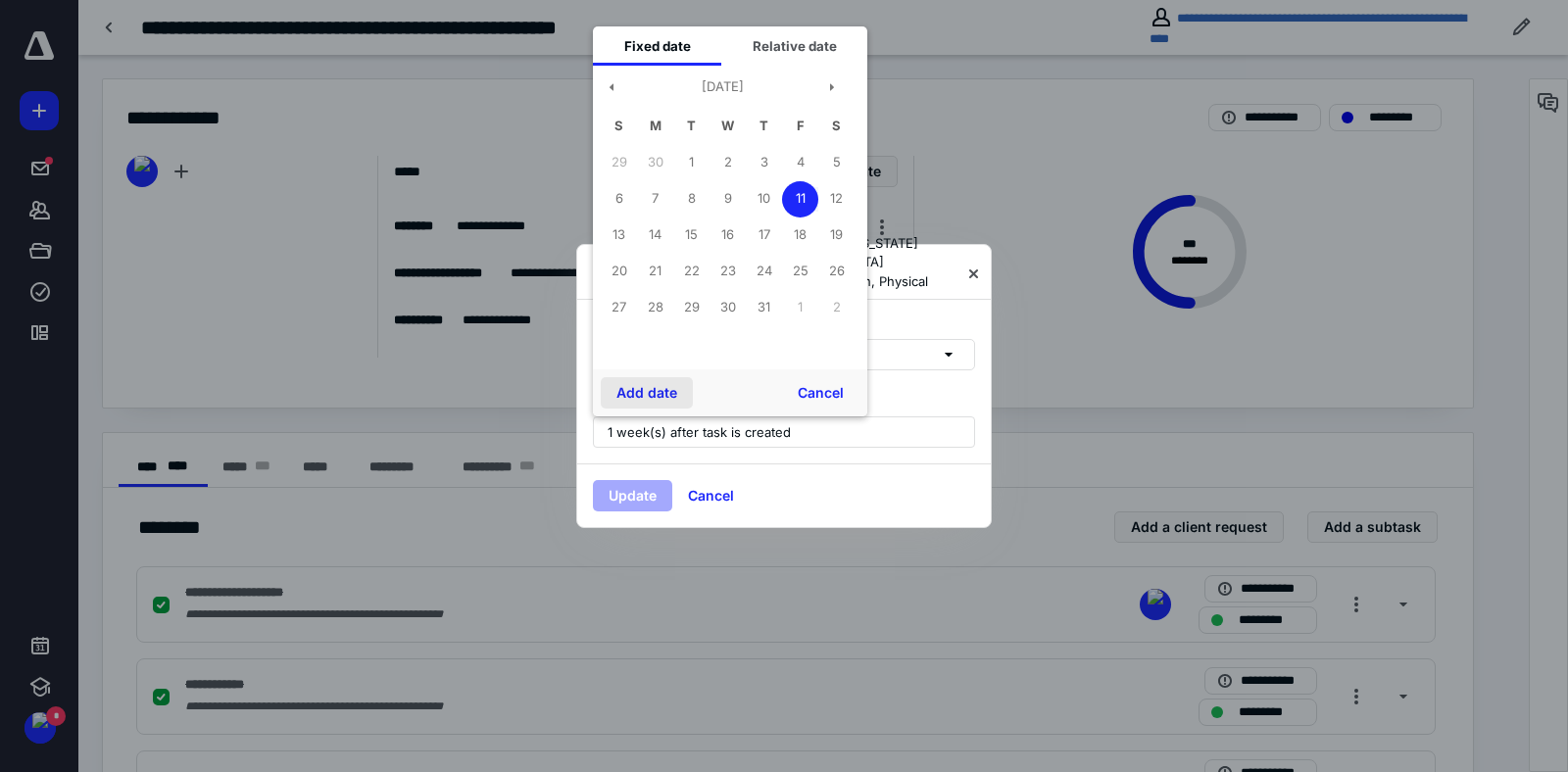 click on "Add date" at bounding box center [647, 393] 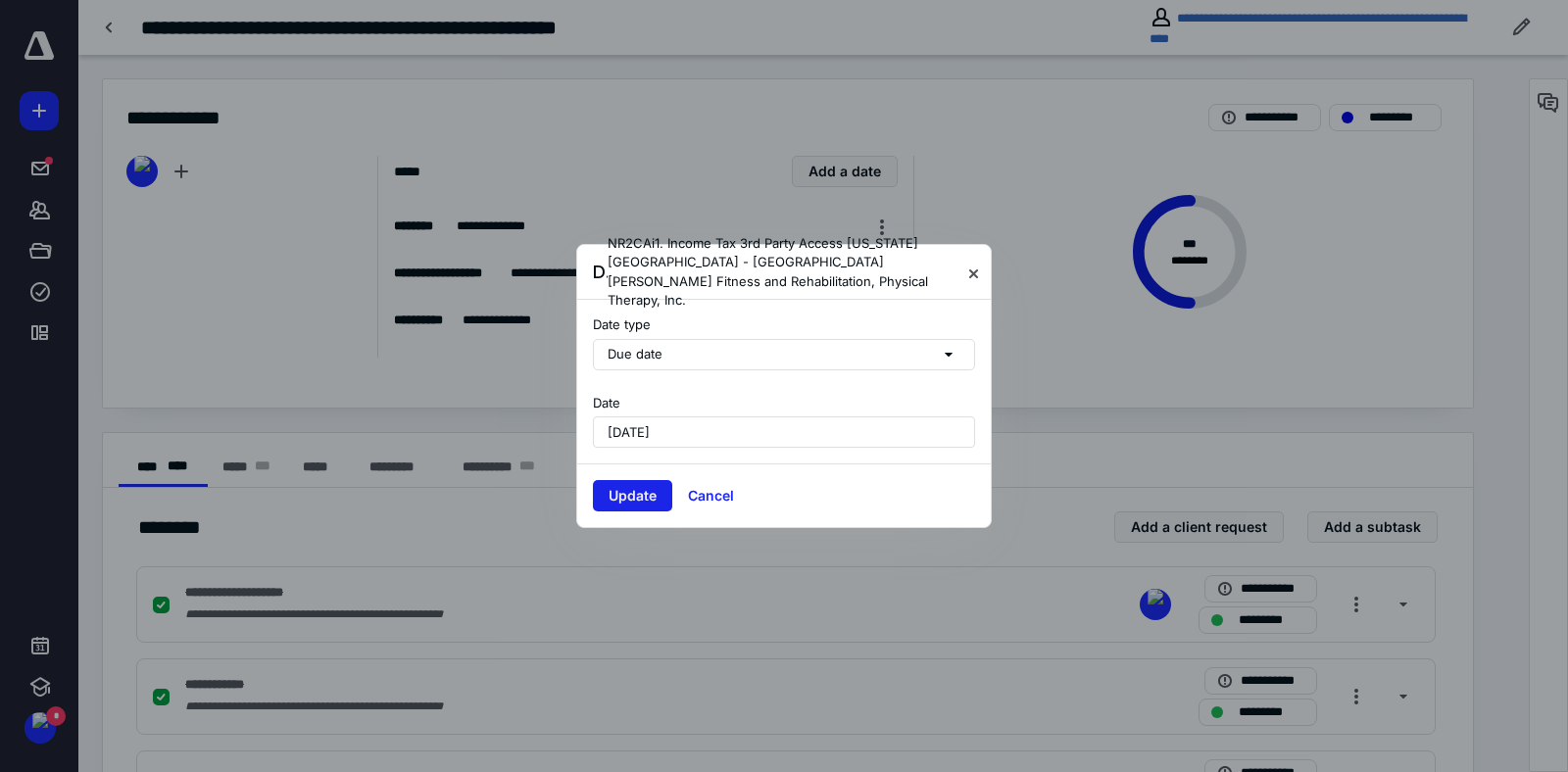 click on "Update" at bounding box center [632, 496] 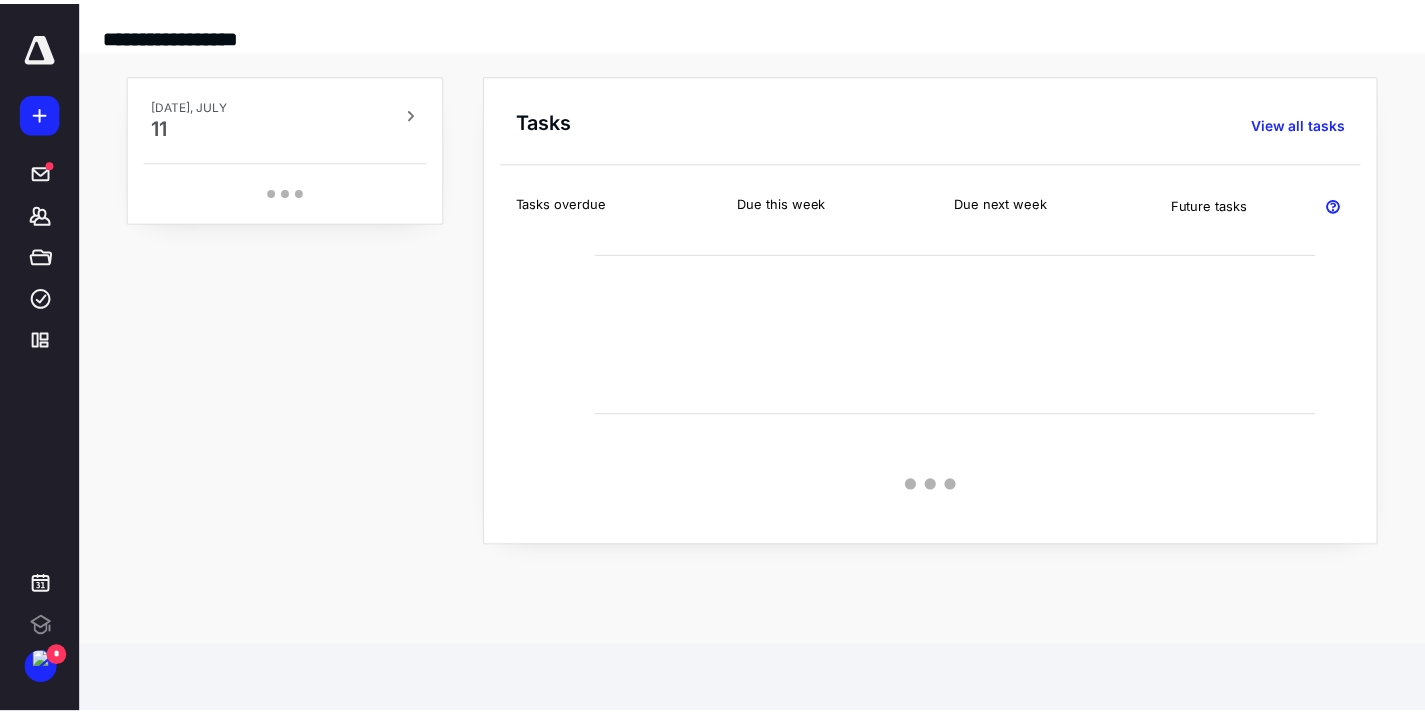 scroll, scrollTop: 0, scrollLeft: 0, axis: both 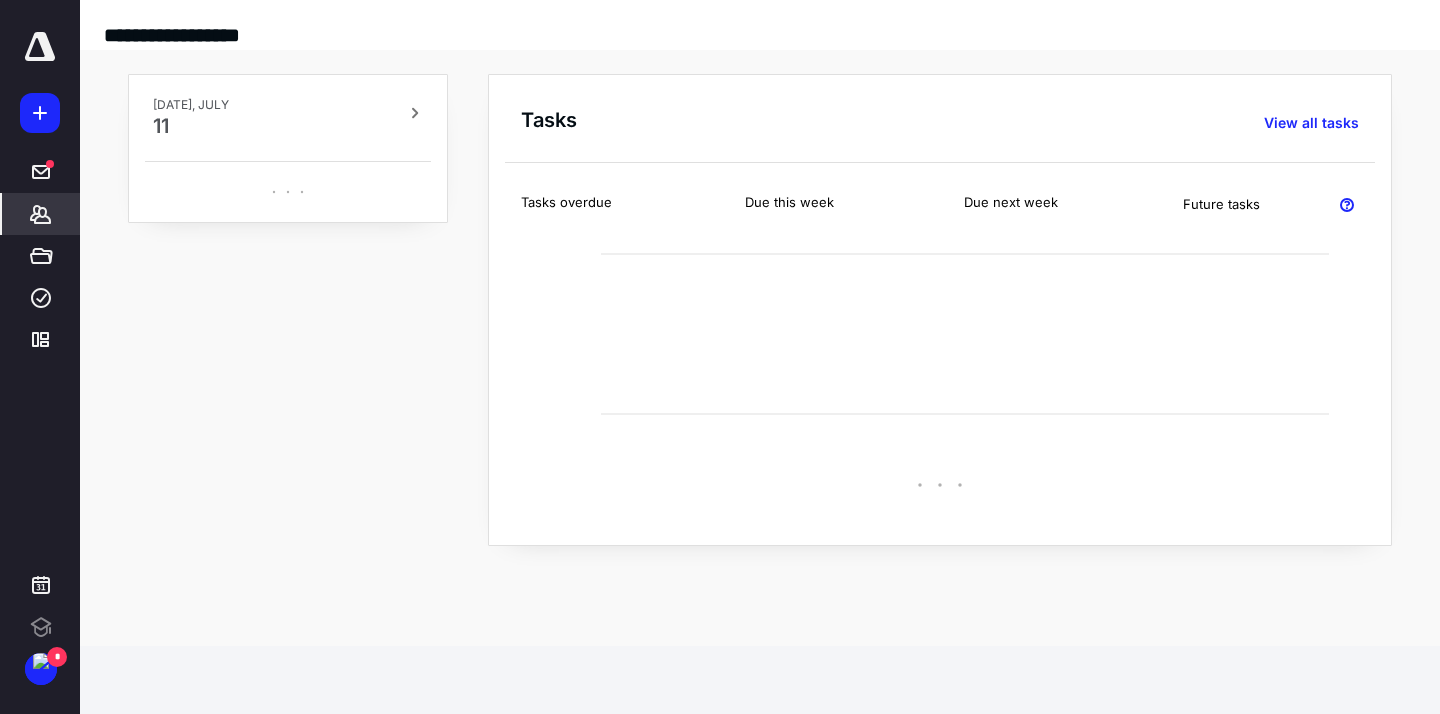 click on "*******" at bounding box center (41, 214) 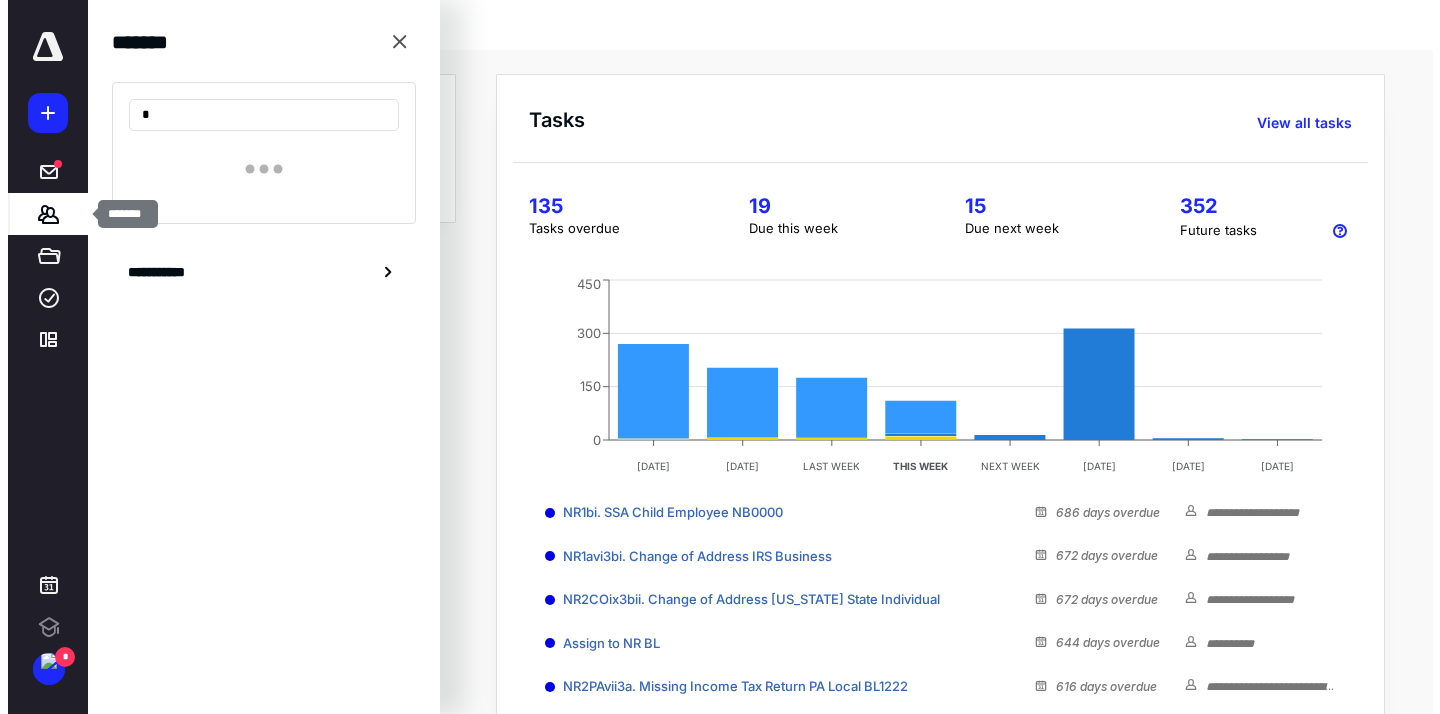 scroll, scrollTop: 0, scrollLeft: 0, axis: both 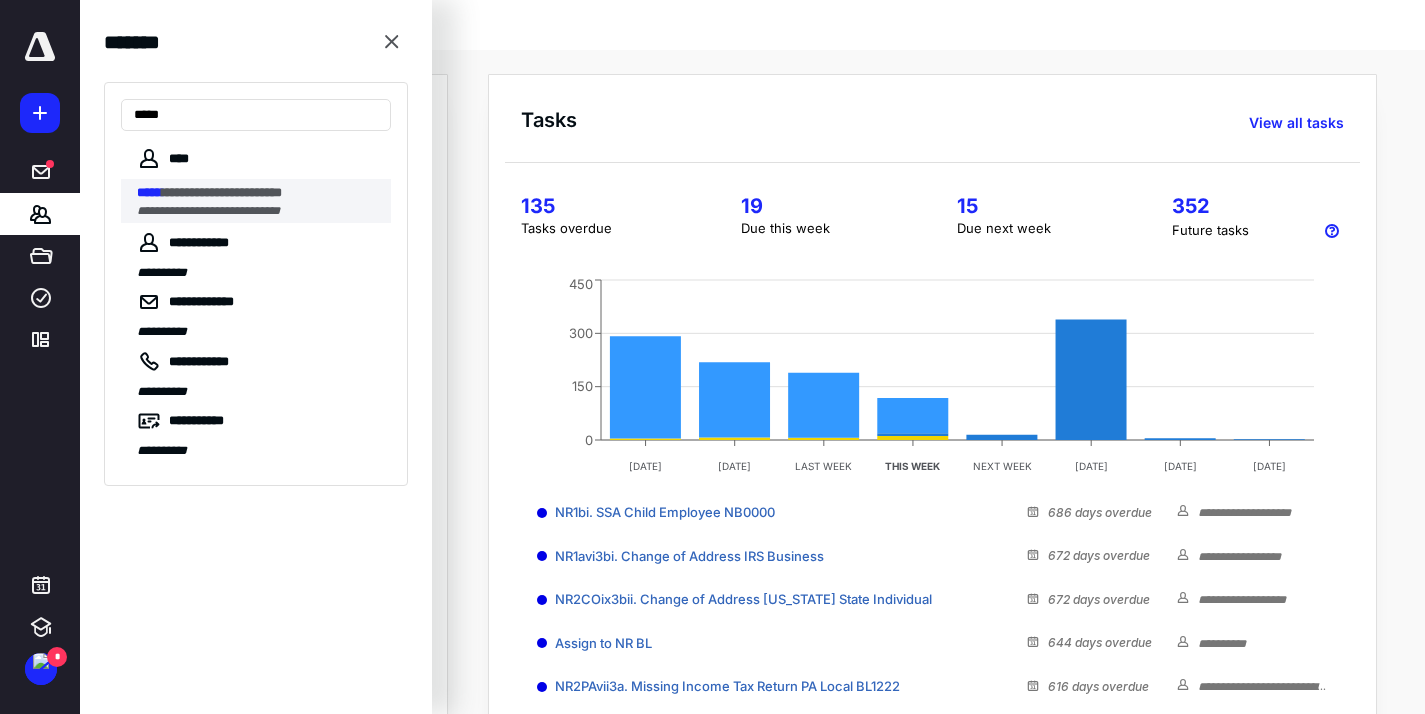 type on "*****" 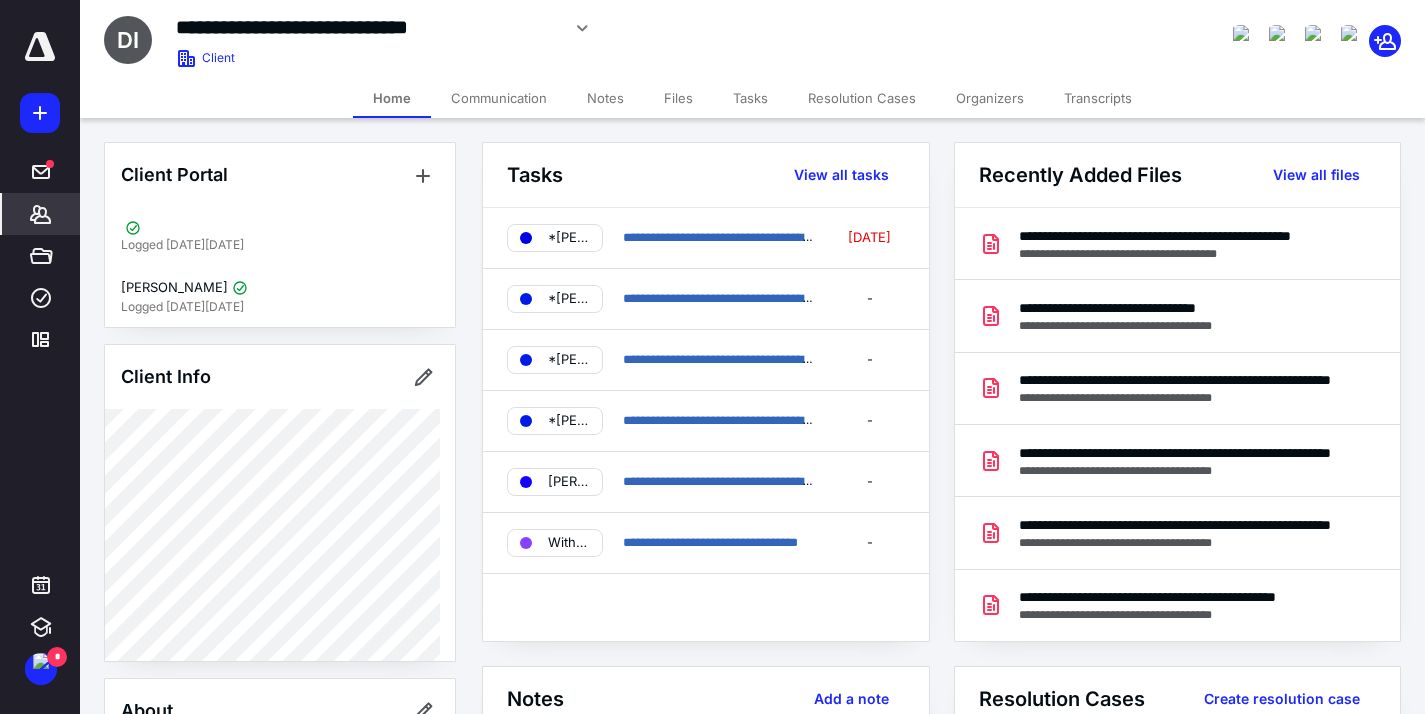 click on "Files" at bounding box center [678, 98] 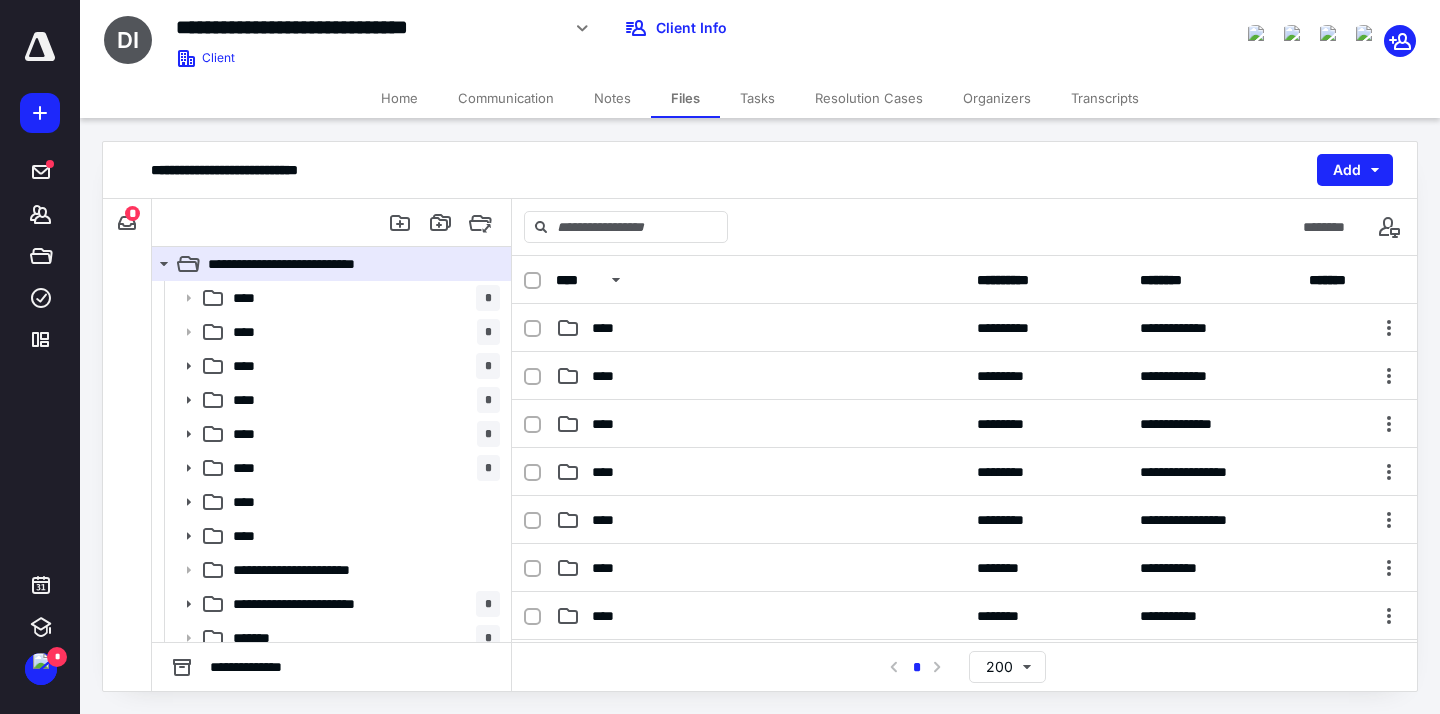 click on "*" at bounding box center (132, 213) 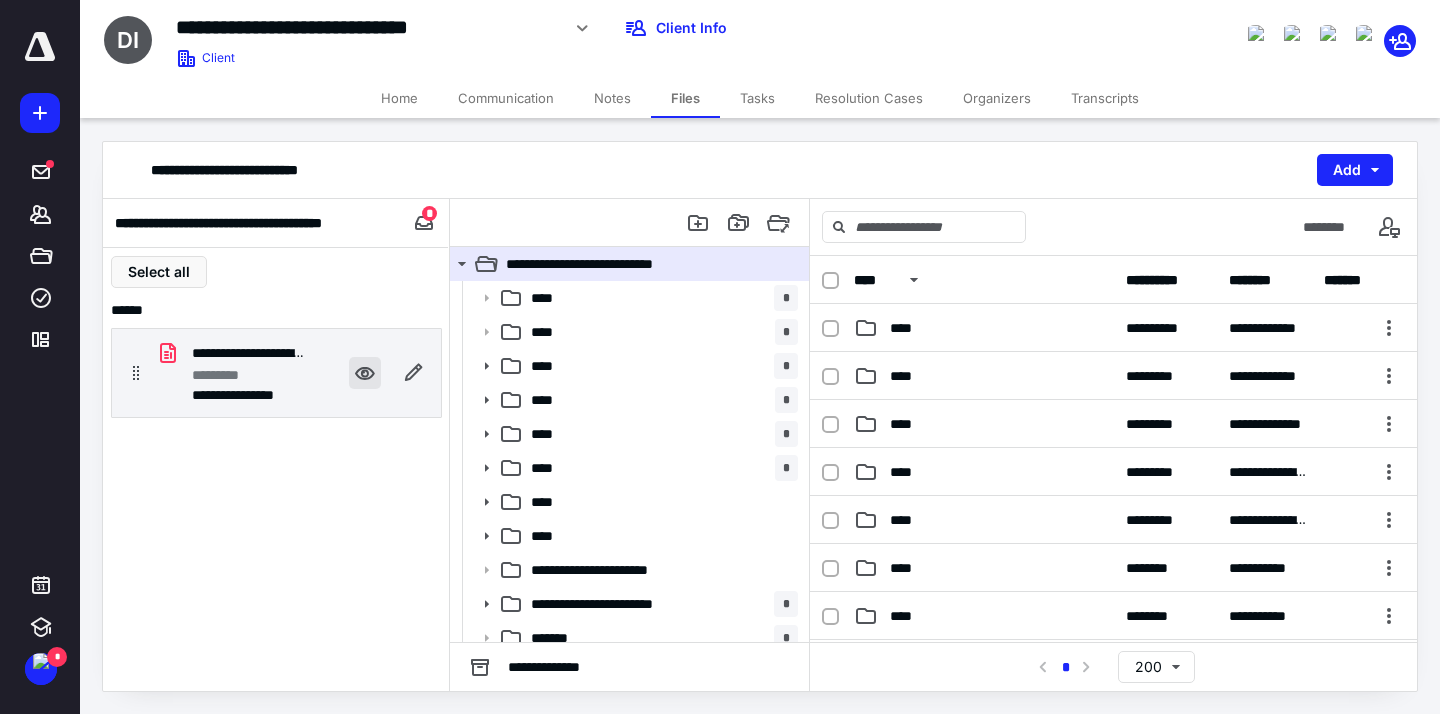 click at bounding box center [365, 373] 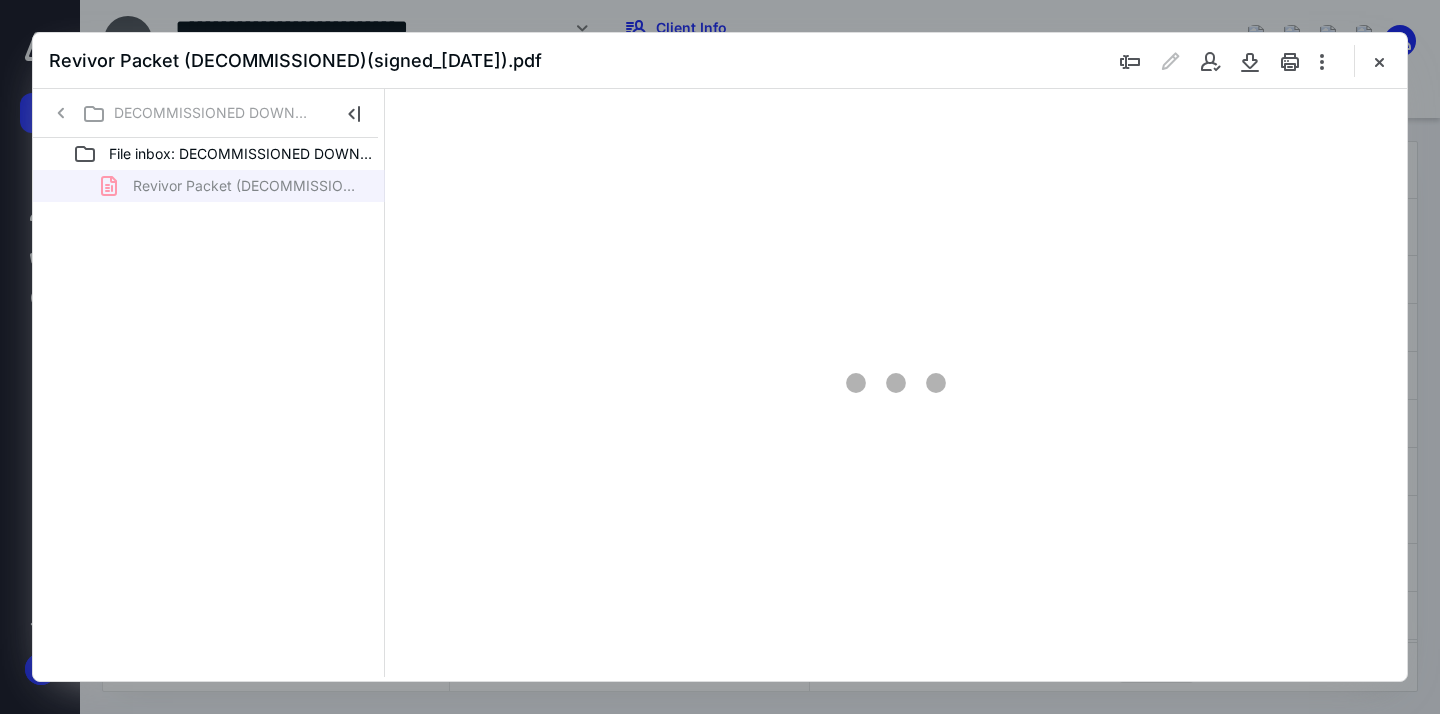 scroll, scrollTop: 0, scrollLeft: 0, axis: both 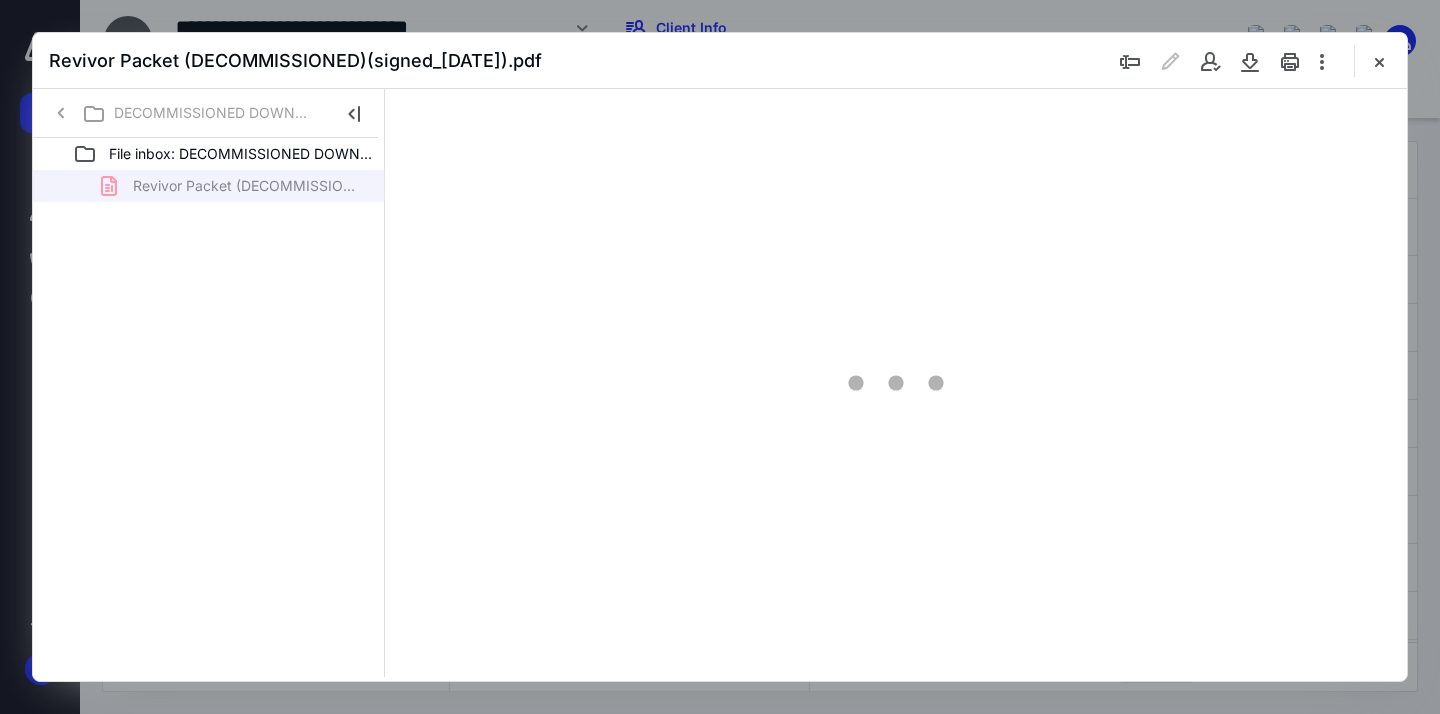 type on "163" 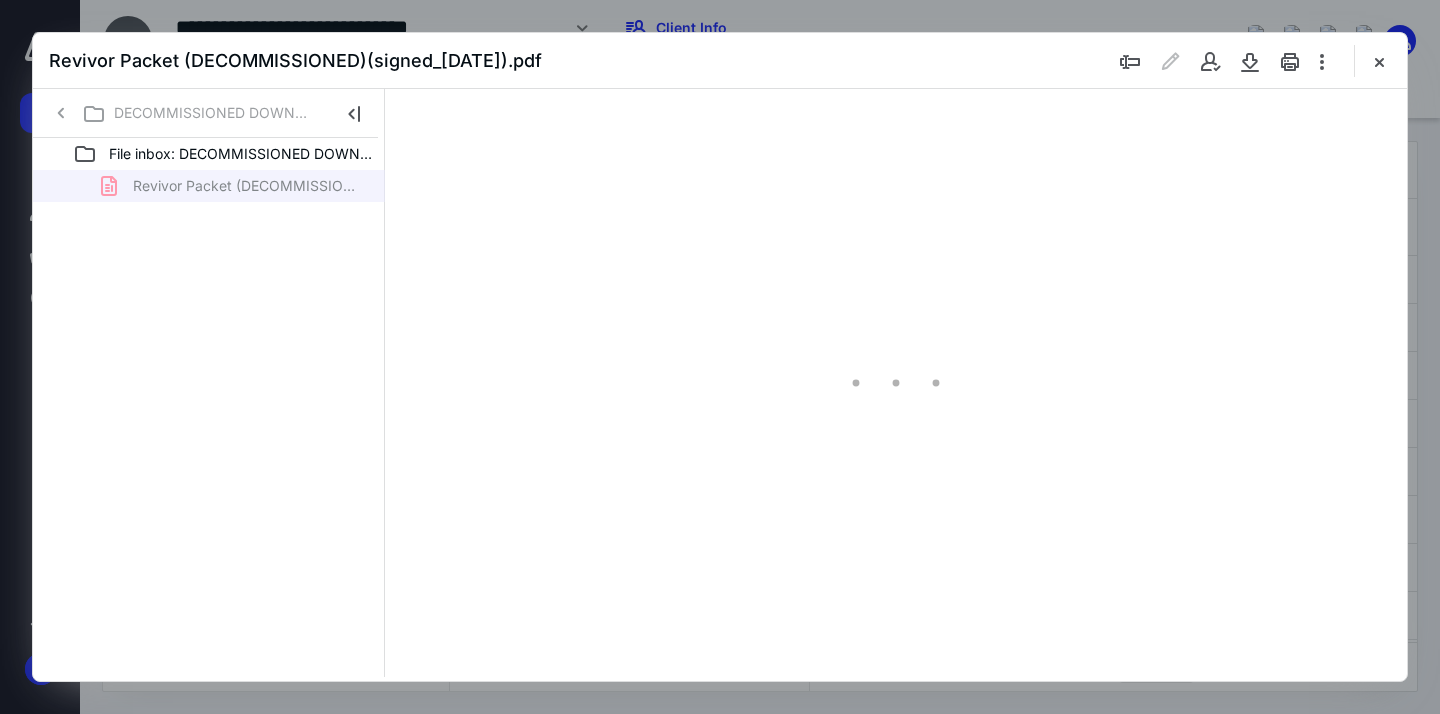 scroll, scrollTop: 83, scrollLeft: 0, axis: vertical 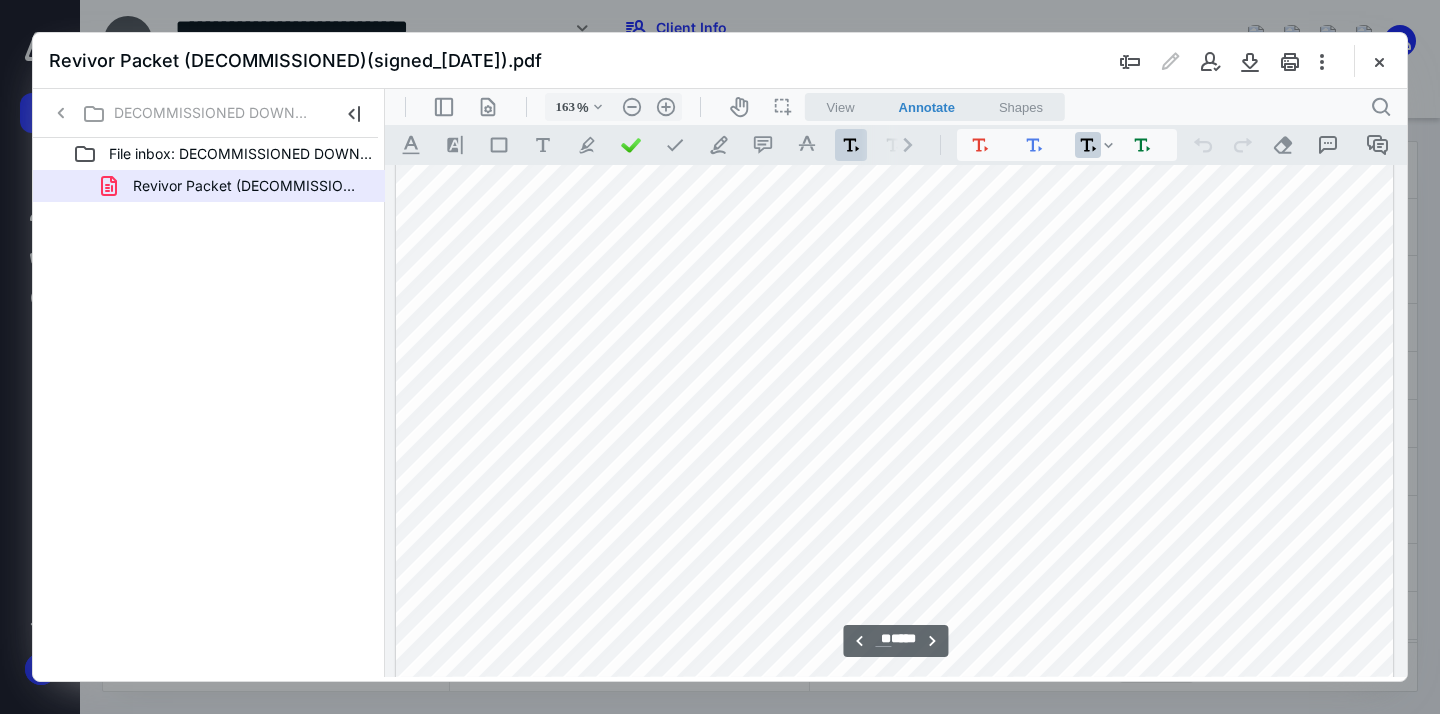 type on "**" 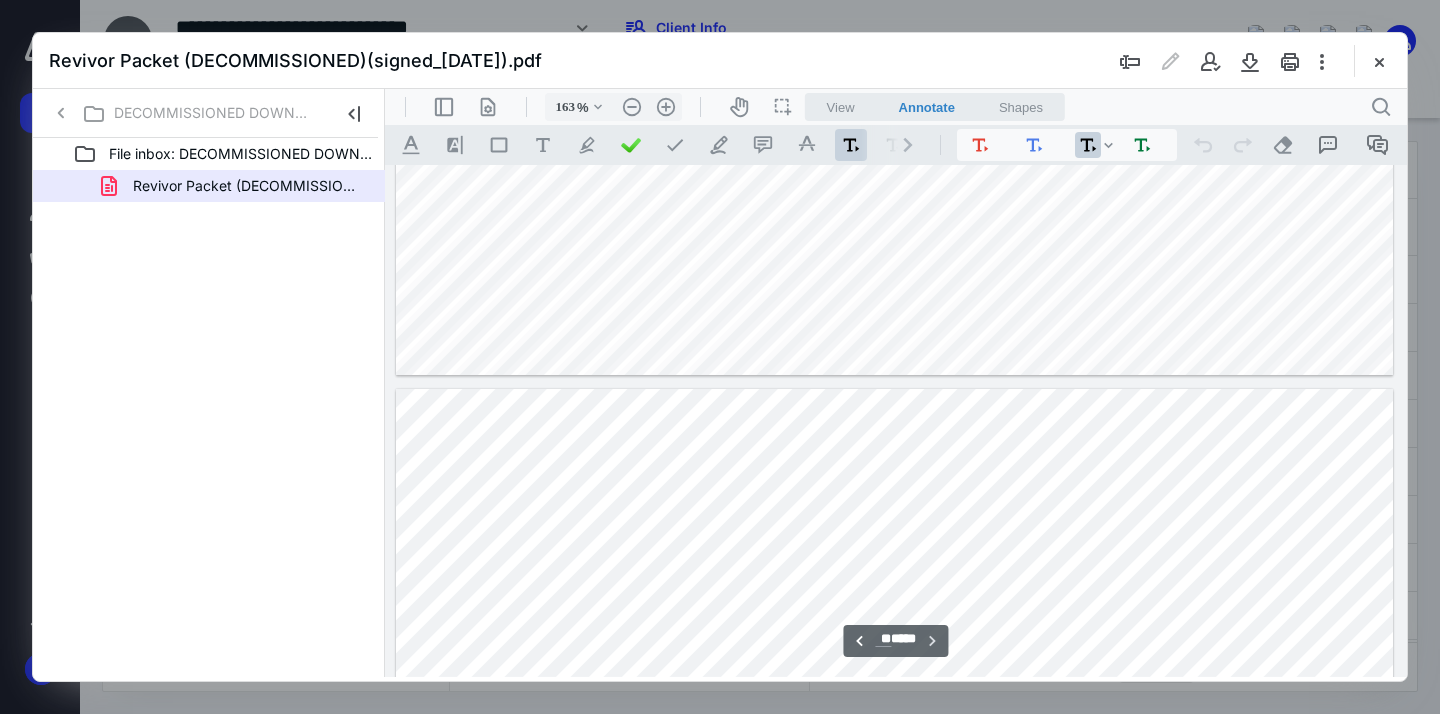 scroll, scrollTop: 12978, scrollLeft: 0, axis: vertical 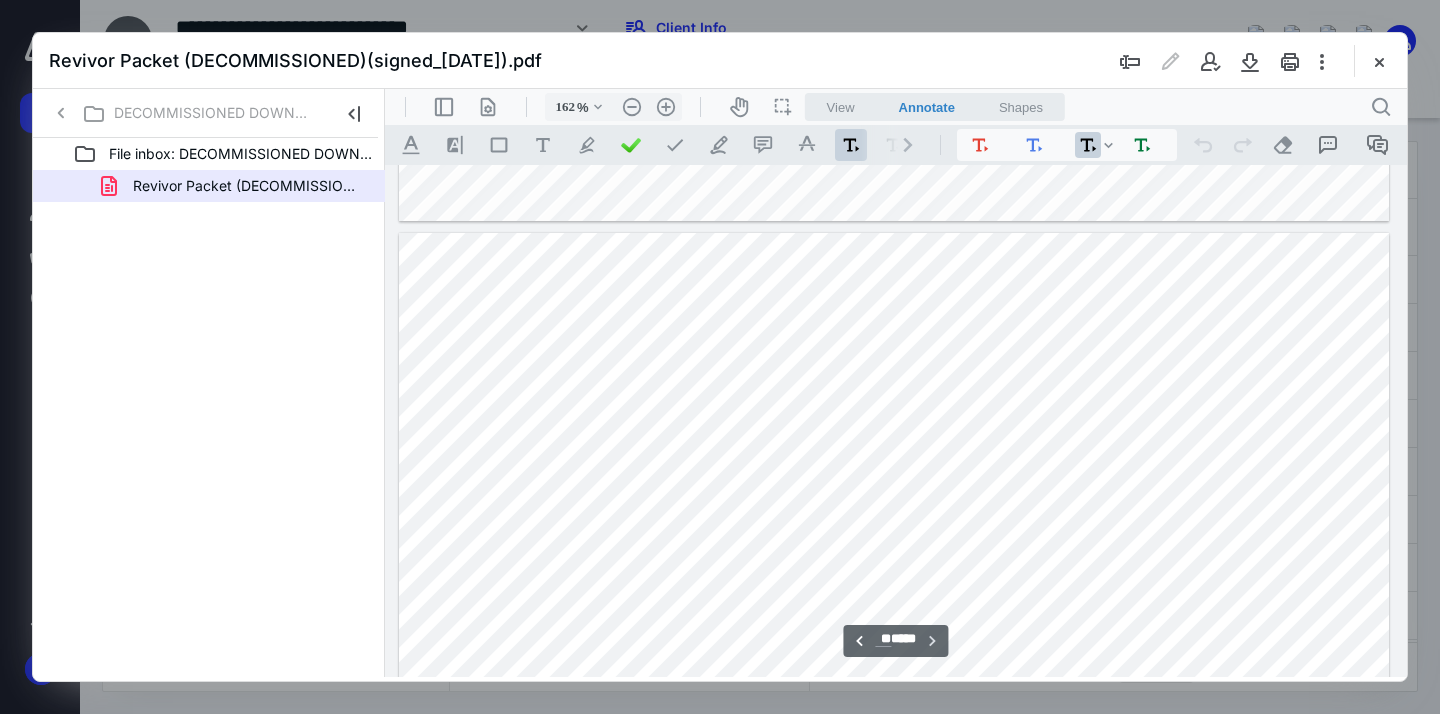 type on "126" 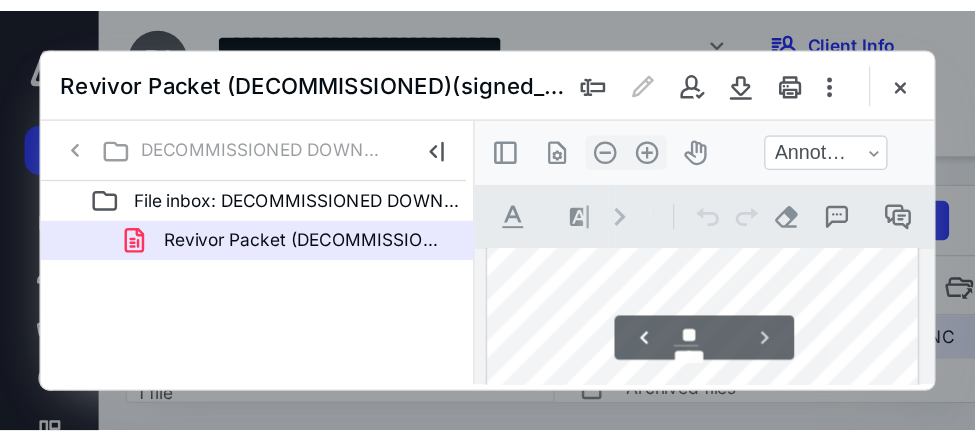 scroll, scrollTop: 4512, scrollLeft: 0, axis: vertical 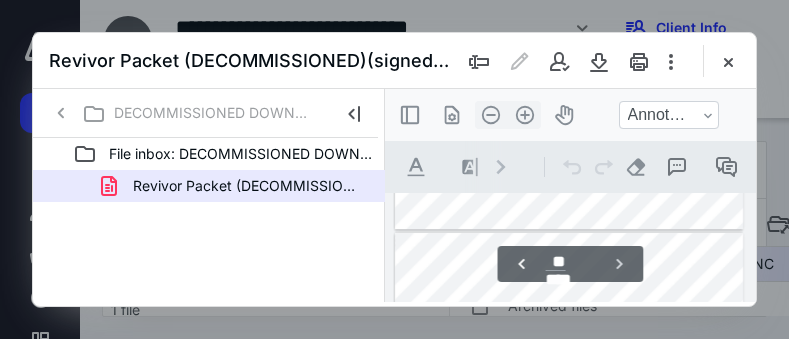 click at bounding box center (599, 61) 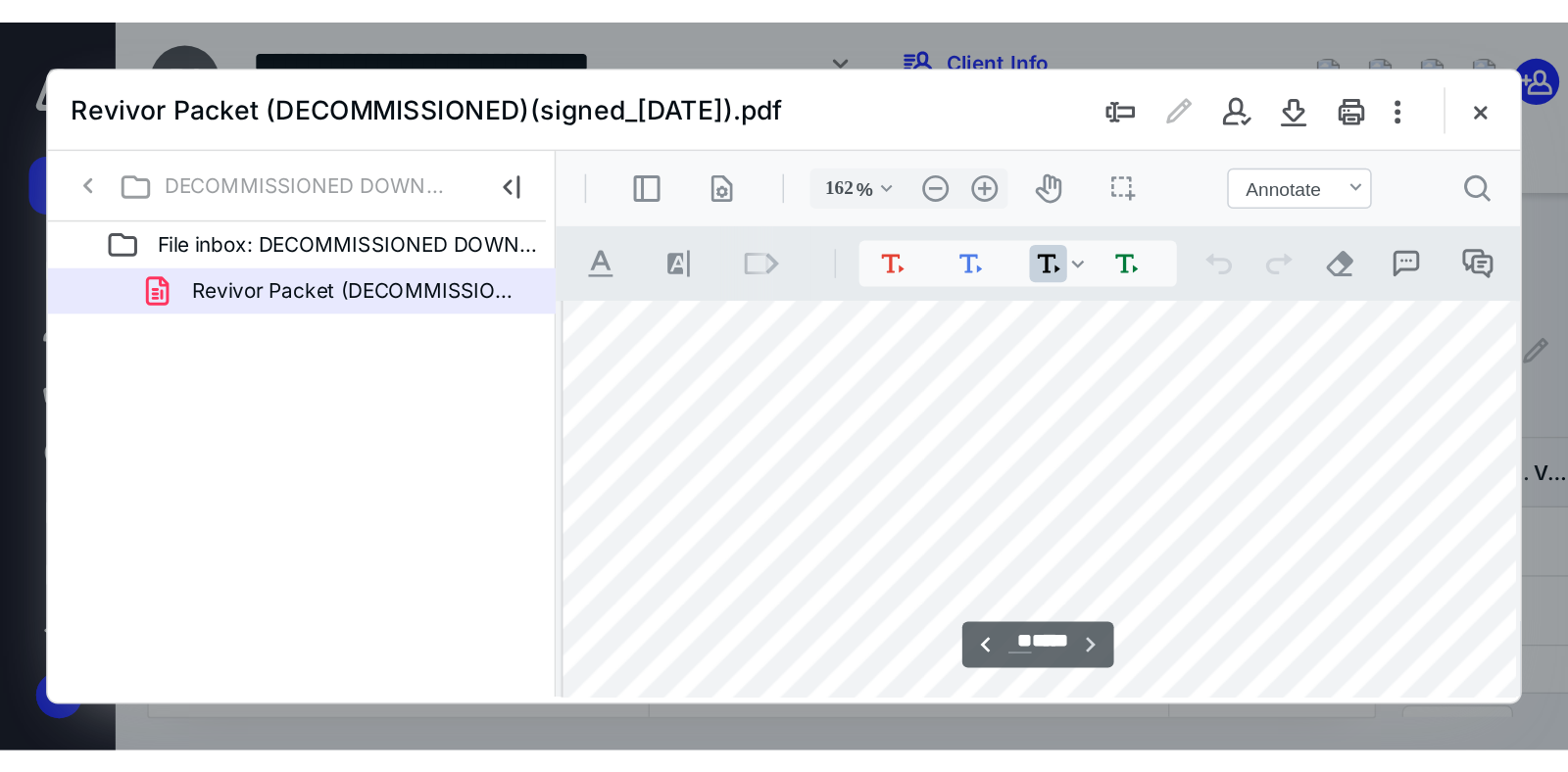 scroll, scrollTop: 14646, scrollLeft: 0, axis: vertical 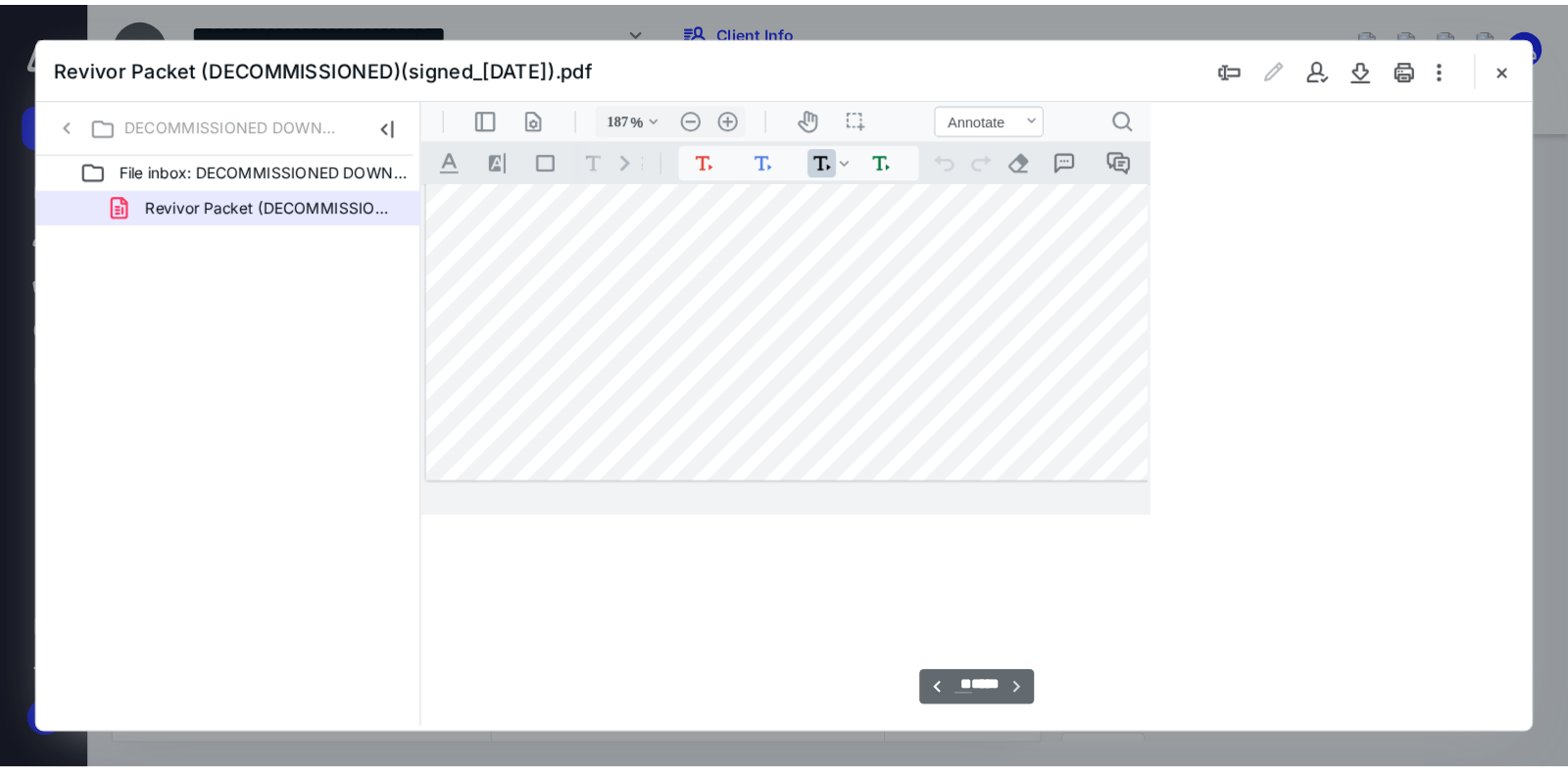 type on "188" 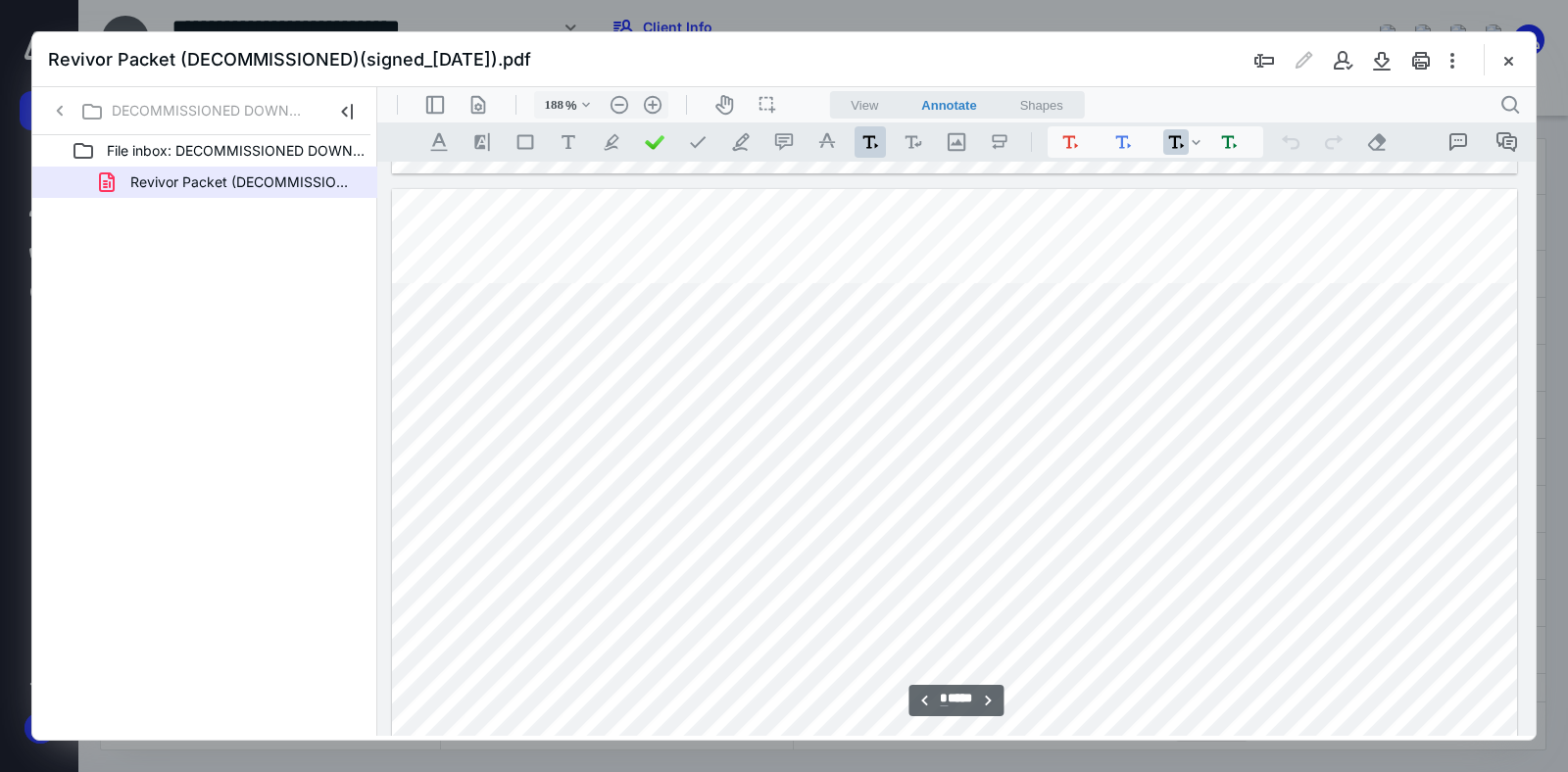 scroll, scrollTop: 12692, scrollLeft: 0, axis: vertical 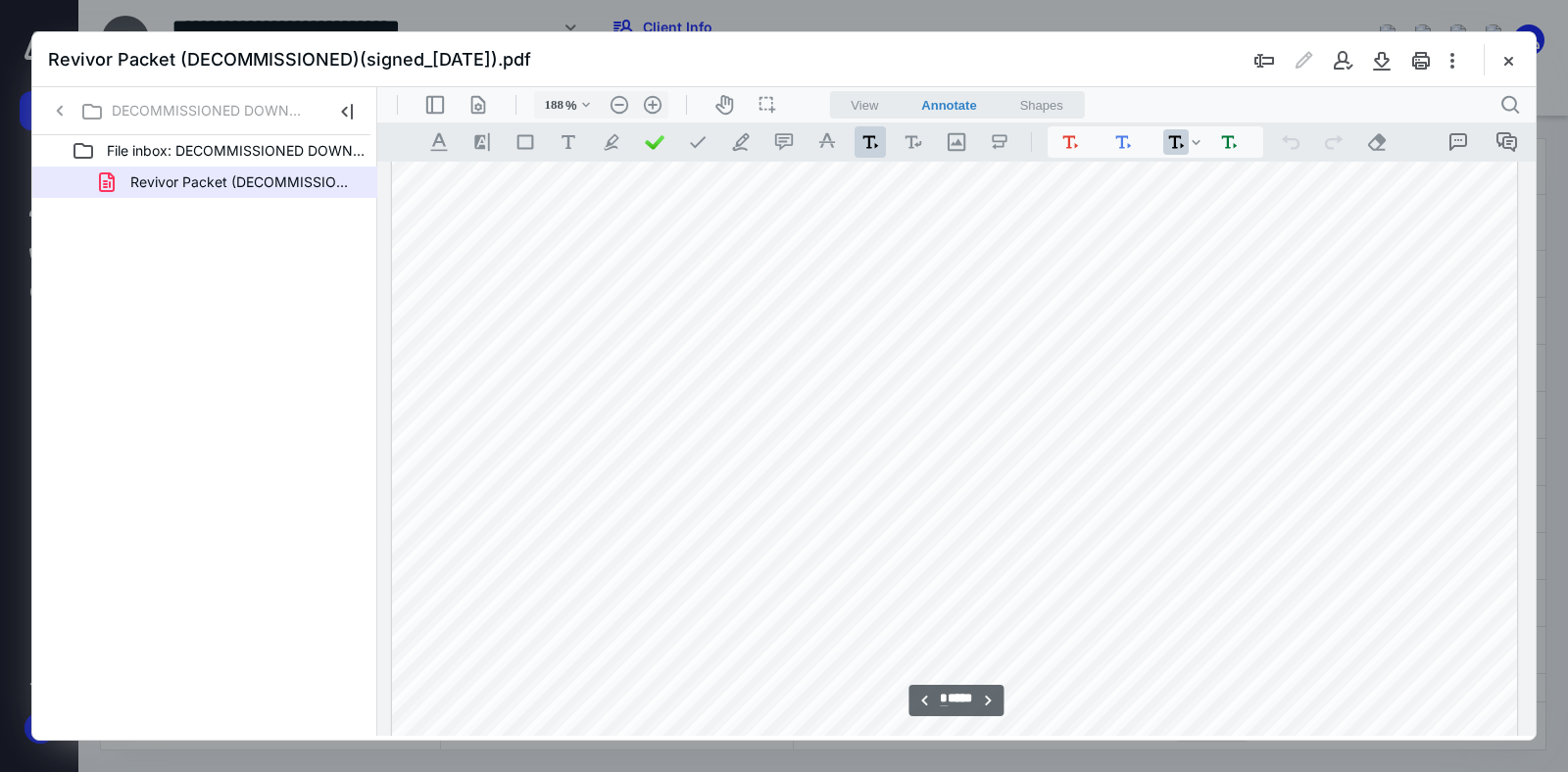 type on "*" 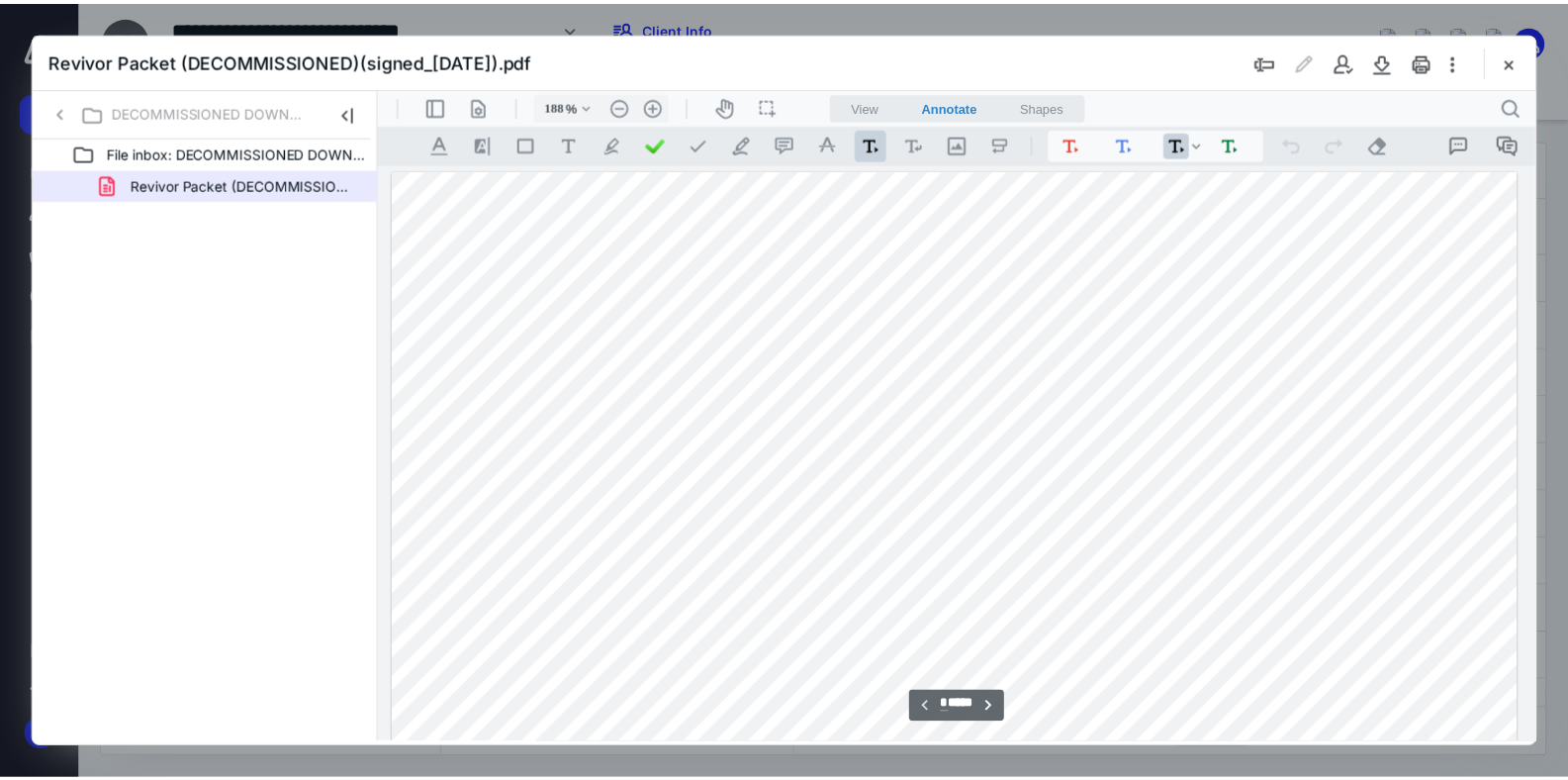 scroll, scrollTop: 0, scrollLeft: 0, axis: both 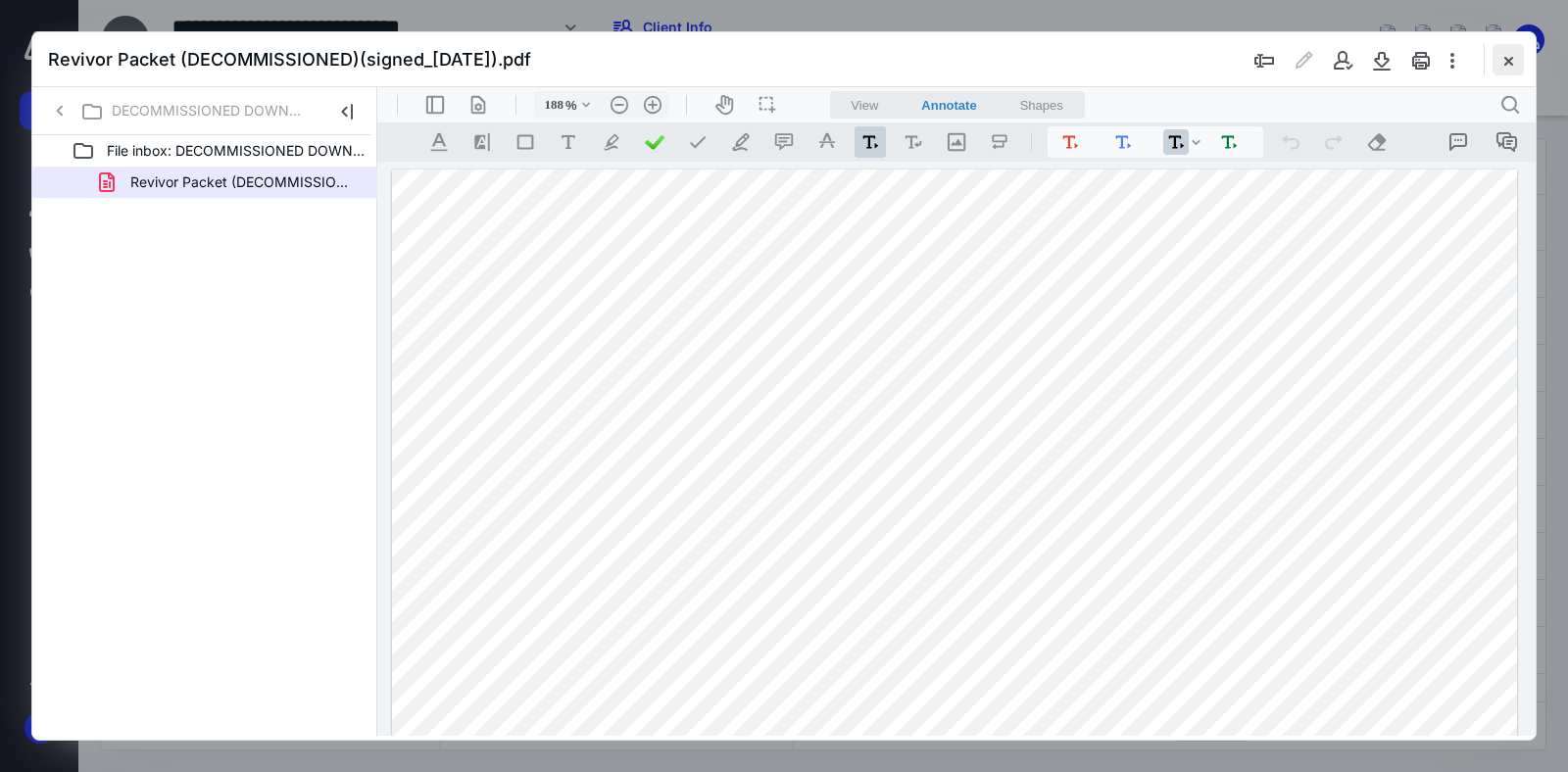 click at bounding box center (1508, 60) 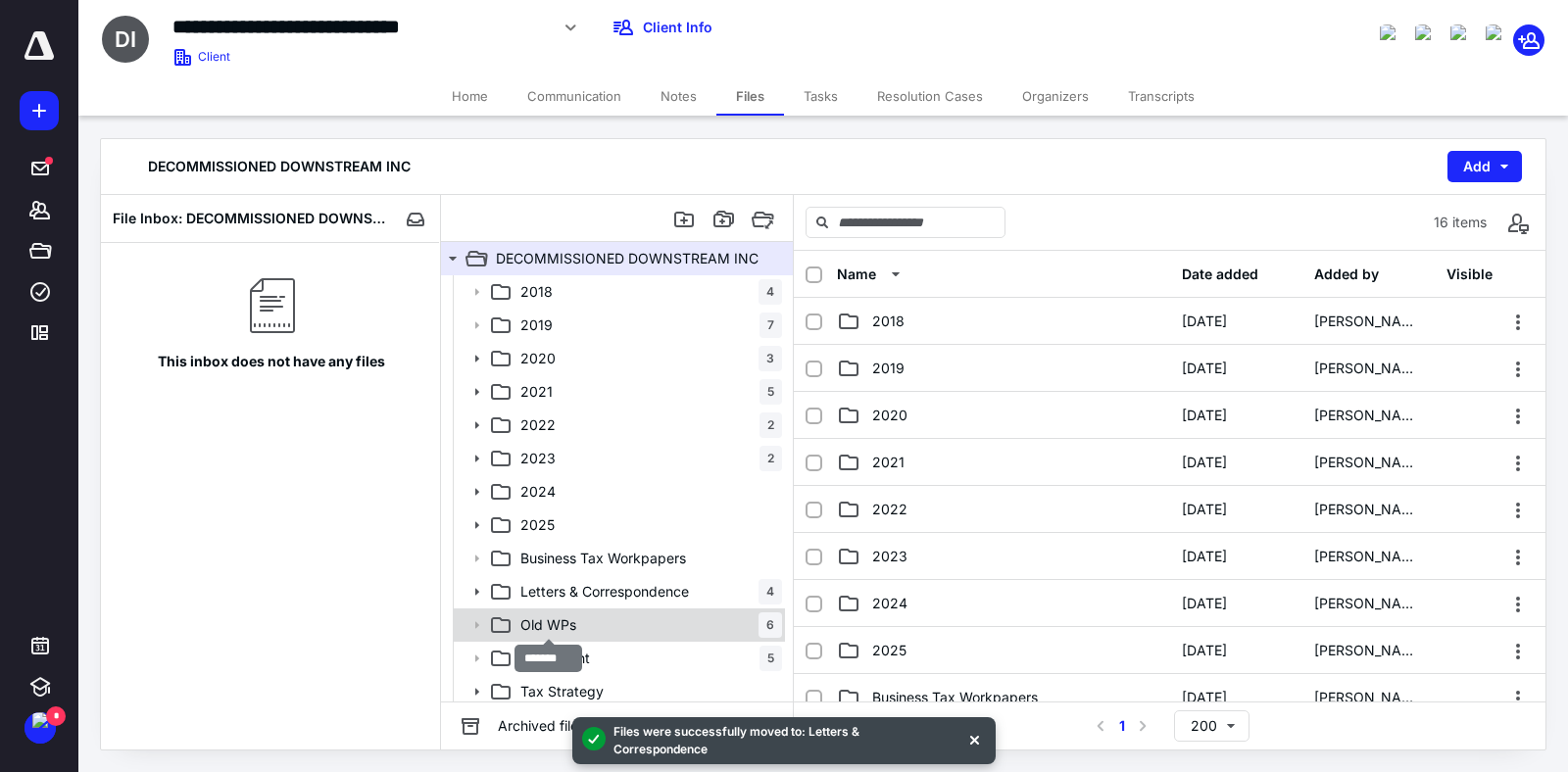 click on "Old WPs" at bounding box center (548, 625) 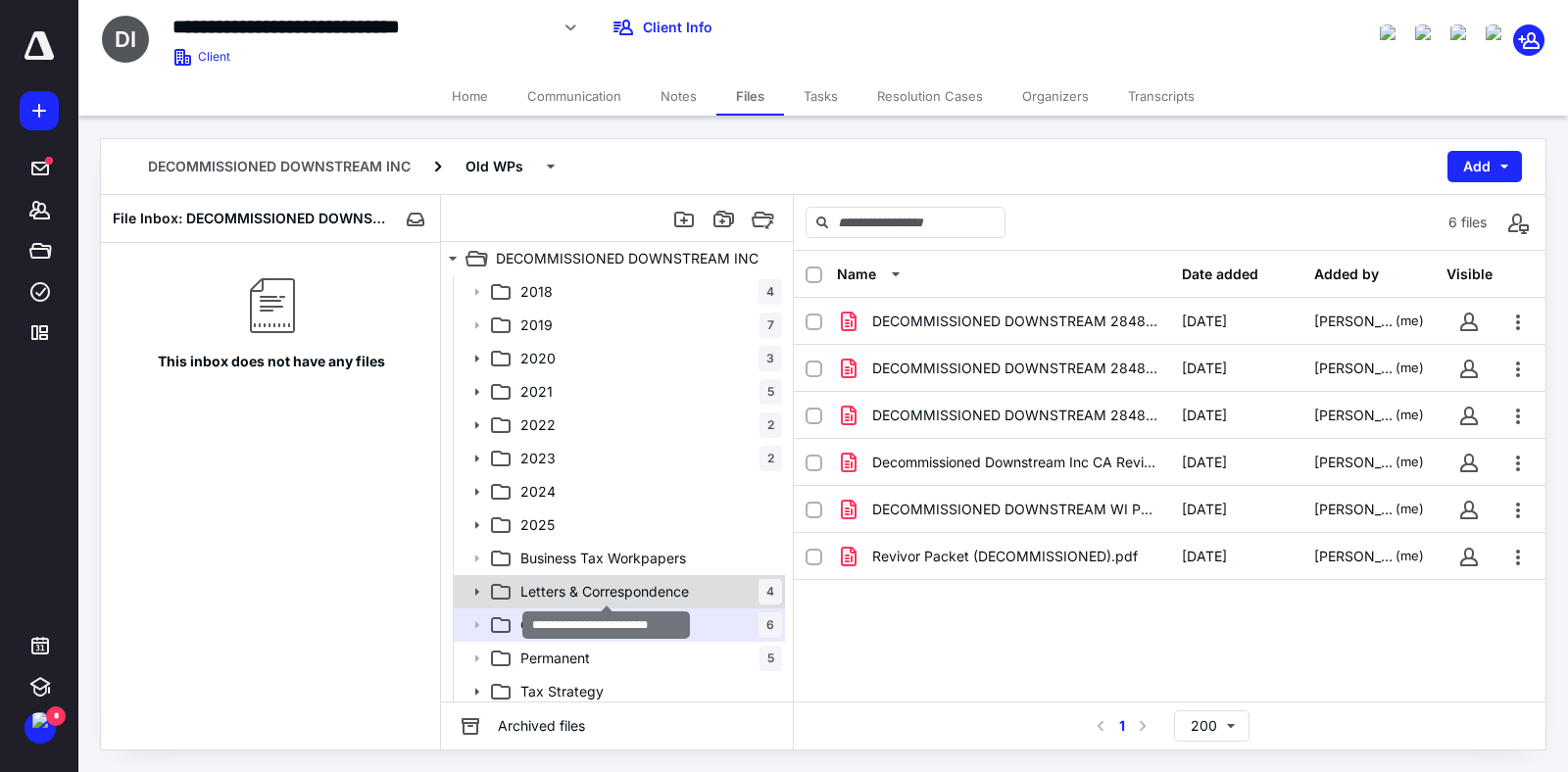 click on "Letters & Correspondence" at bounding box center [605, 592] 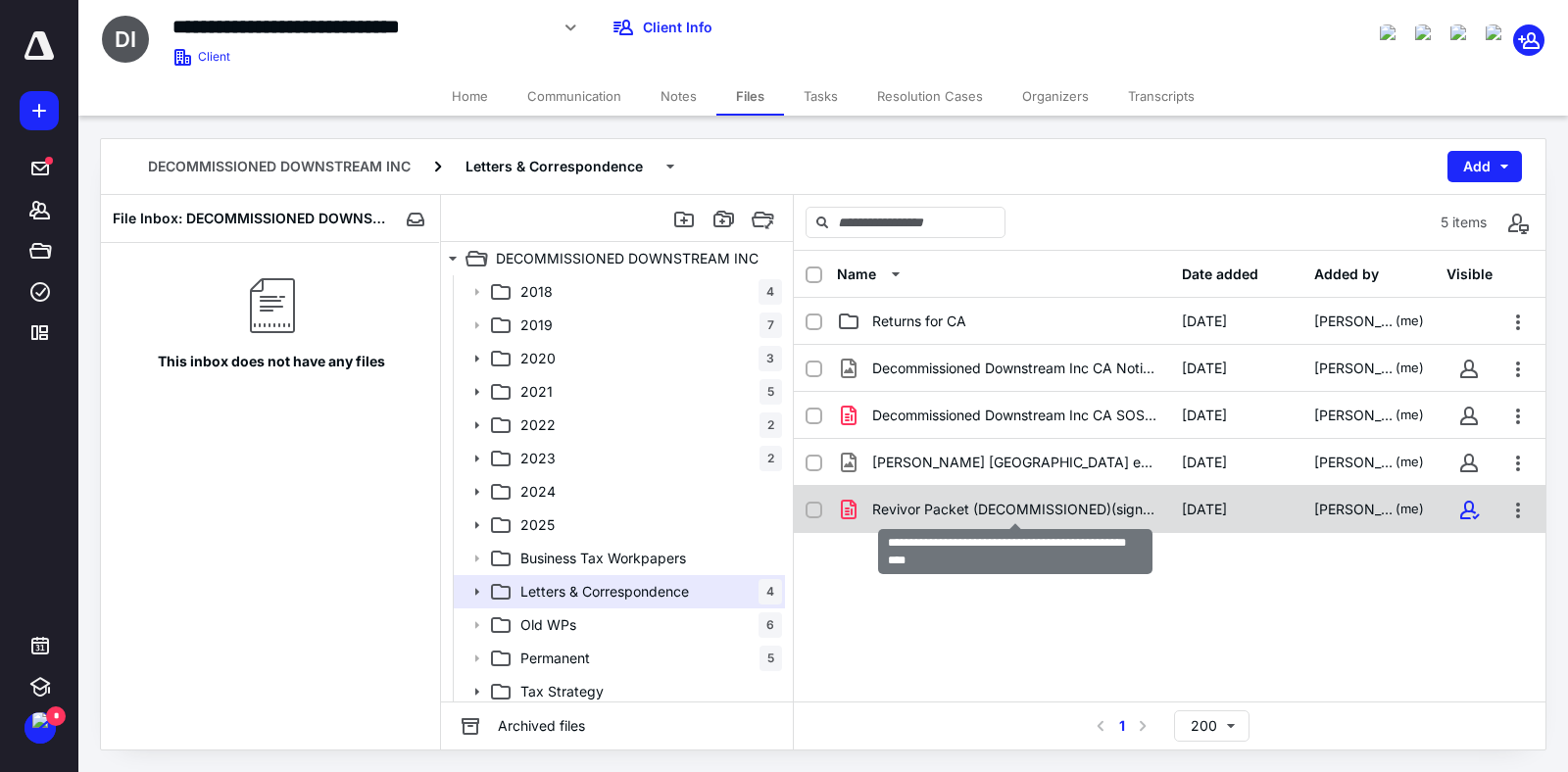 checkbox on "true" 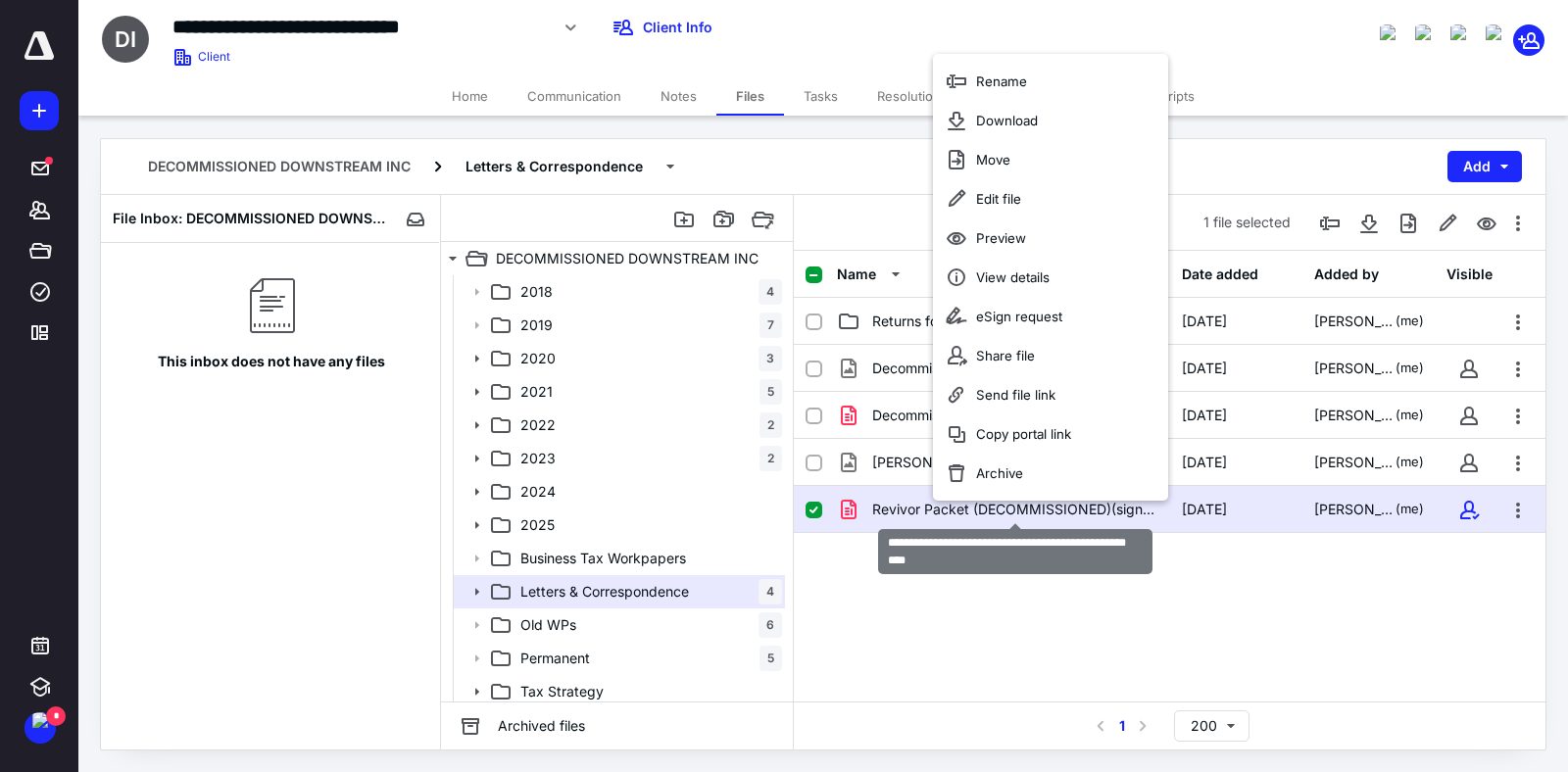 click on "Revivor Packet (DECOMMISSIONED)(signed_07-11-2025).pdf" at bounding box center [1015, 509] 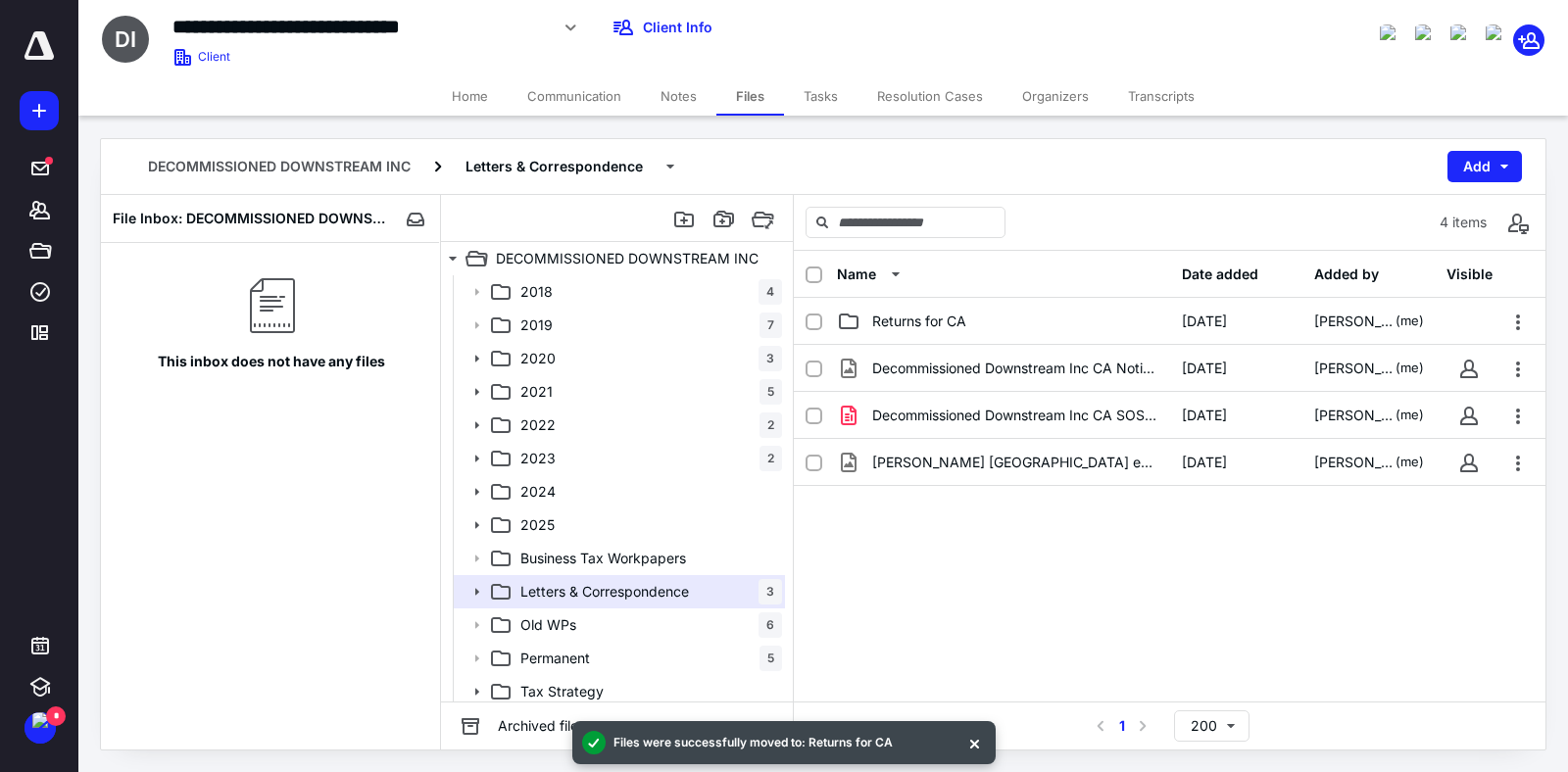 click on "Tasks" at bounding box center [820, 96] 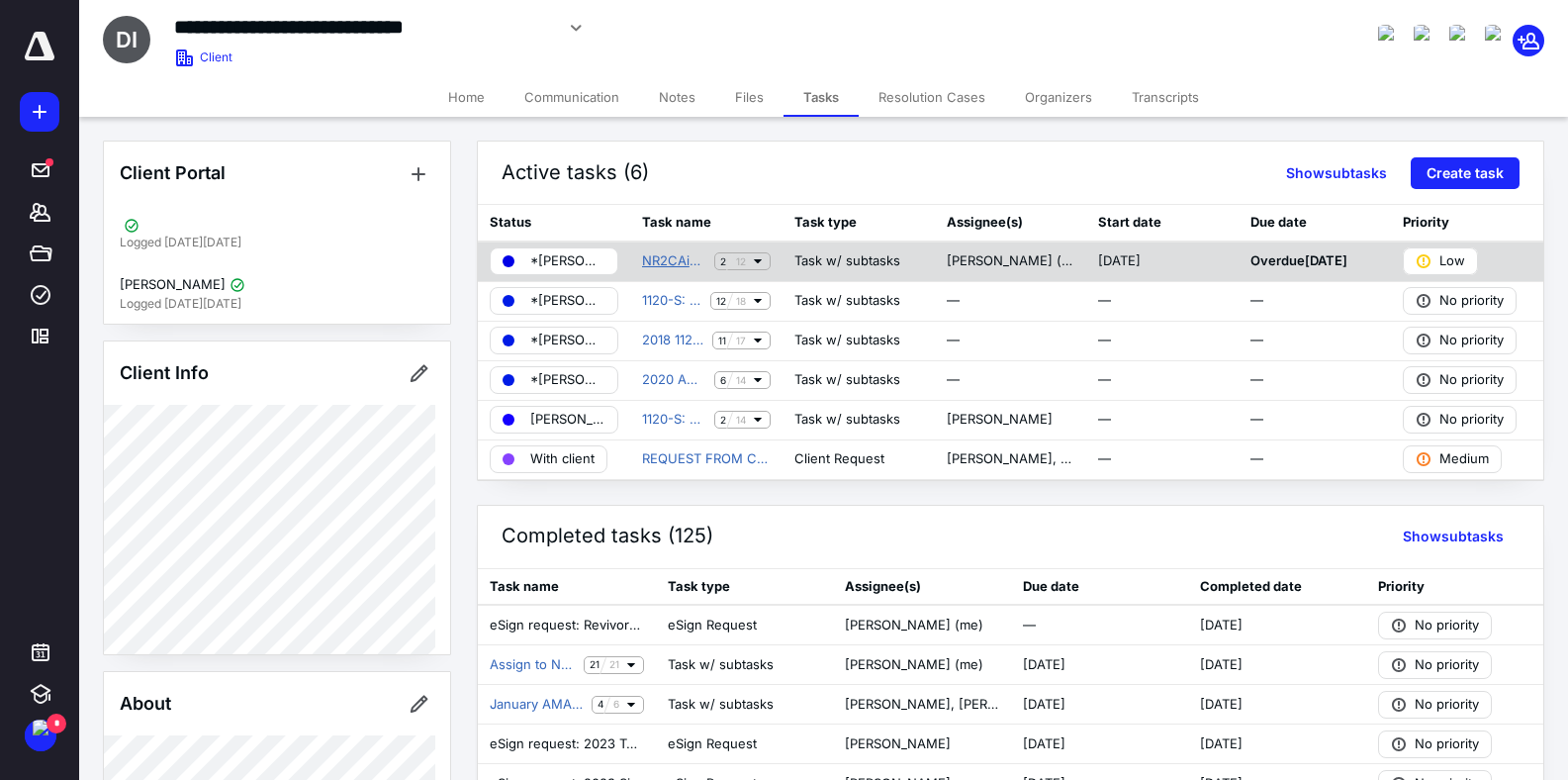 click on "NR2CAi3. Application for Certificate of Revivor California State NB0000" at bounding box center [674, 261] 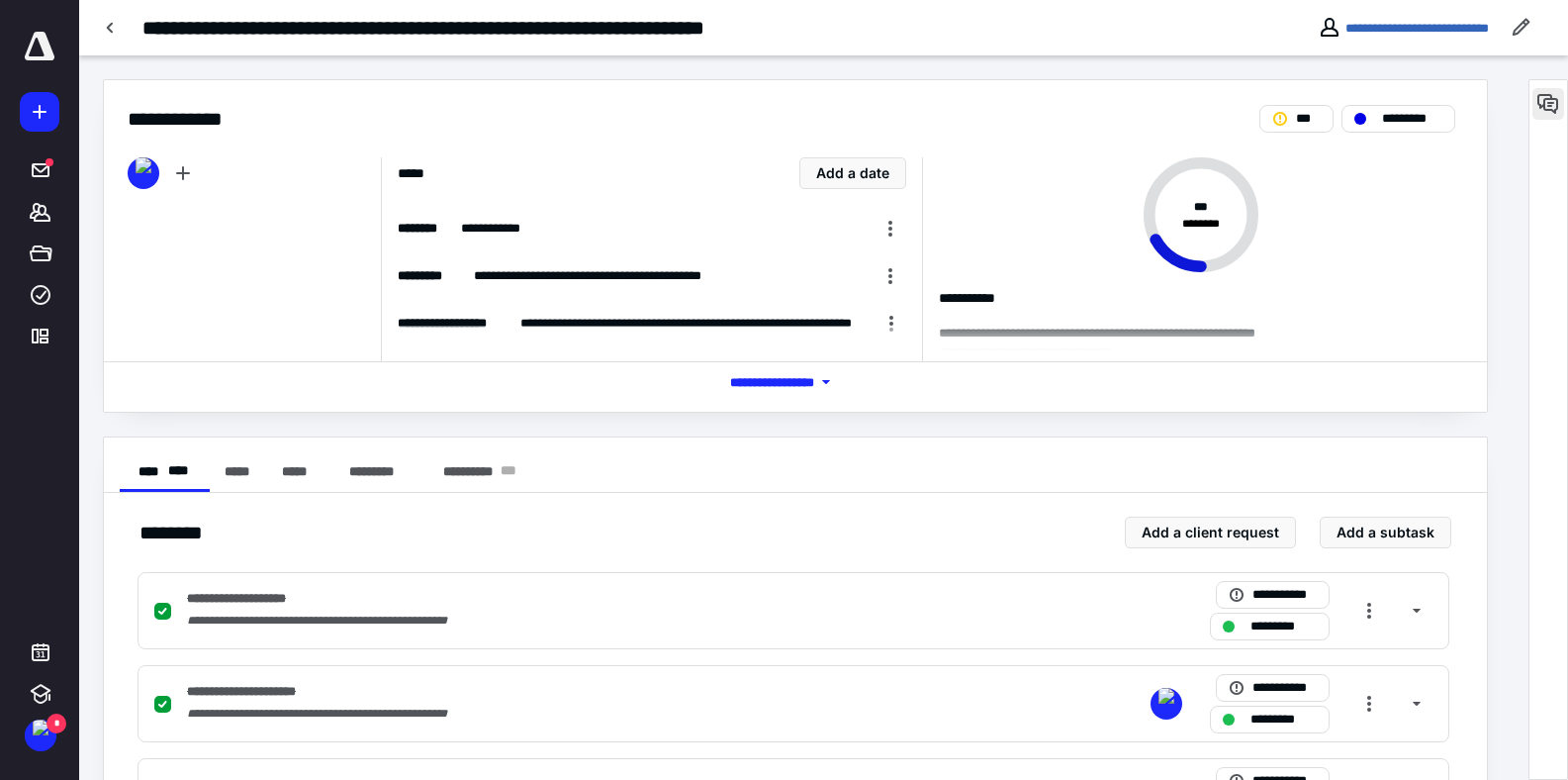click at bounding box center (1548, 104) 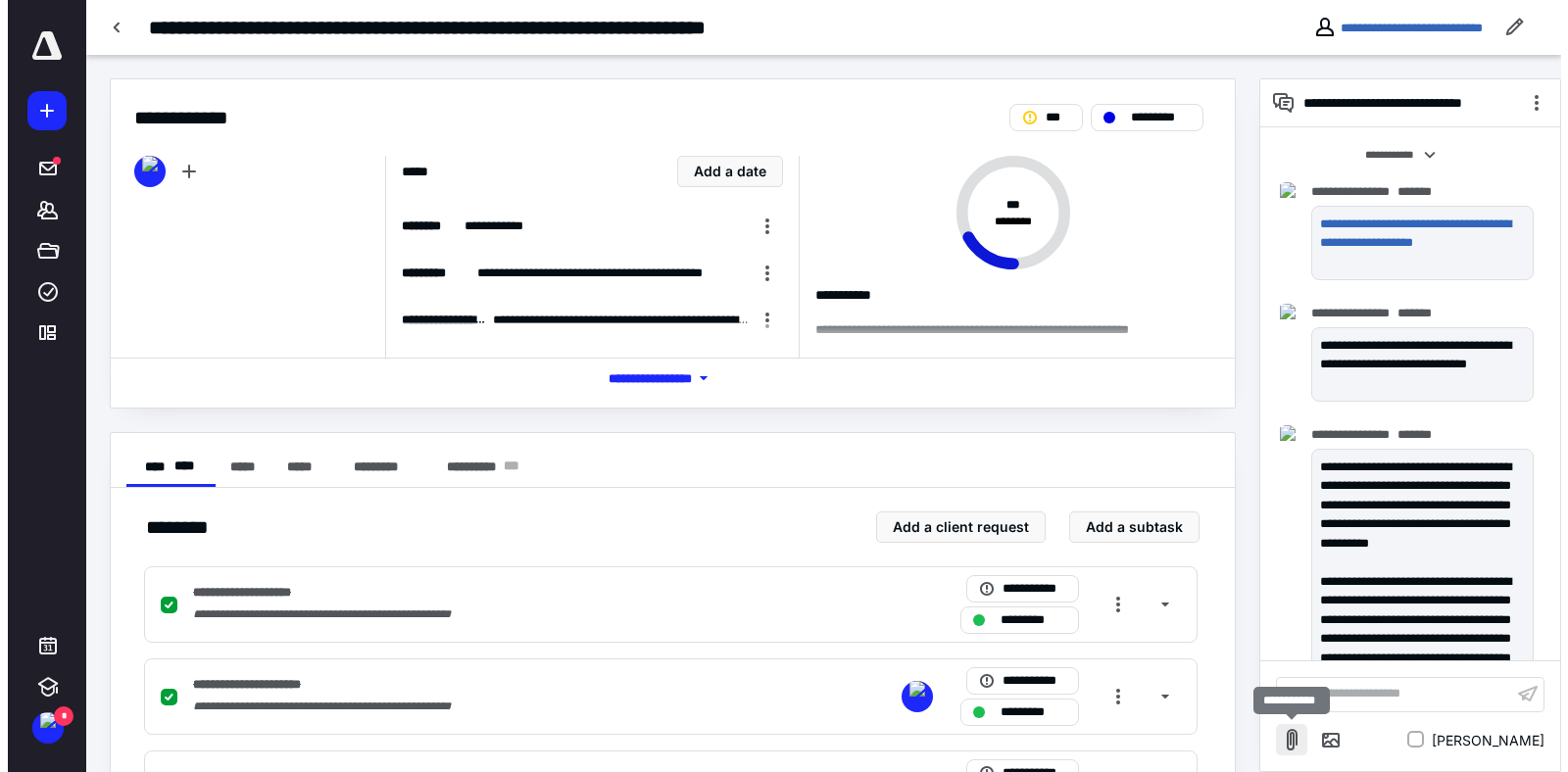 scroll, scrollTop: 5214, scrollLeft: 0, axis: vertical 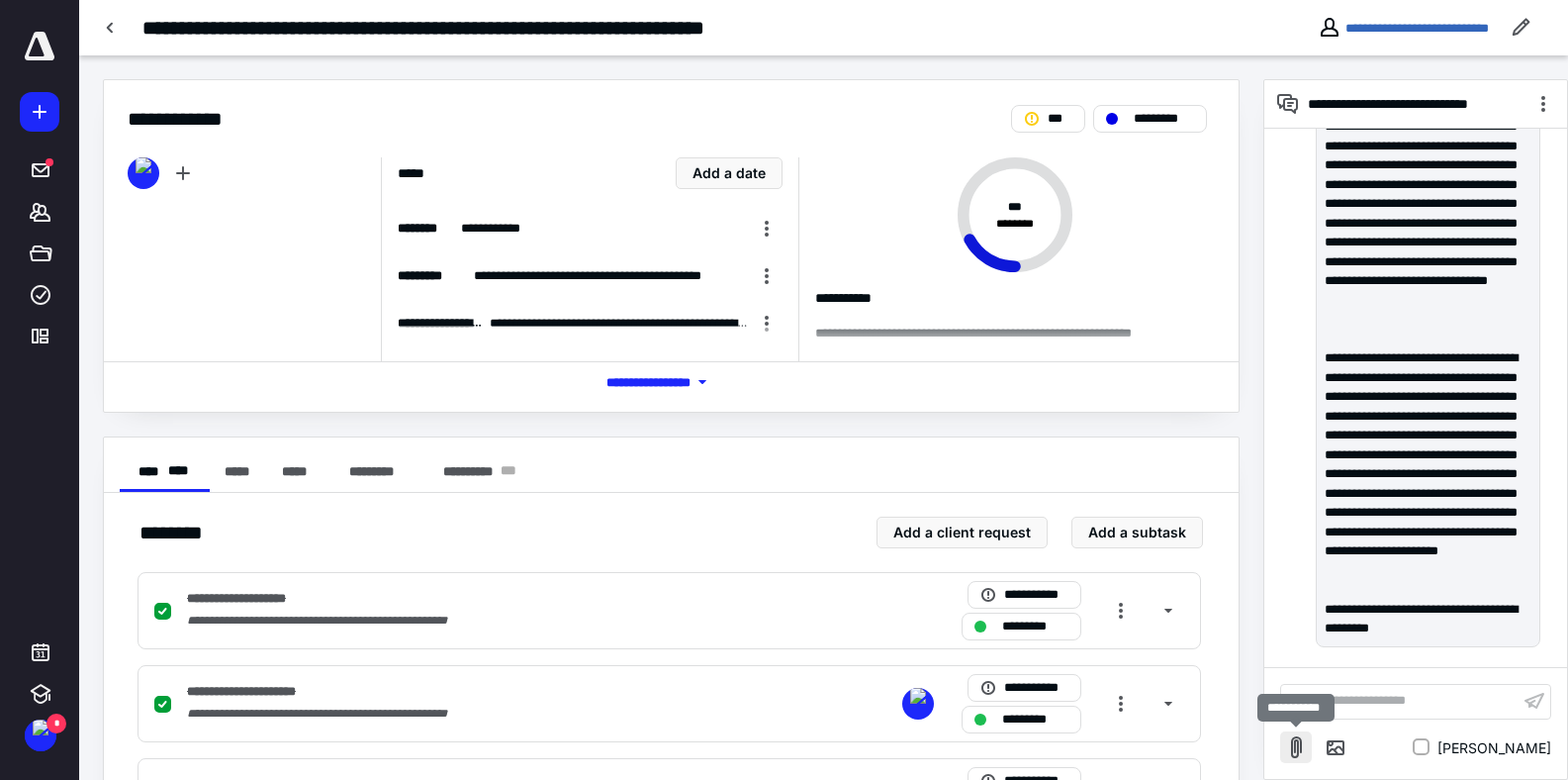 click at bounding box center (1296, 747) 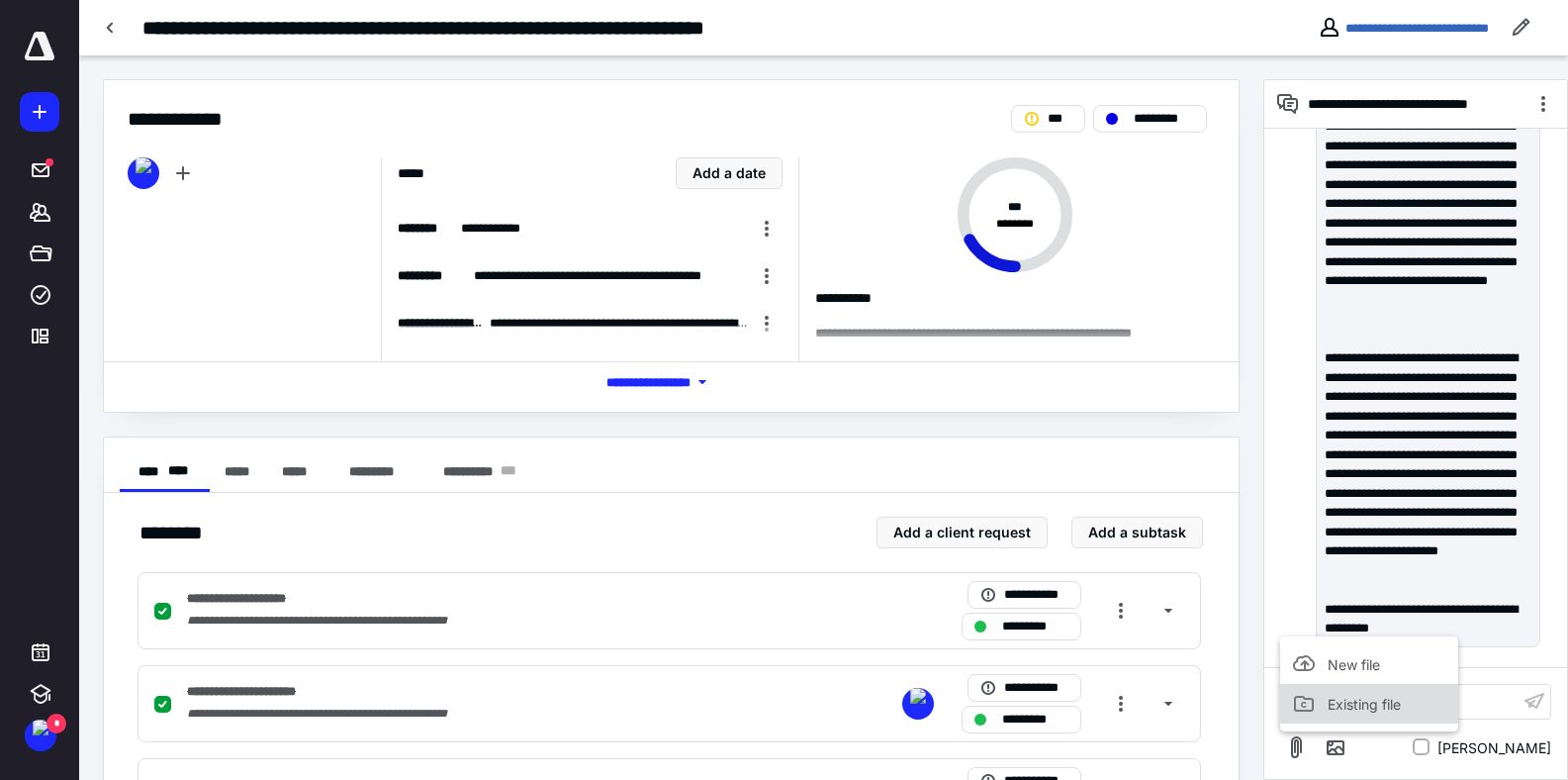 click 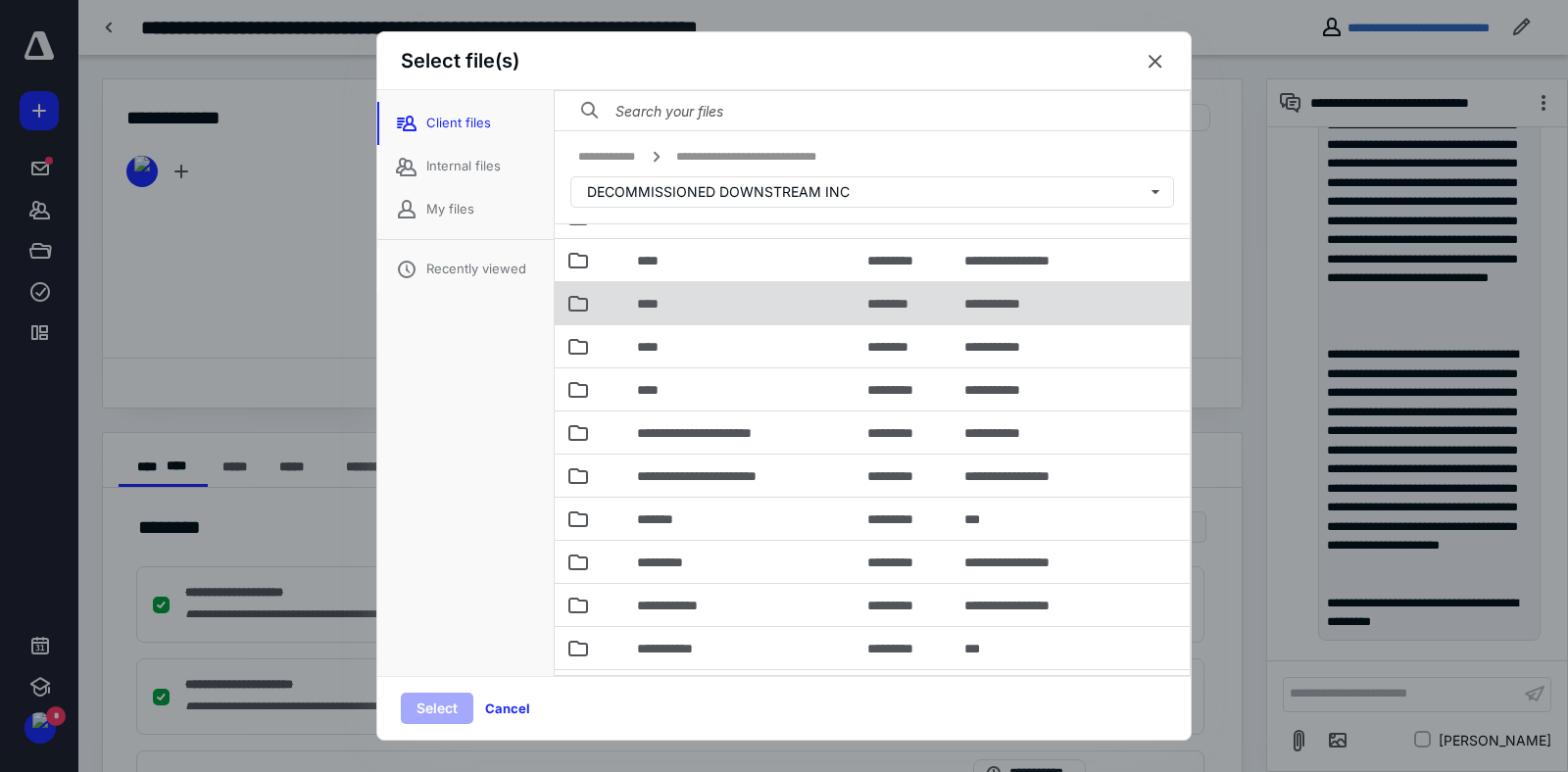 scroll, scrollTop: 289, scrollLeft: 0, axis: vertical 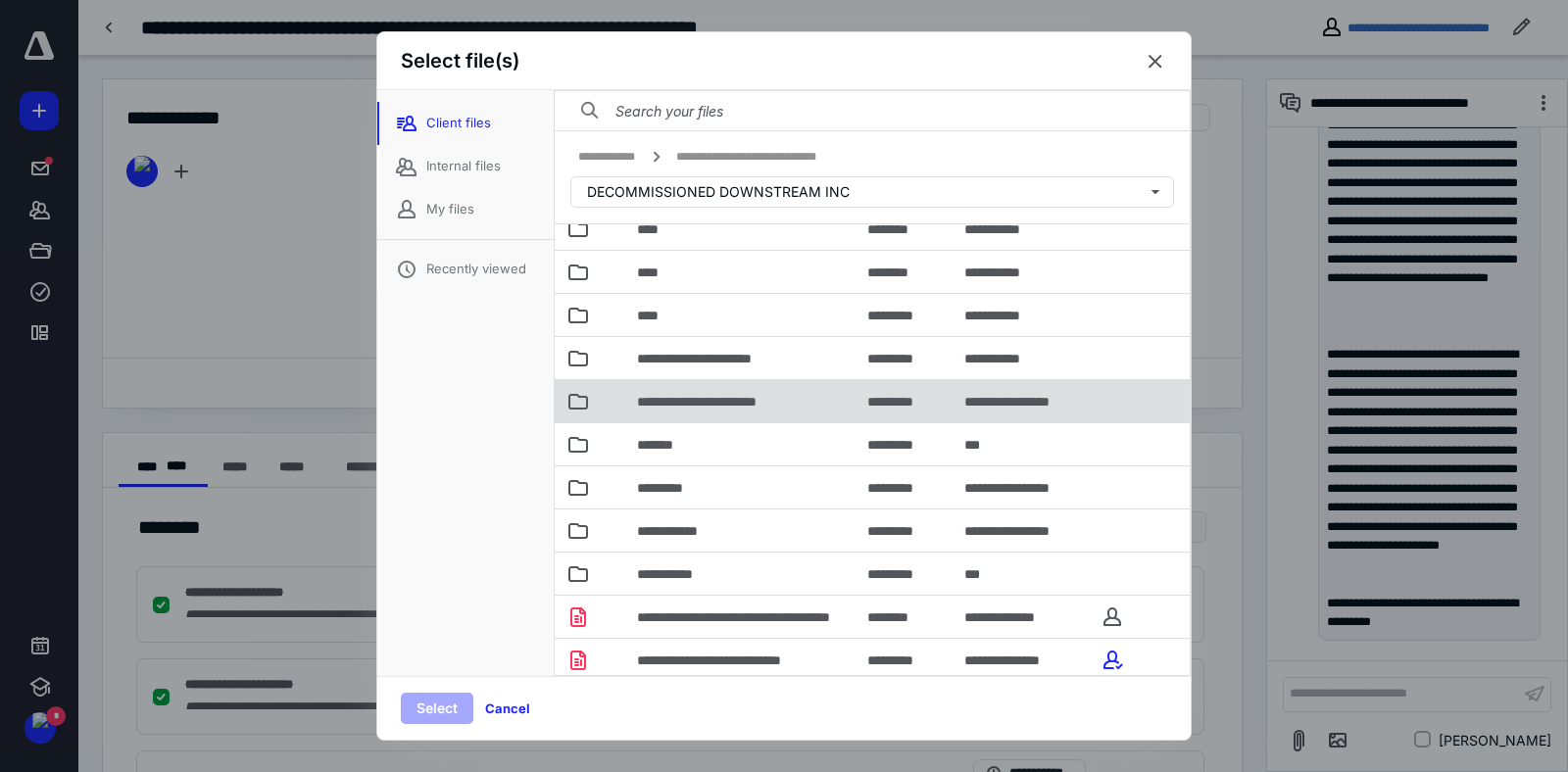 click on "**********" at bounding box center [722, 402] 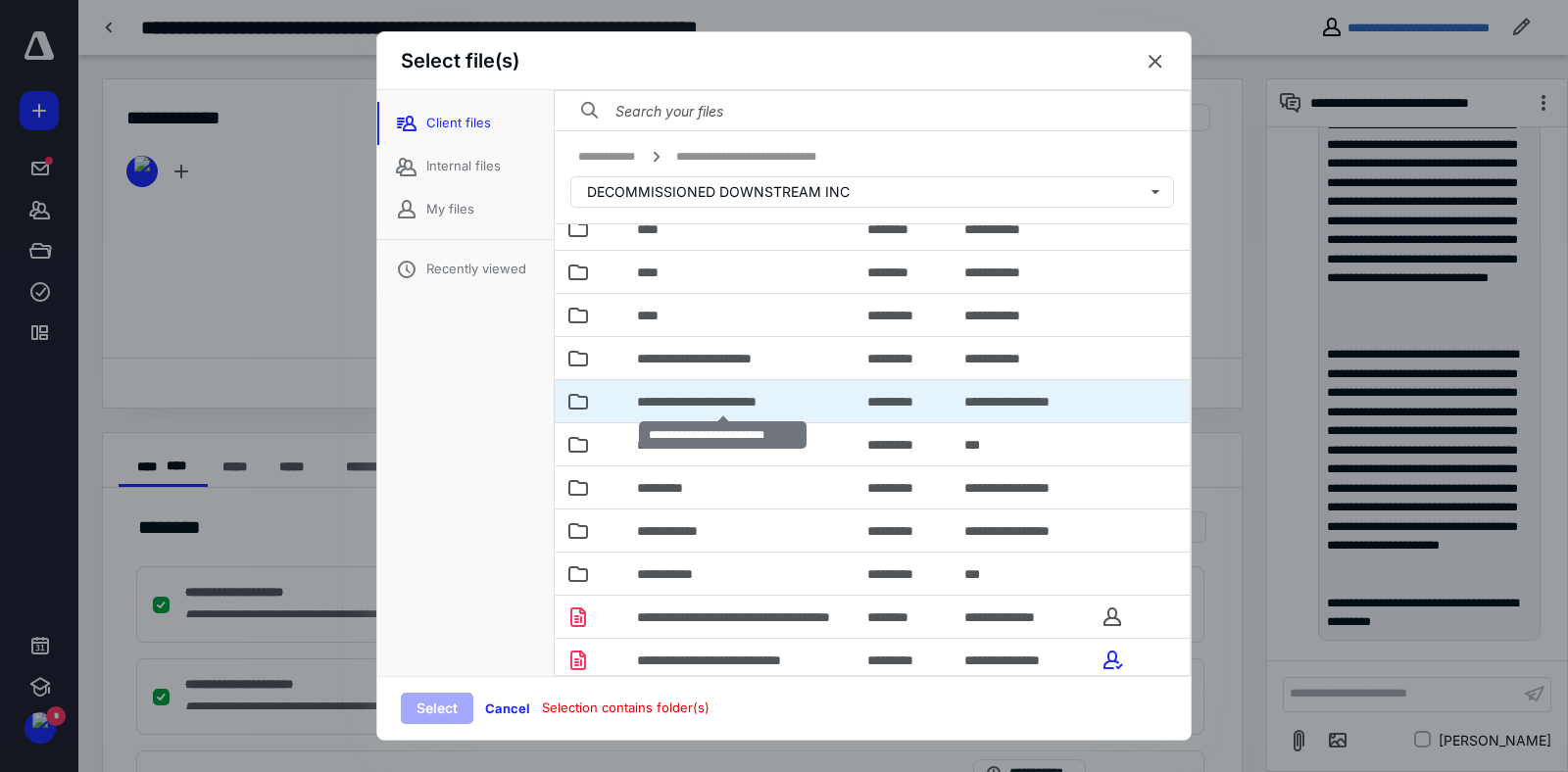 click on "**********" at bounding box center (722, 402) 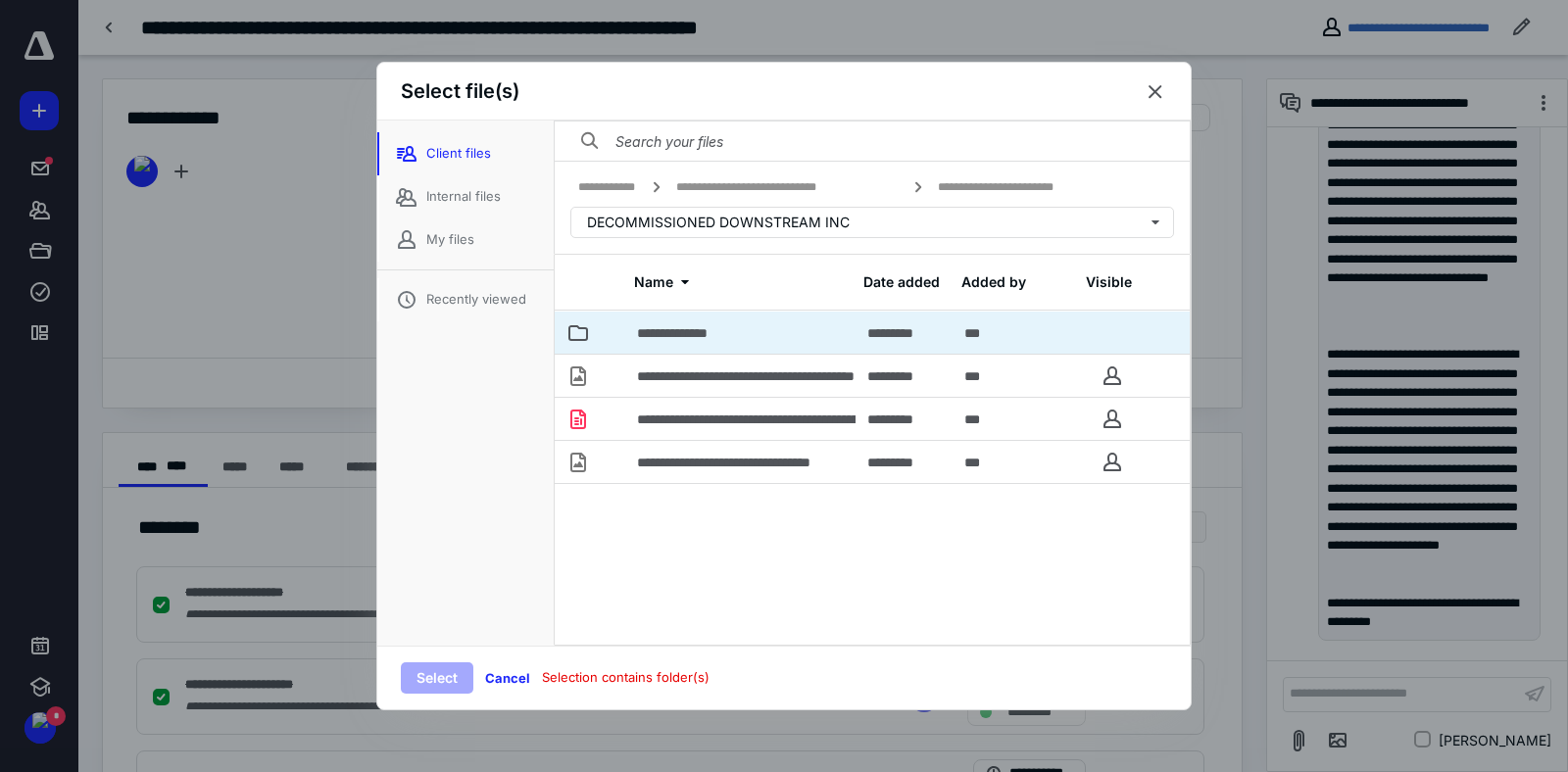 click on "**********" at bounding box center (684, 333) 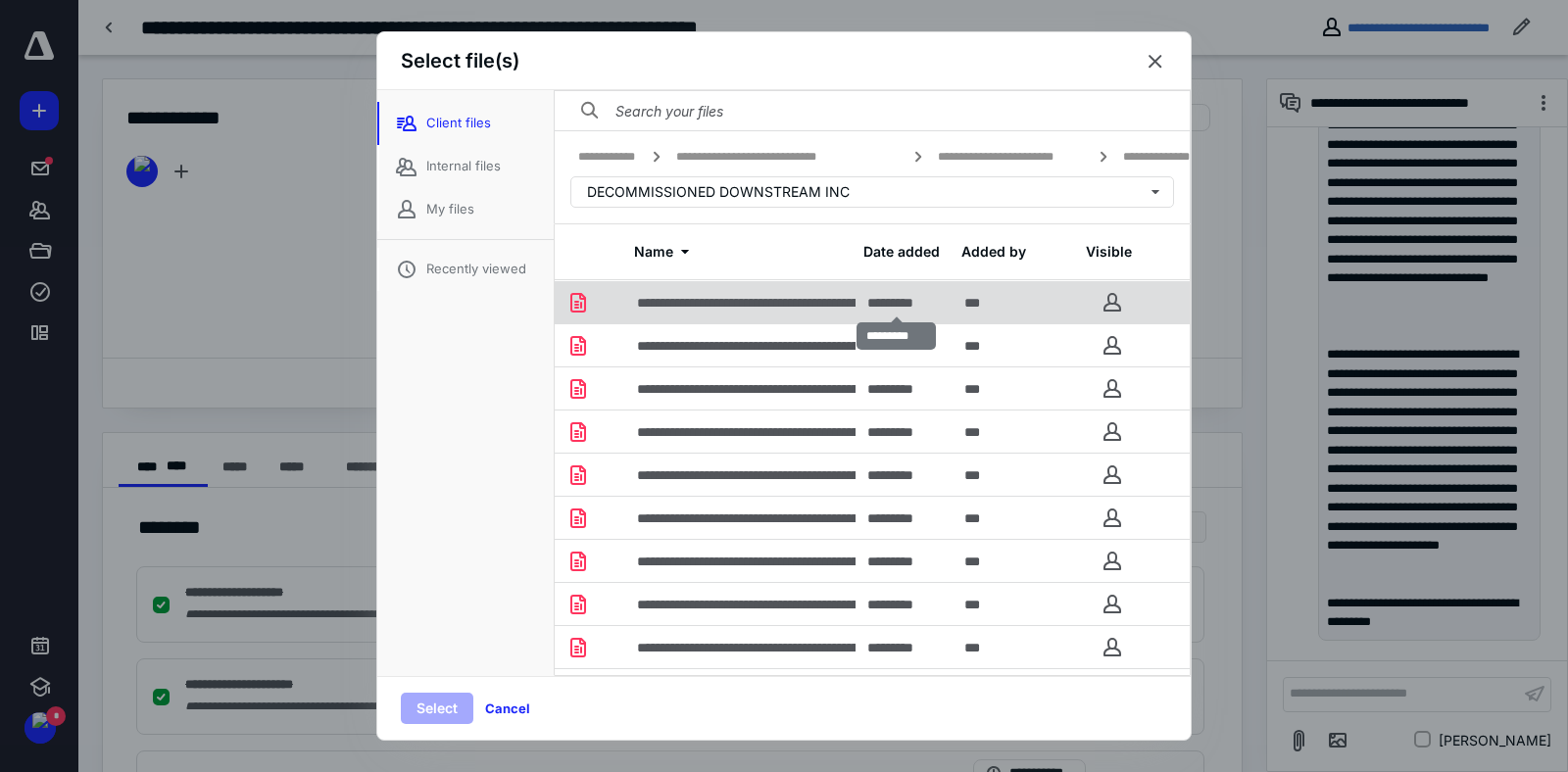 click on "*********" at bounding box center [902, 303] 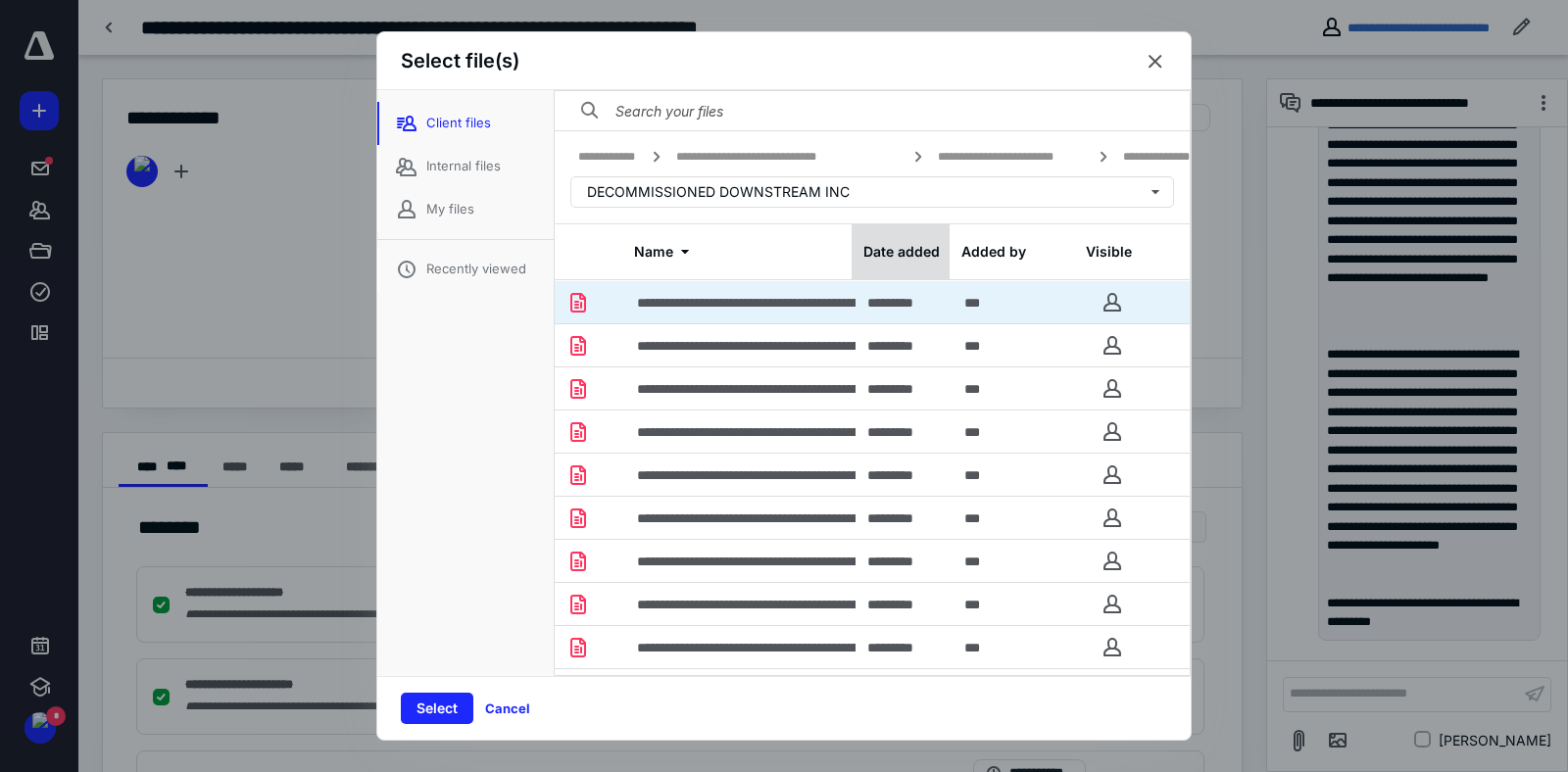 click on "Date added" at bounding box center [901, 252] 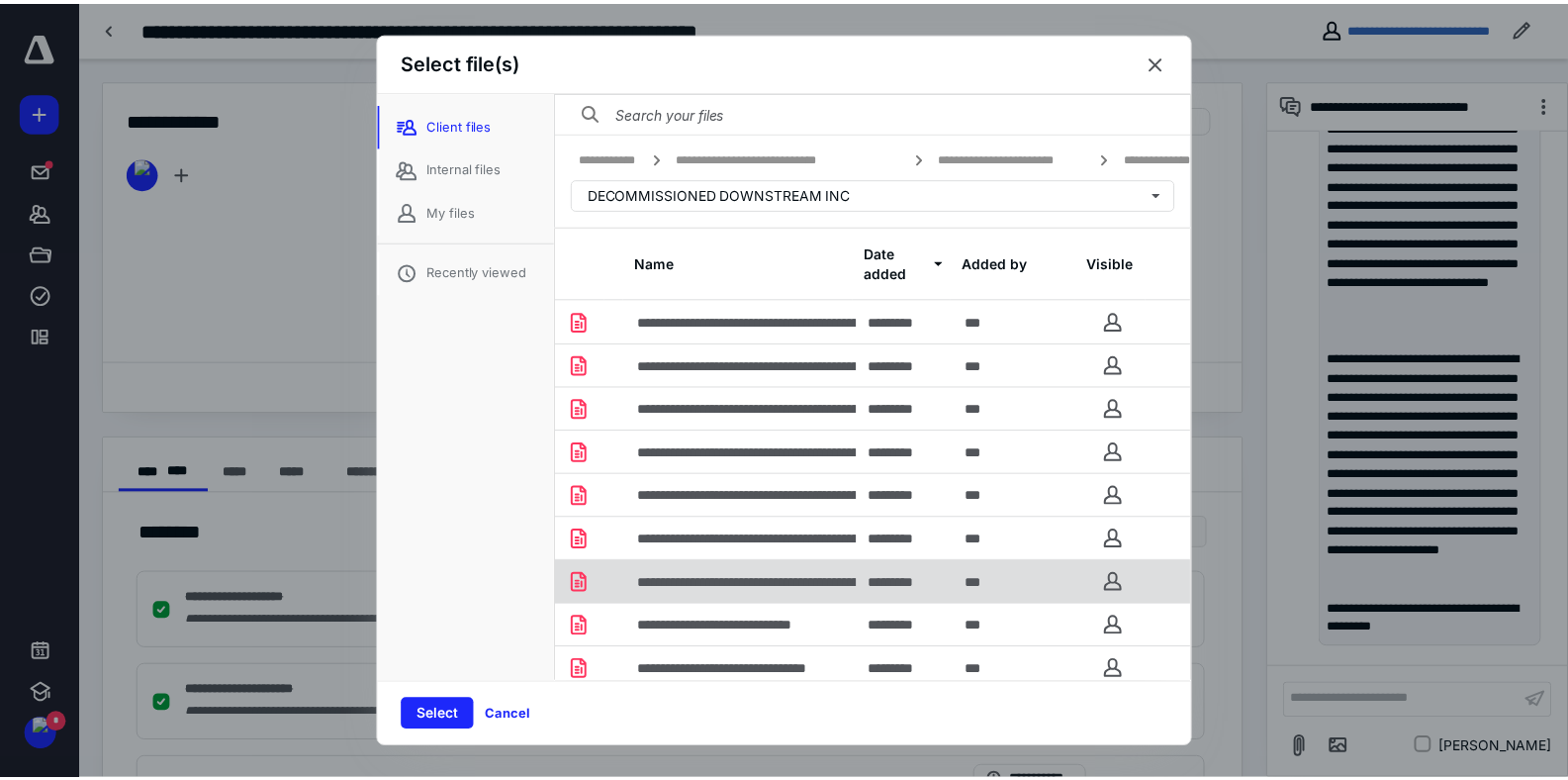 scroll, scrollTop: 155, scrollLeft: 0, axis: vertical 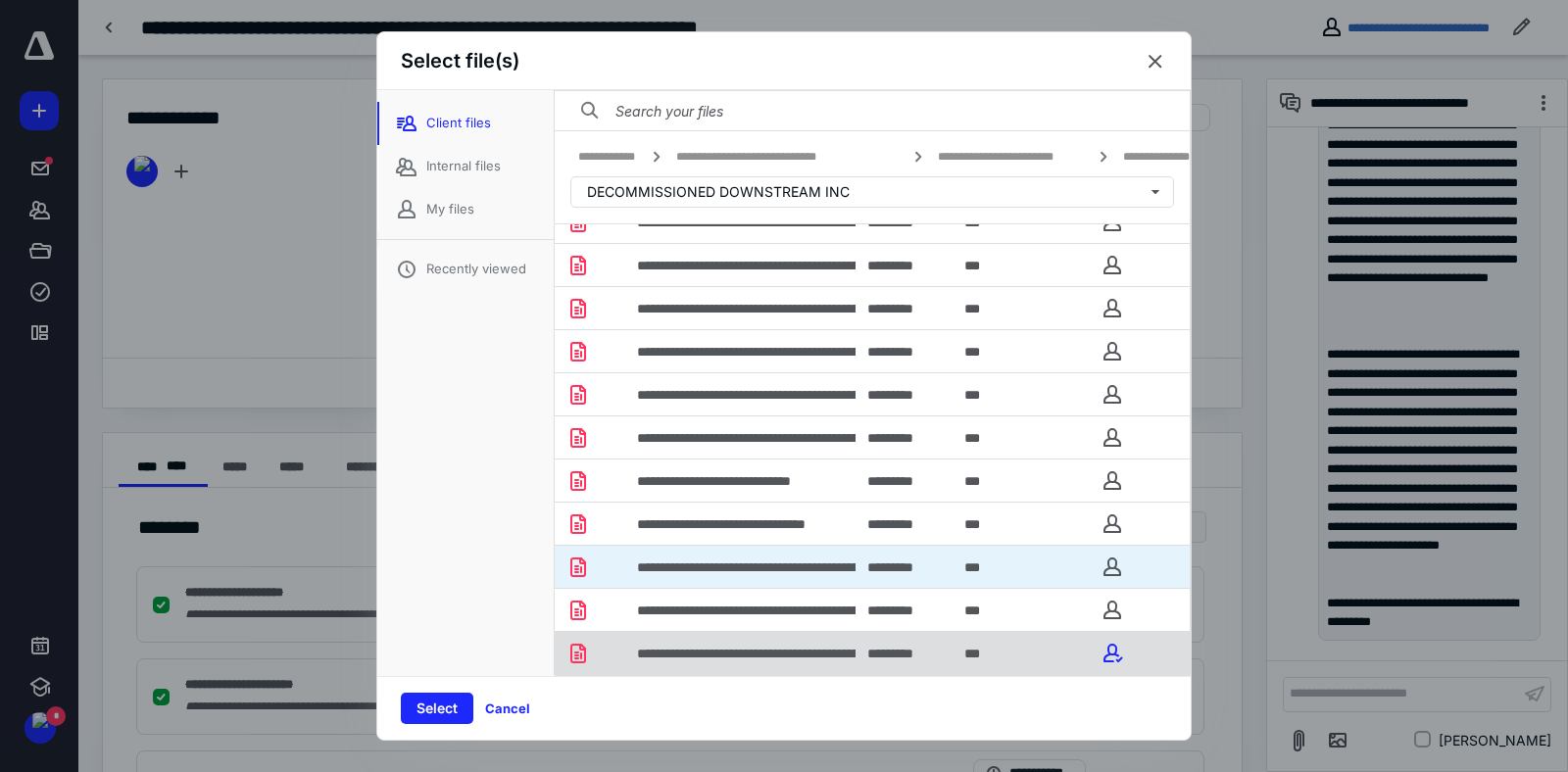 click on "**********" at bounding box center (740, 652) 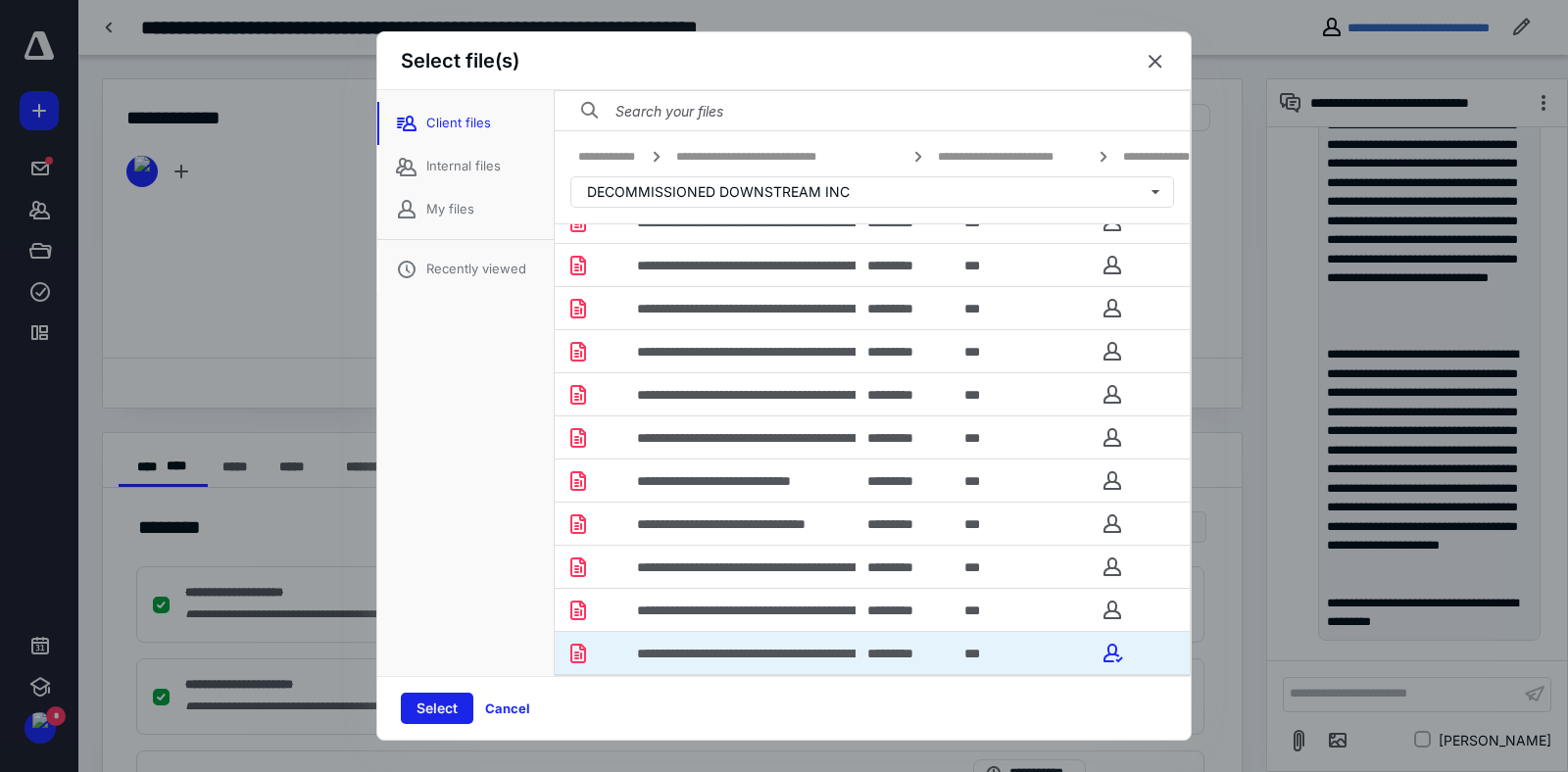 click on "Select" at bounding box center [437, 708] 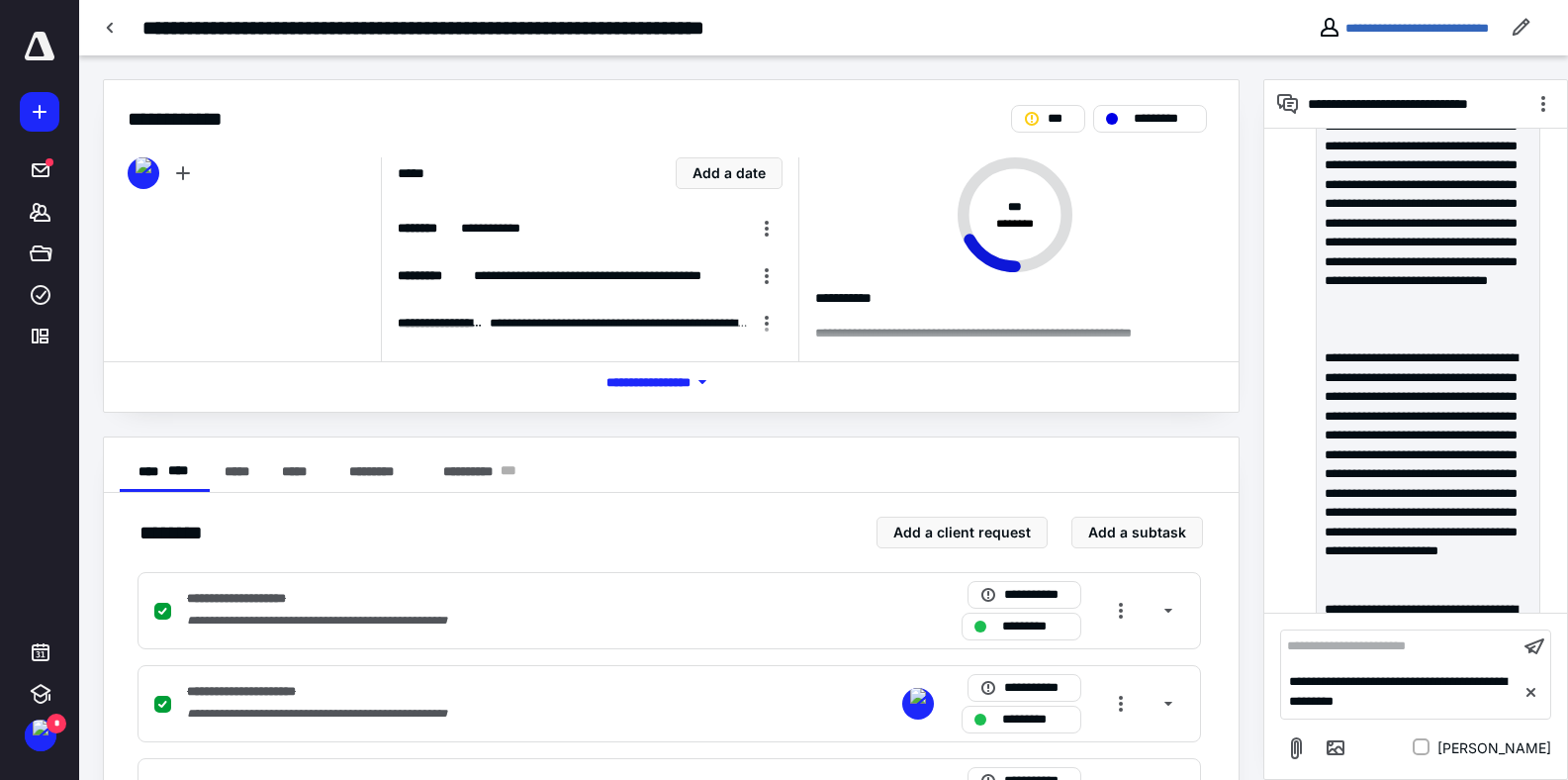 click on "**********" at bounding box center (1400, 646) 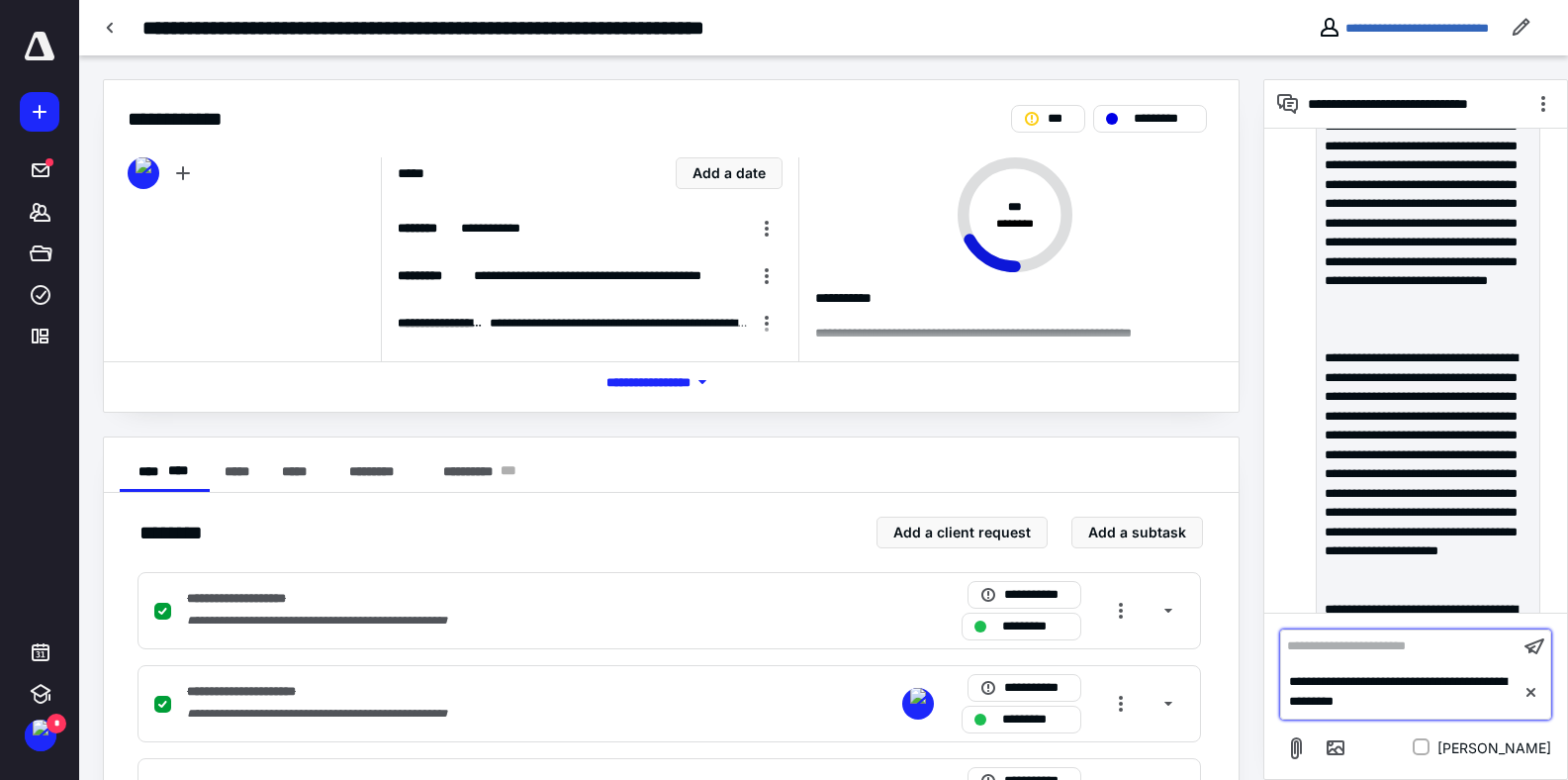 click on "**********" at bounding box center [1400, 646] 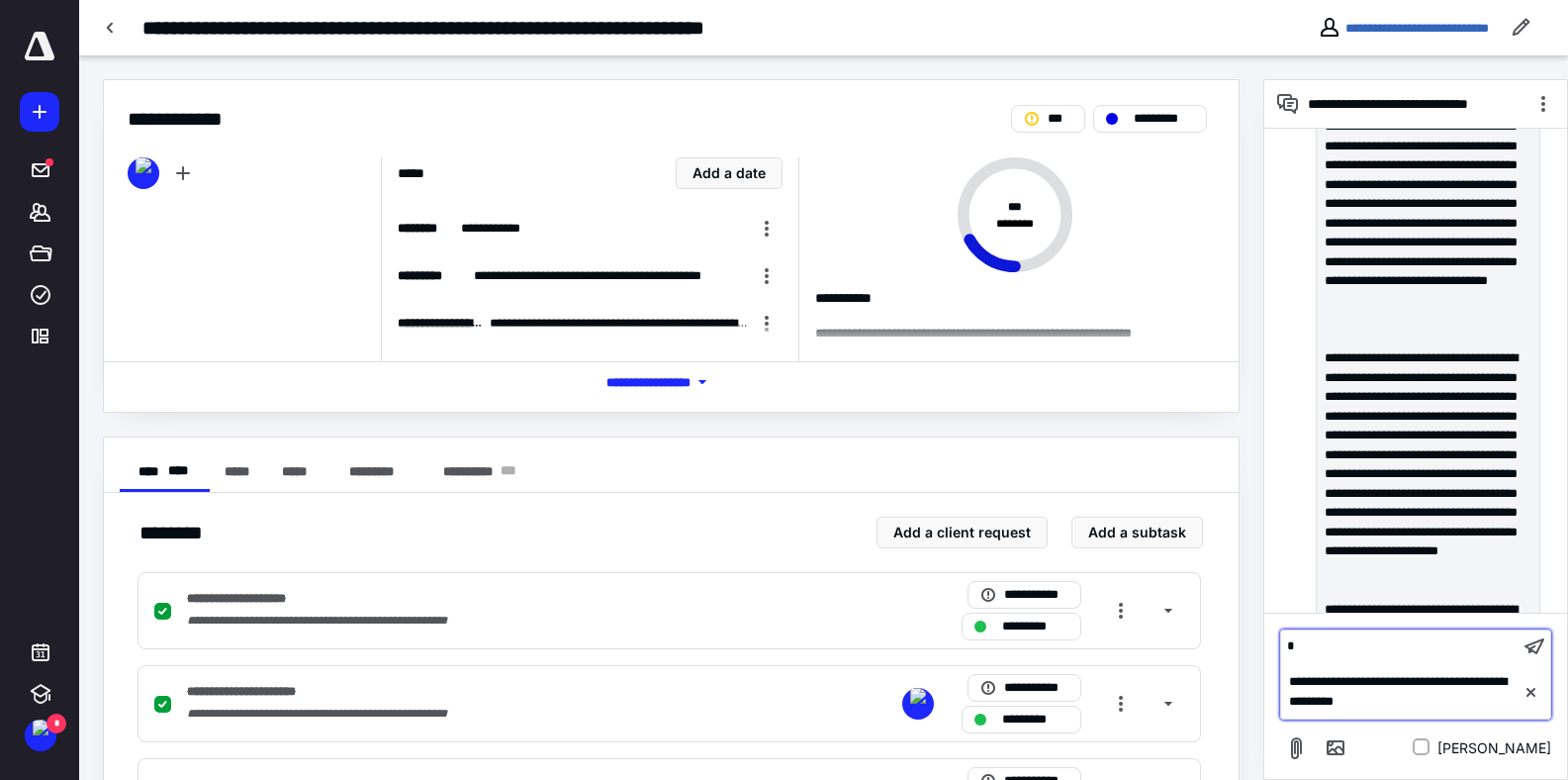 type 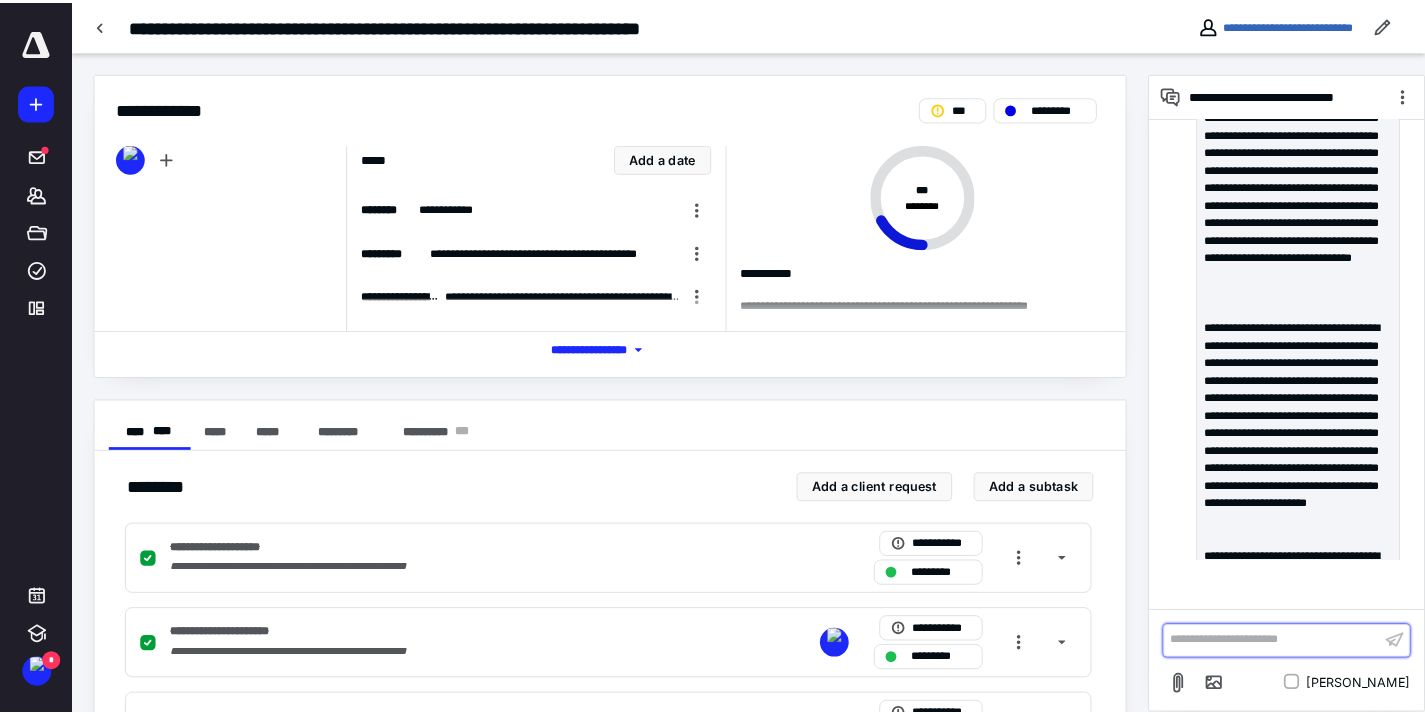 scroll, scrollTop: 5447, scrollLeft: 0, axis: vertical 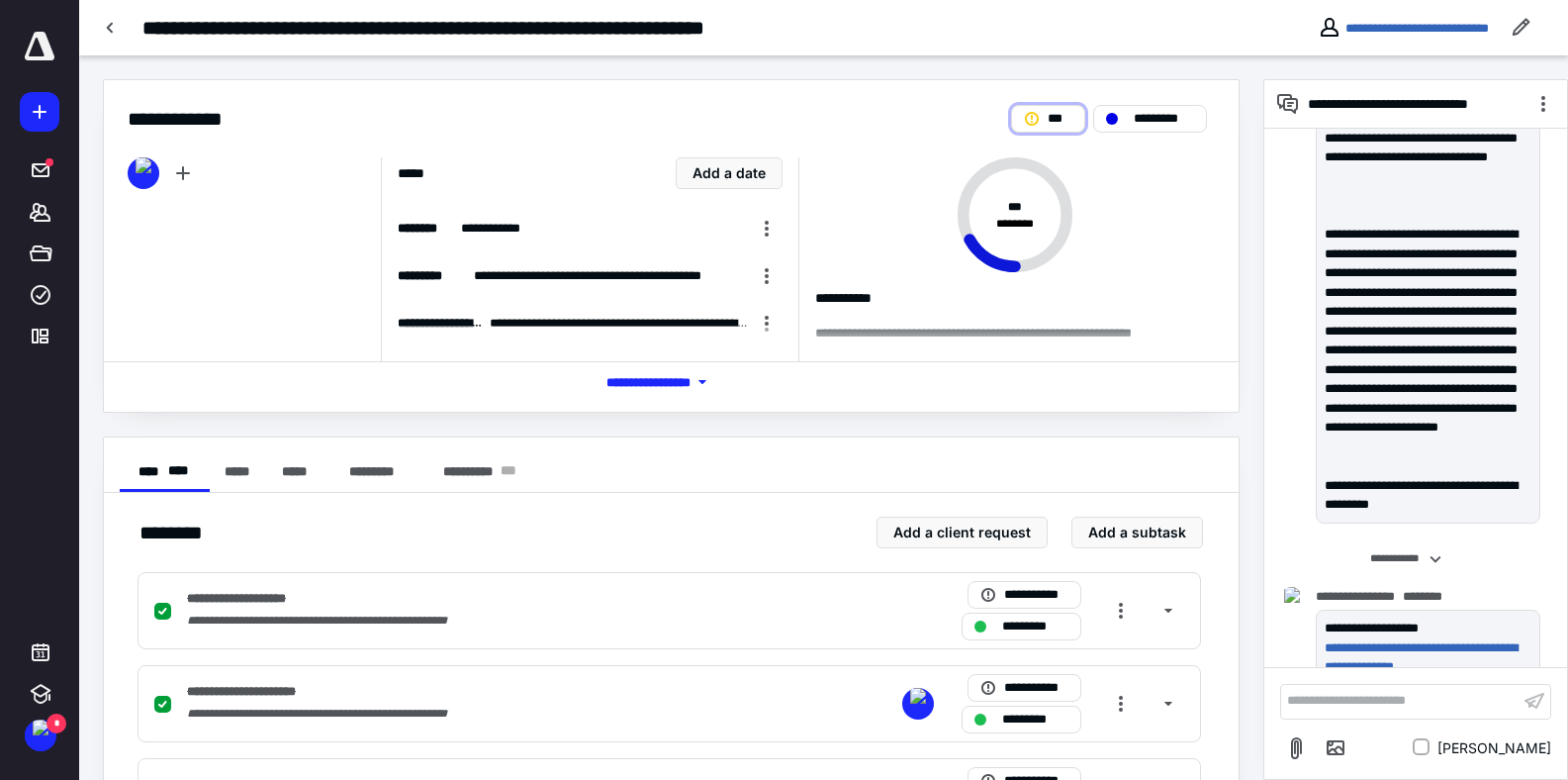 click on "***" at bounding box center (1061, 119) 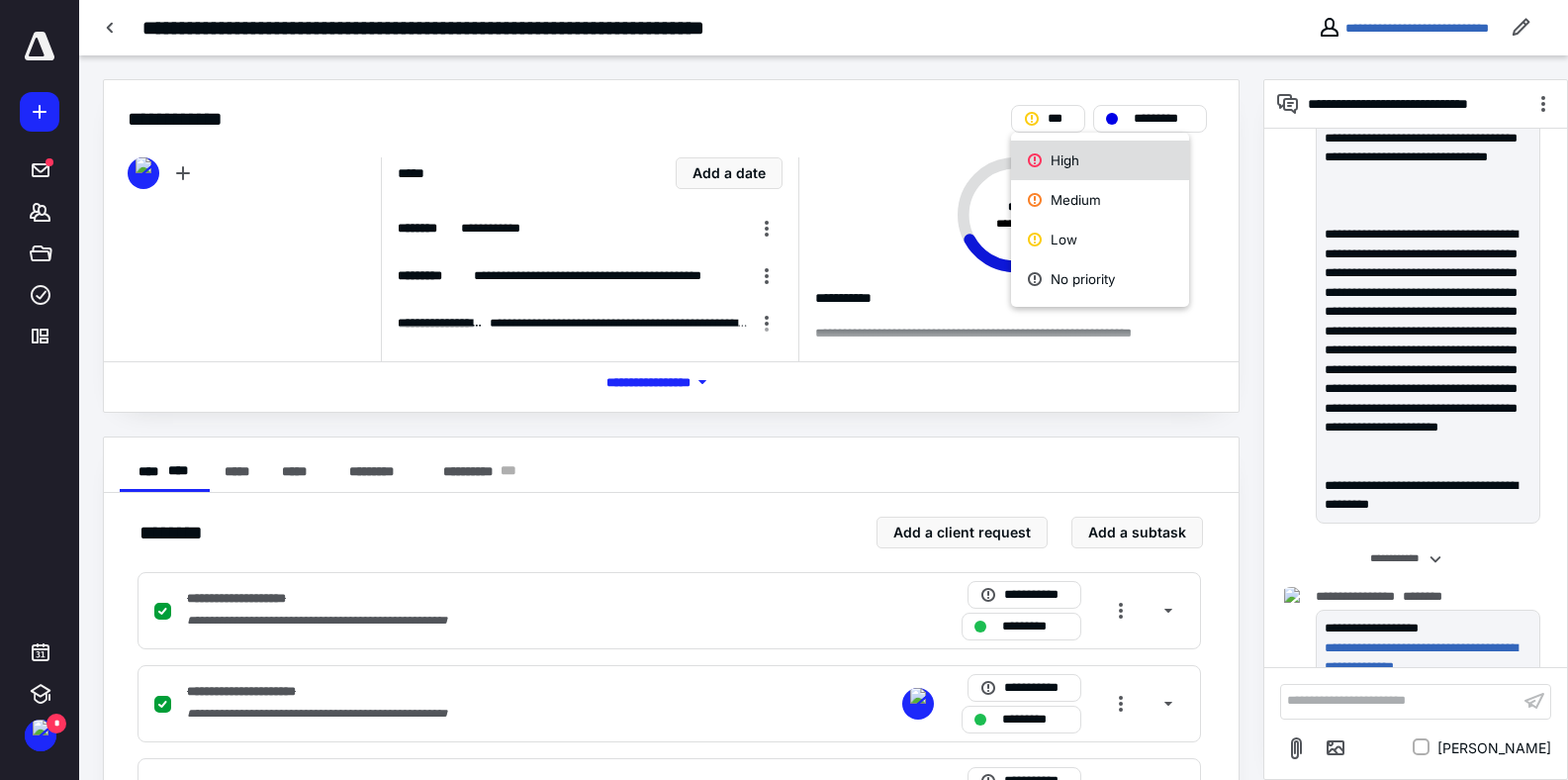 click on "High" at bounding box center [1100, 160] 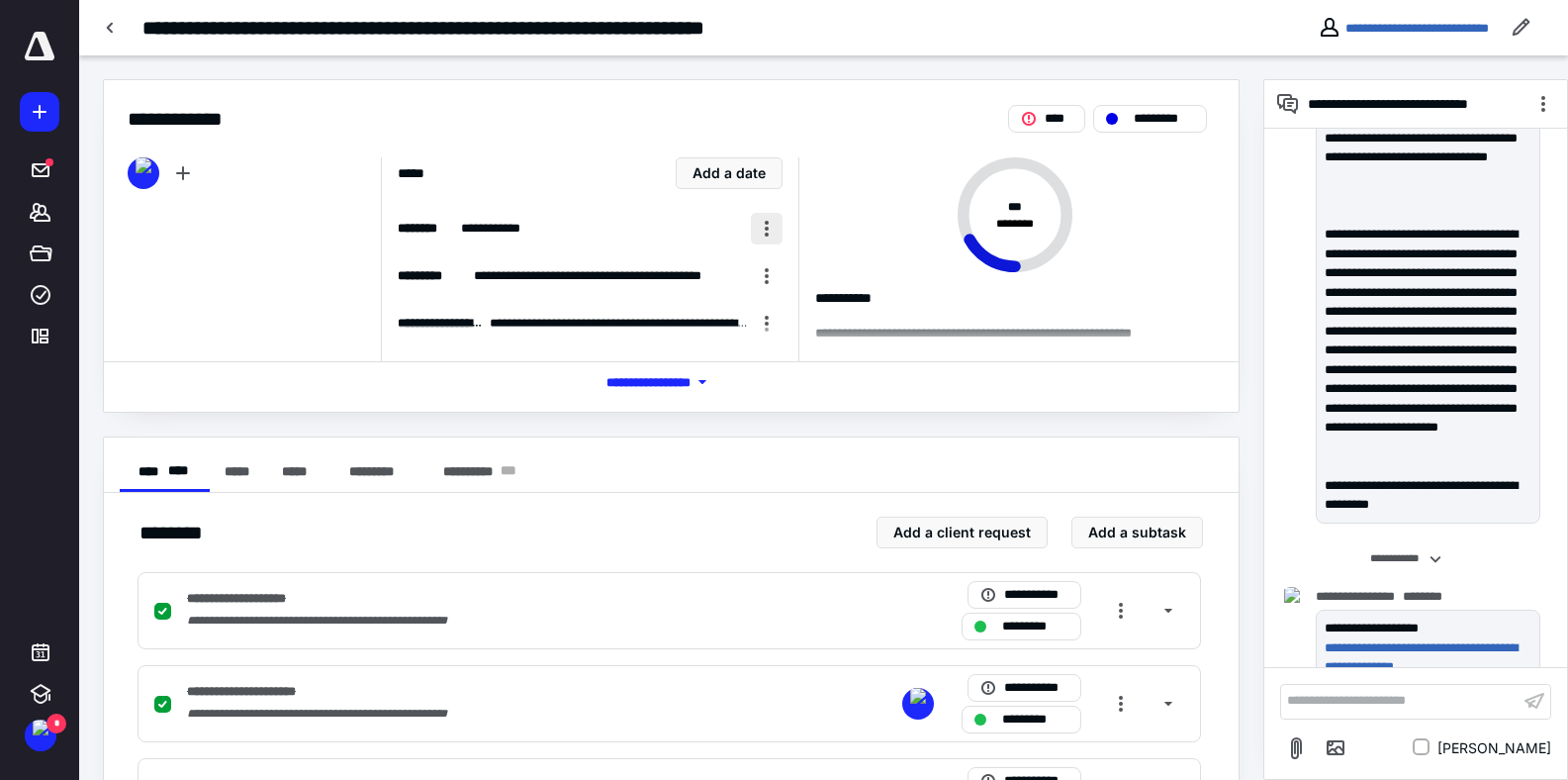 click at bounding box center (767, 229) 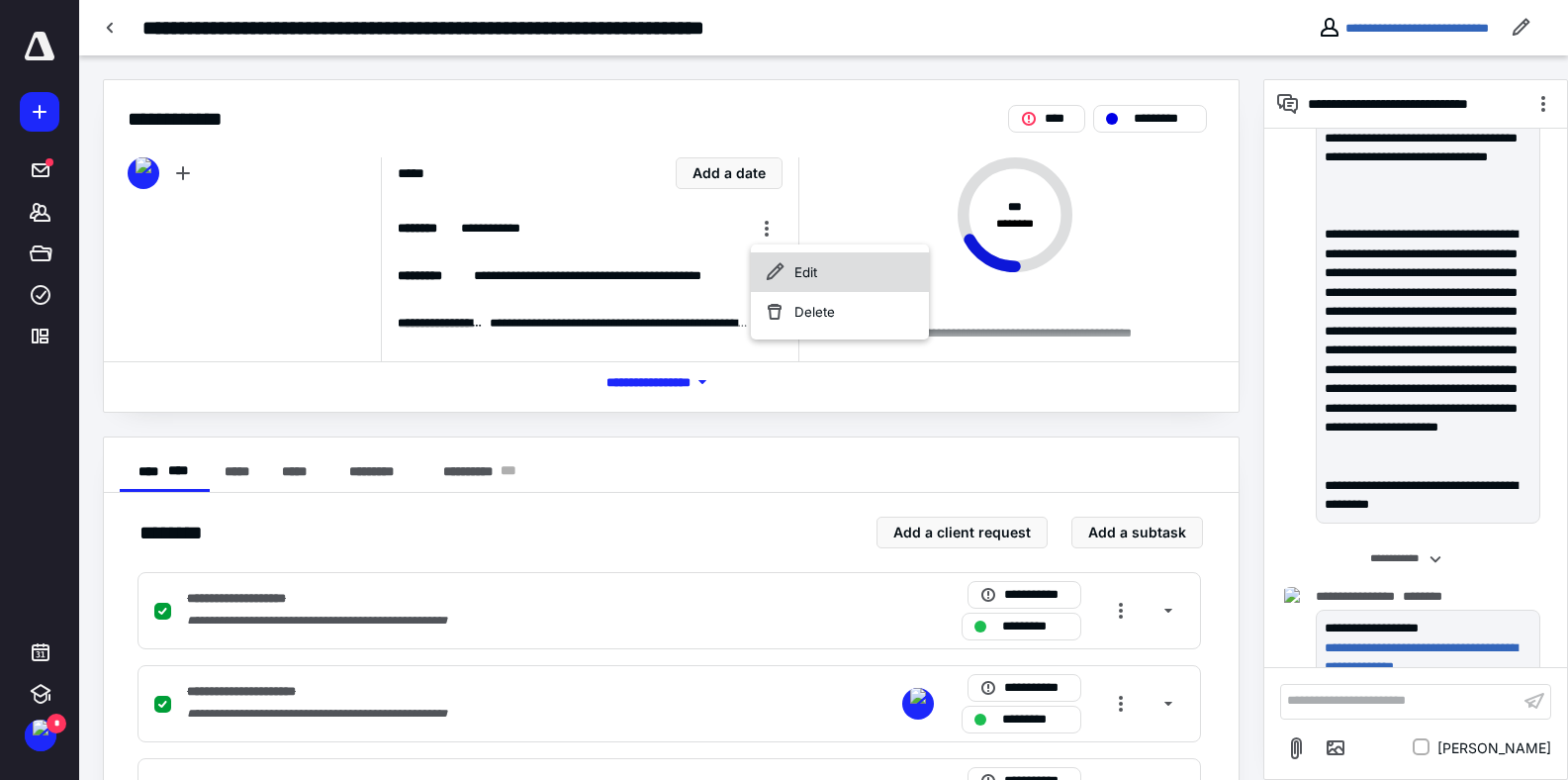 click 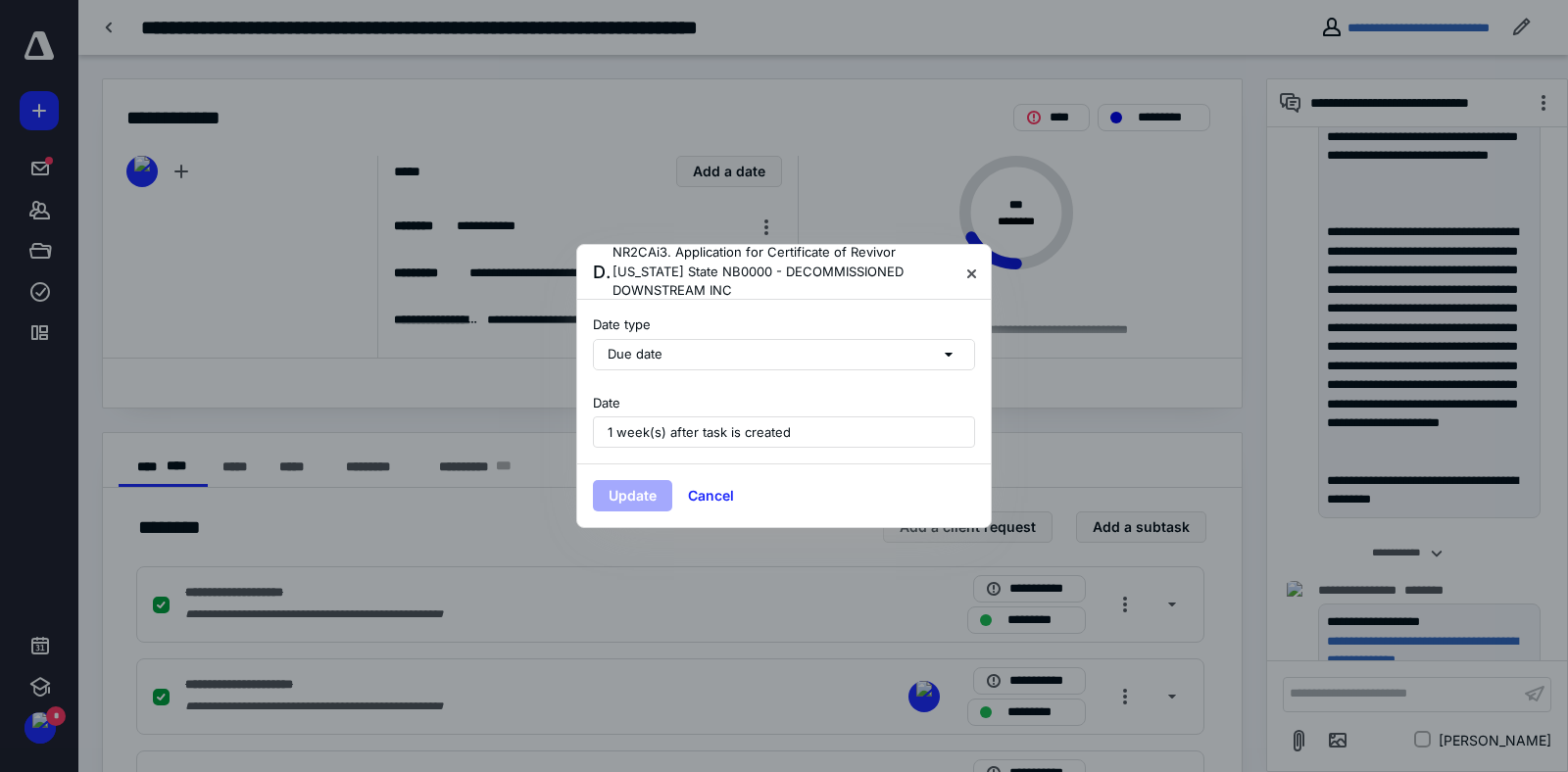 click on "1 week(s) after task is created" at bounding box center (699, 432) 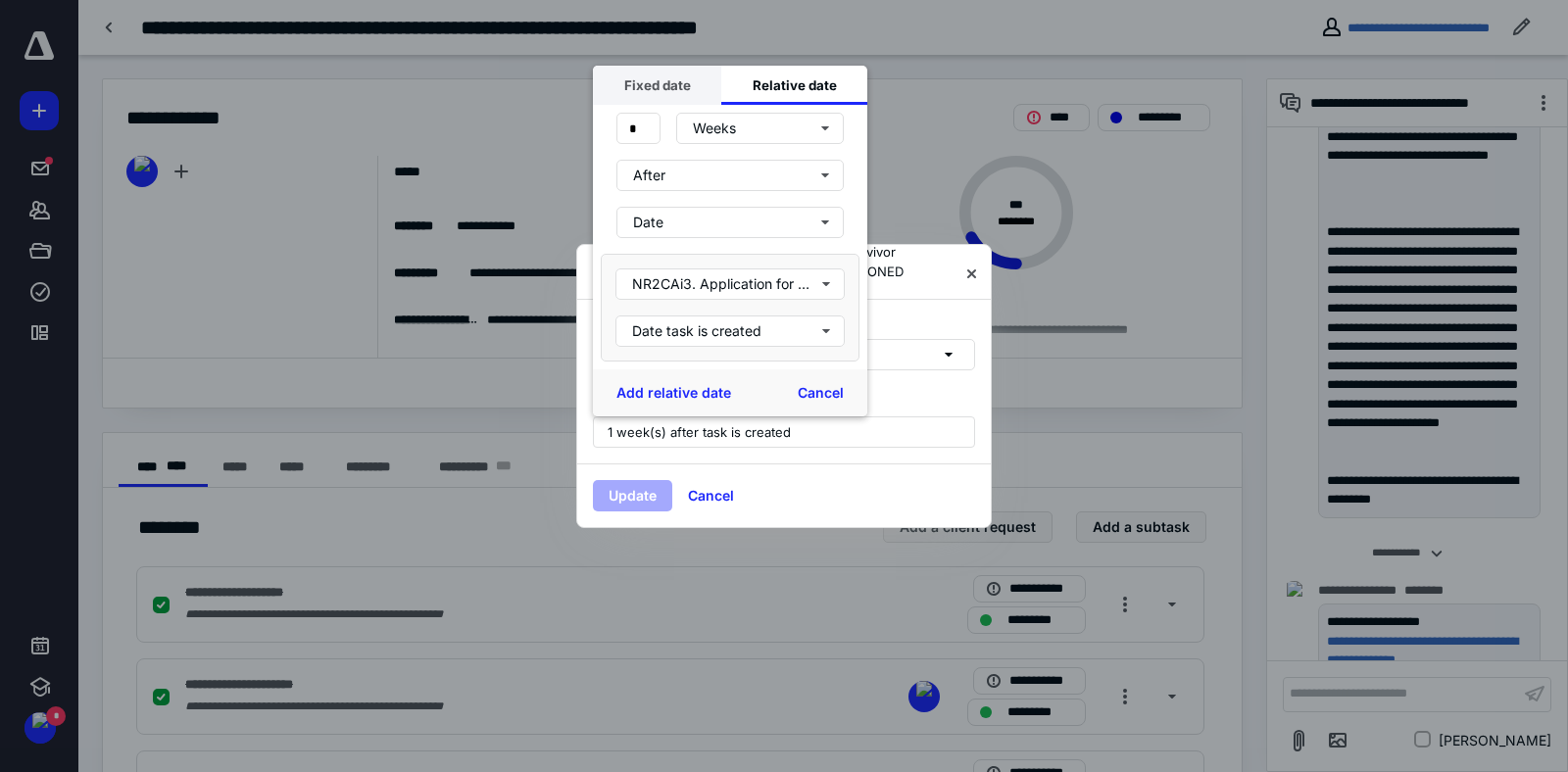 click on "Fixed date" at bounding box center [657, 85] 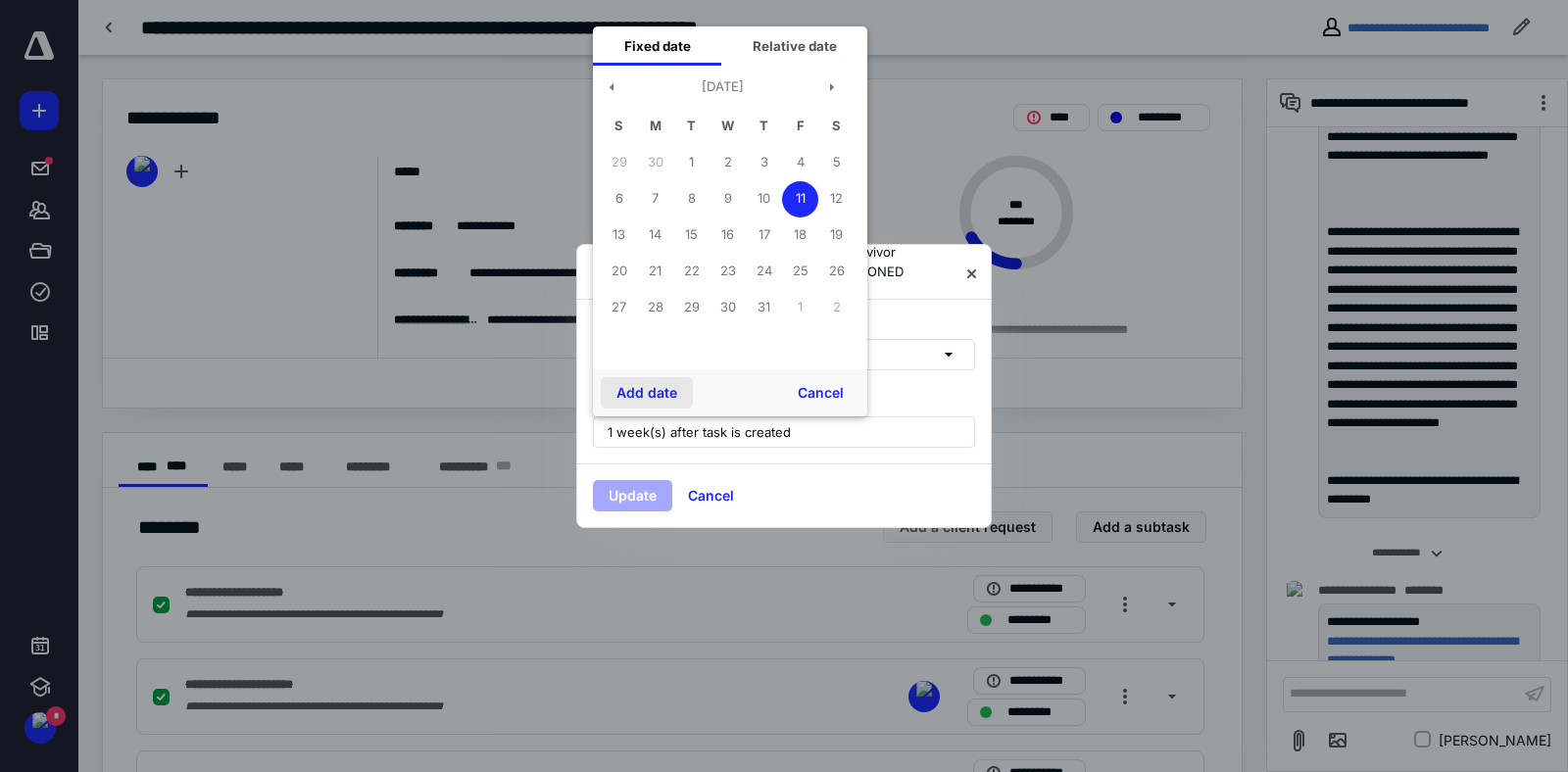 click on "Add date" at bounding box center (647, 393) 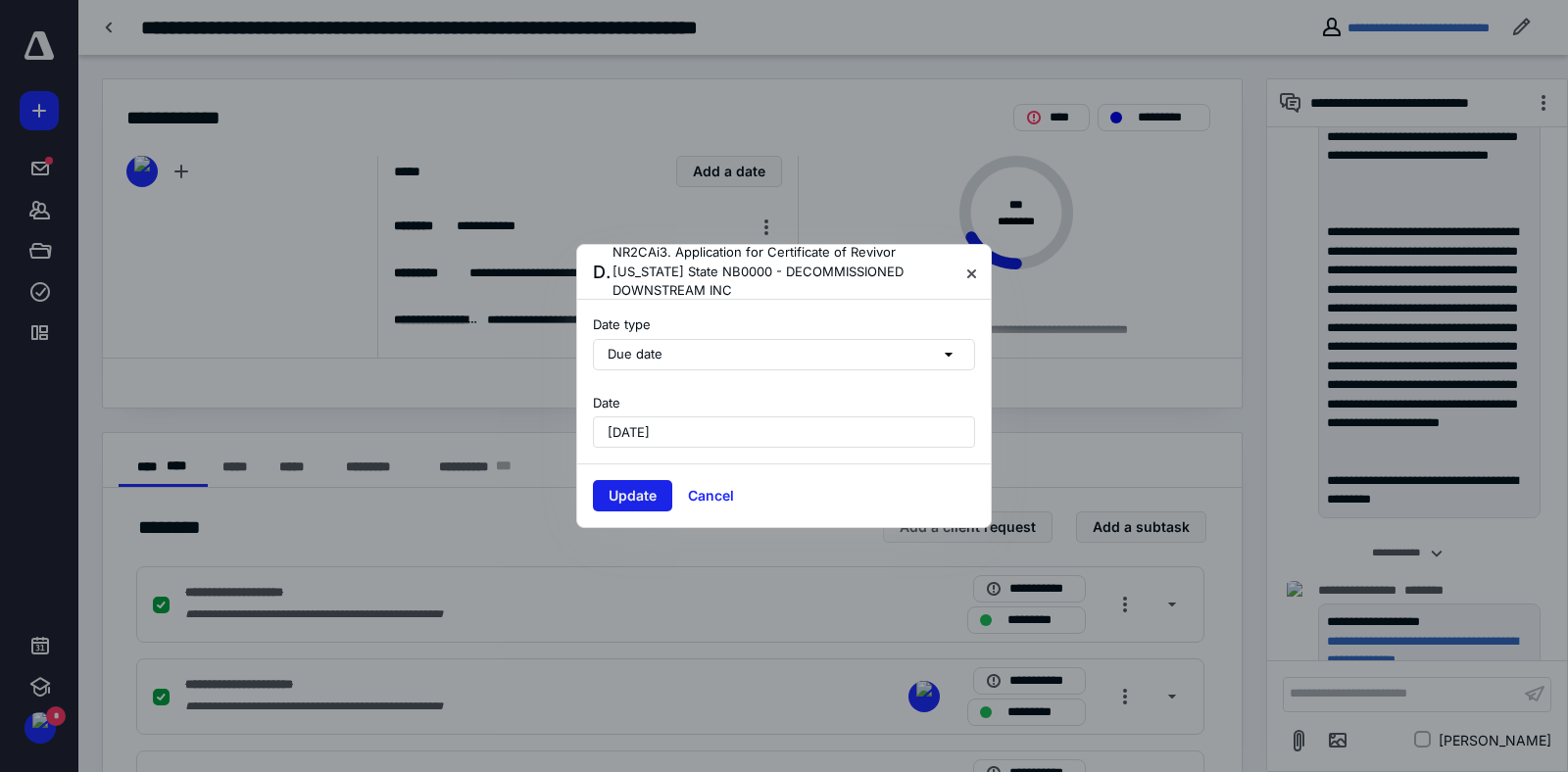 click on "Update" at bounding box center [632, 496] 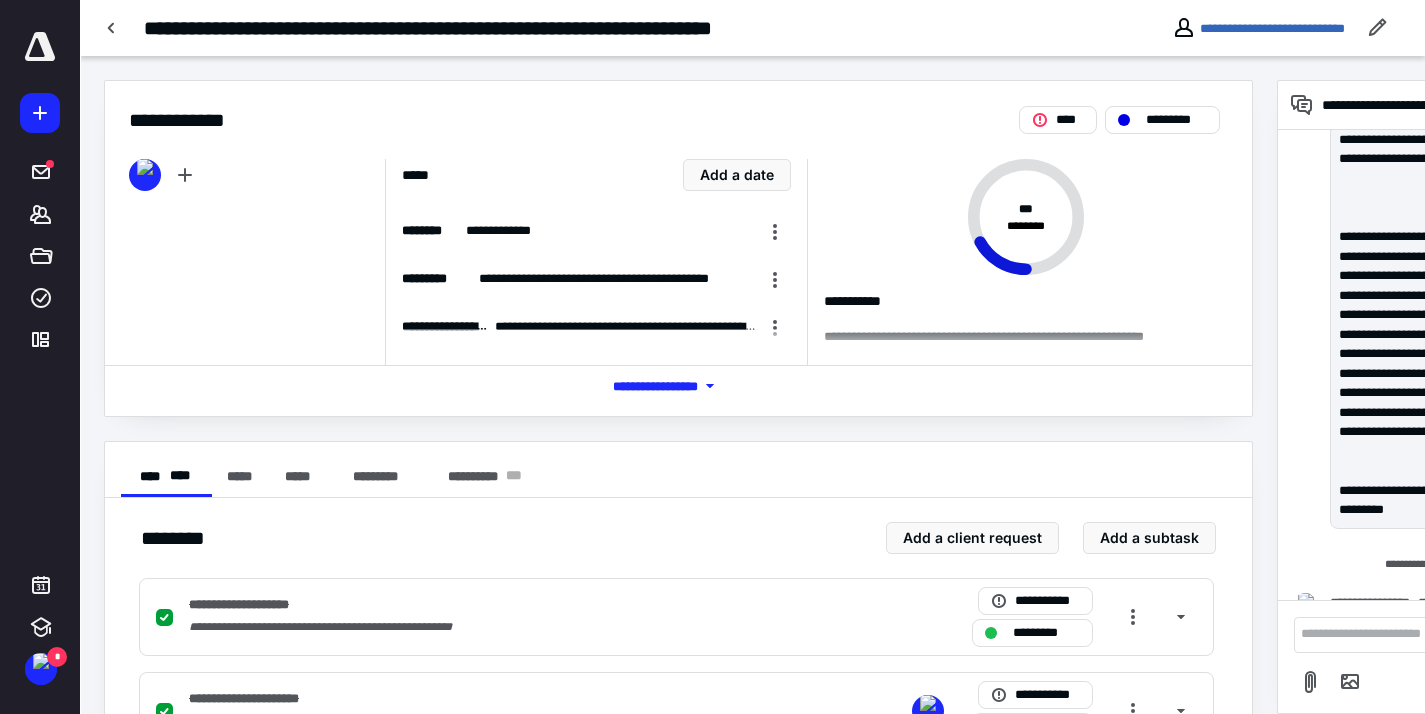 scroll, scrollTop: 5579, scrollLeft: 0, axis: vertical 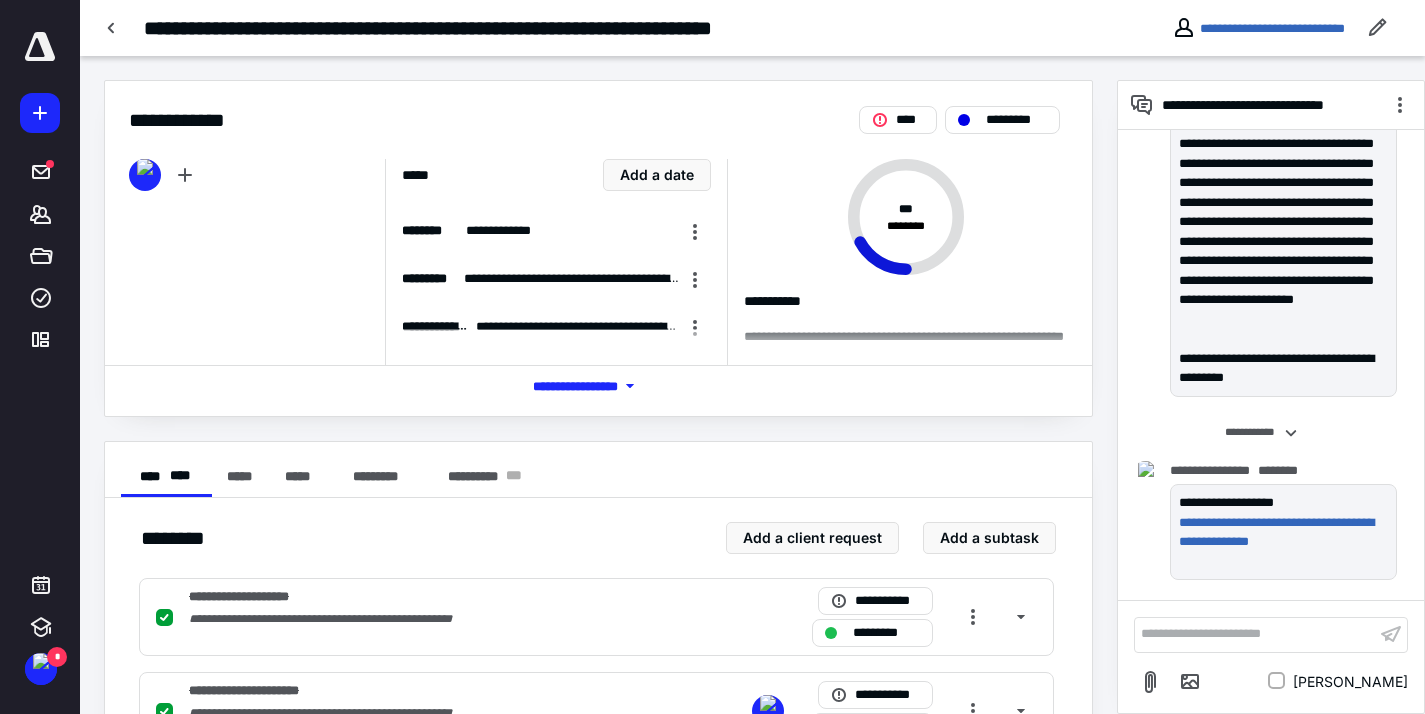 click on "**********" at bounding box center (1255, 634) 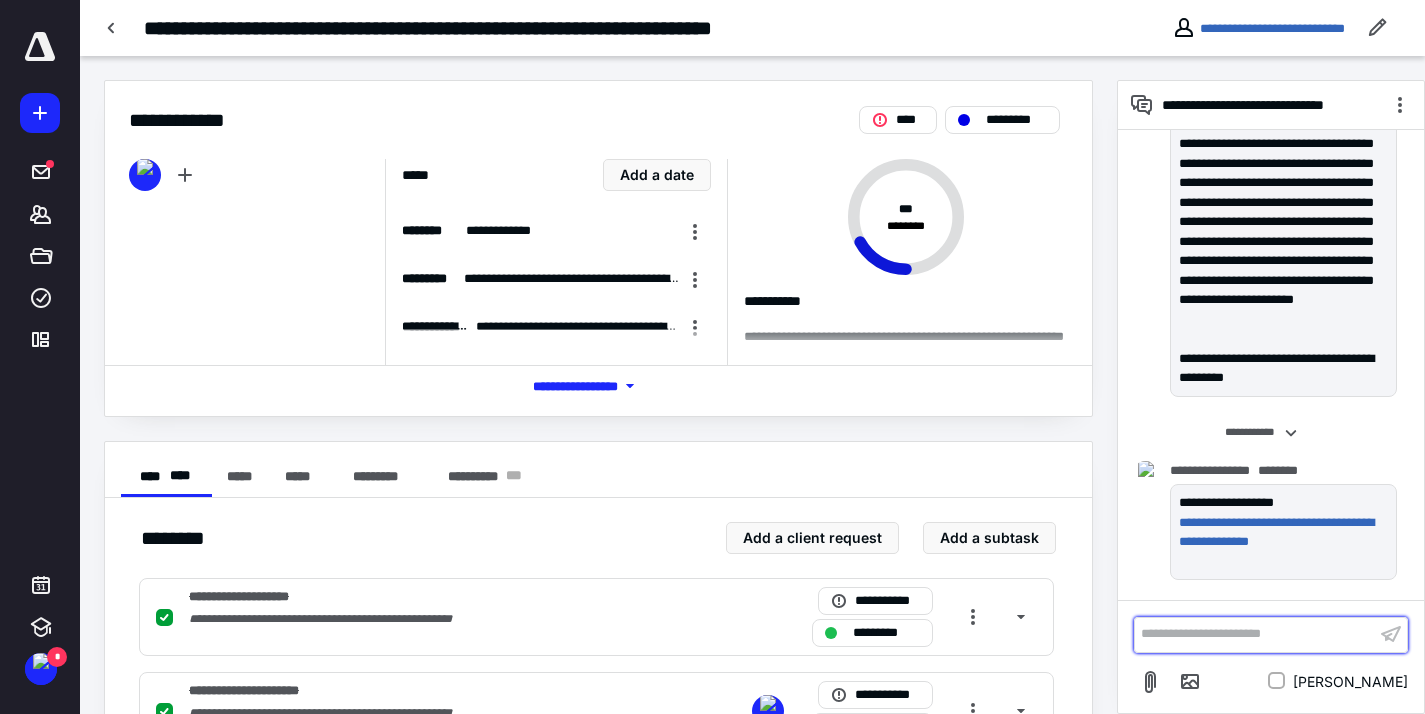 click on "**********" at bounding box center [1255, 634] 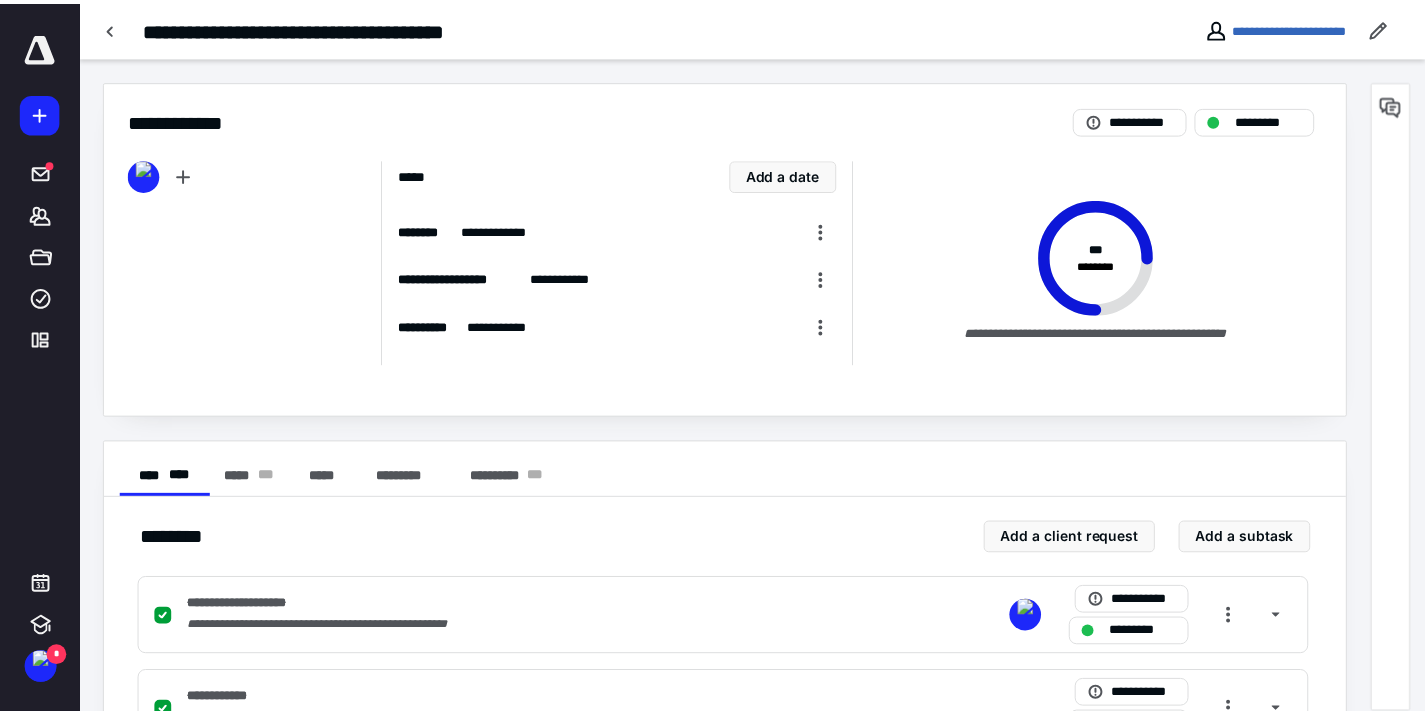 scroll, scrollTop: 0, scrollLeft: 0, axis: both 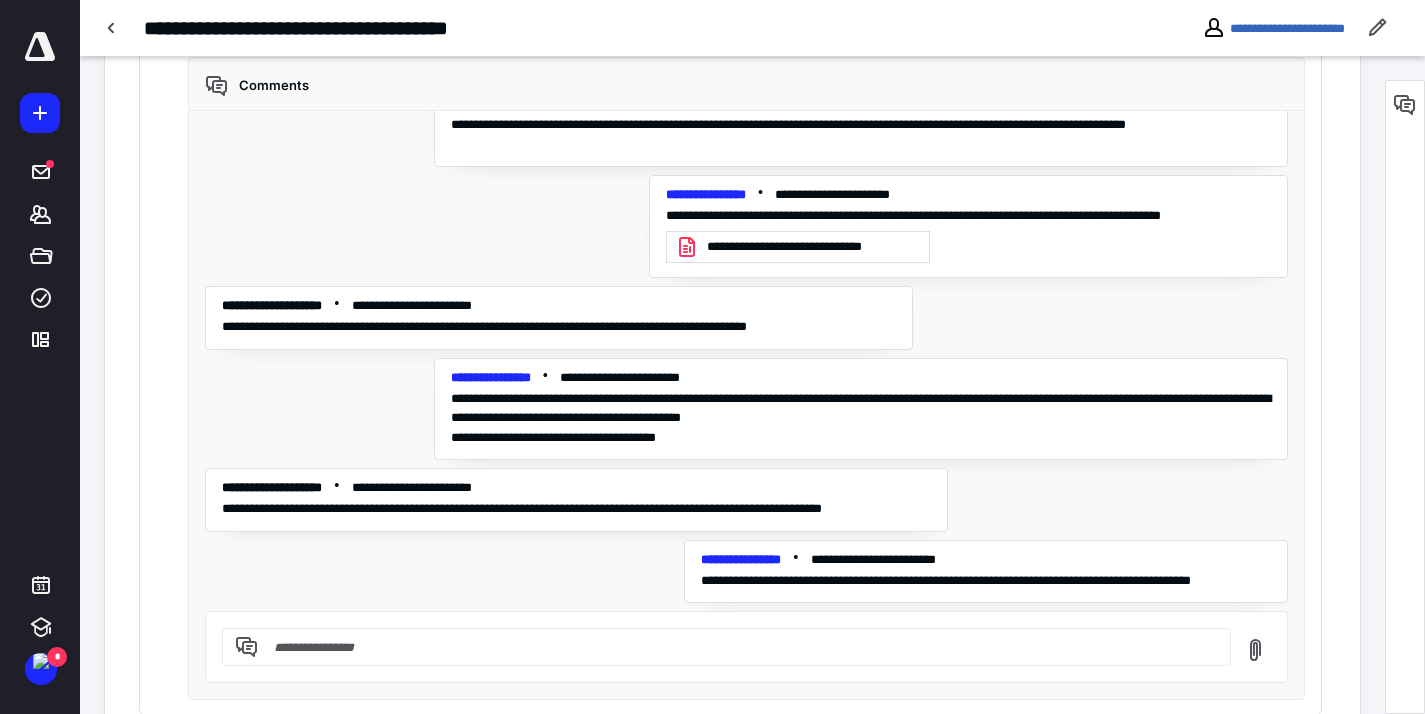click at bounding box center [738, 647] 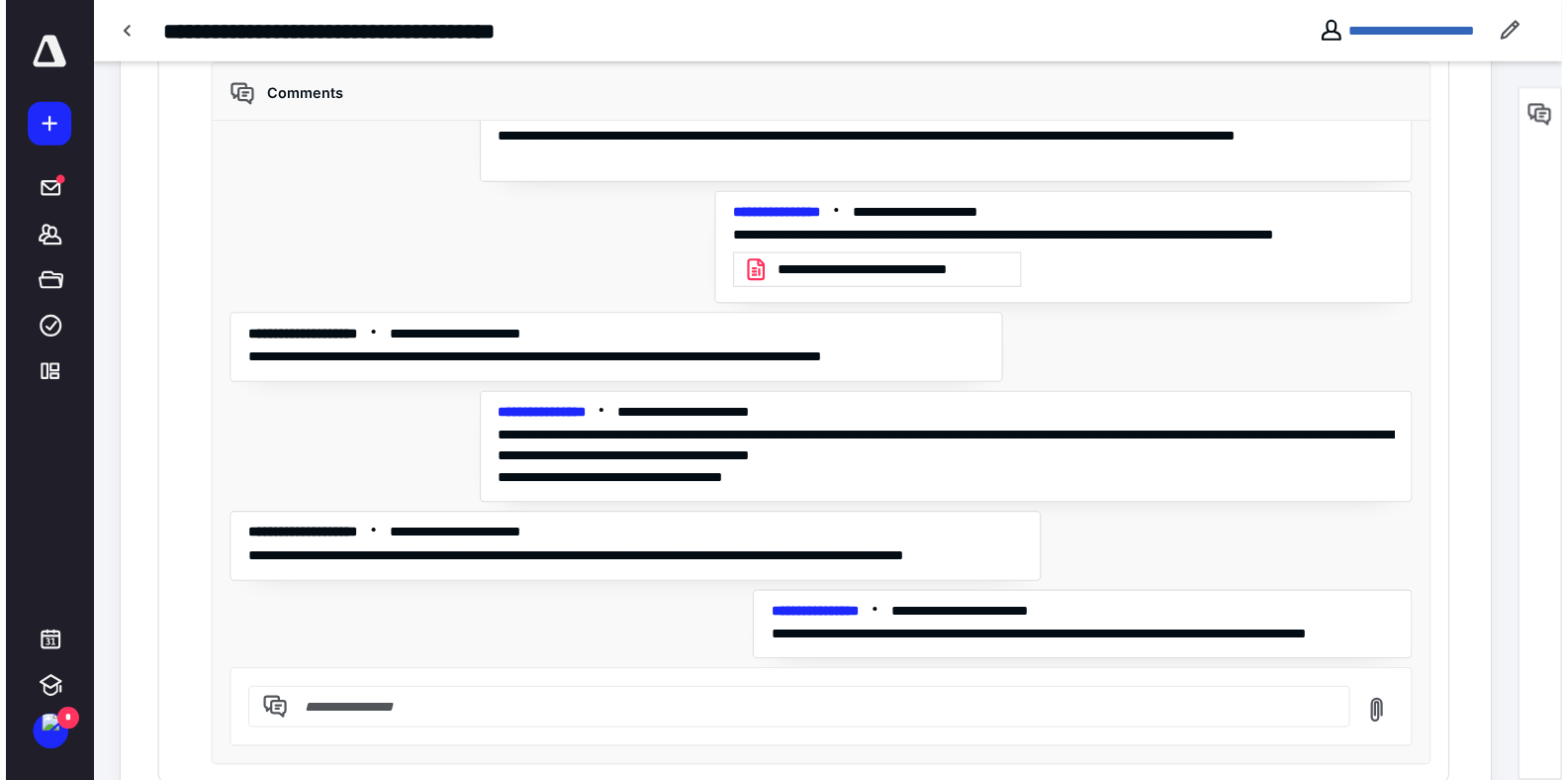 scroll, scrollTop: 1984, scrollLeft: 0, axis: vertical 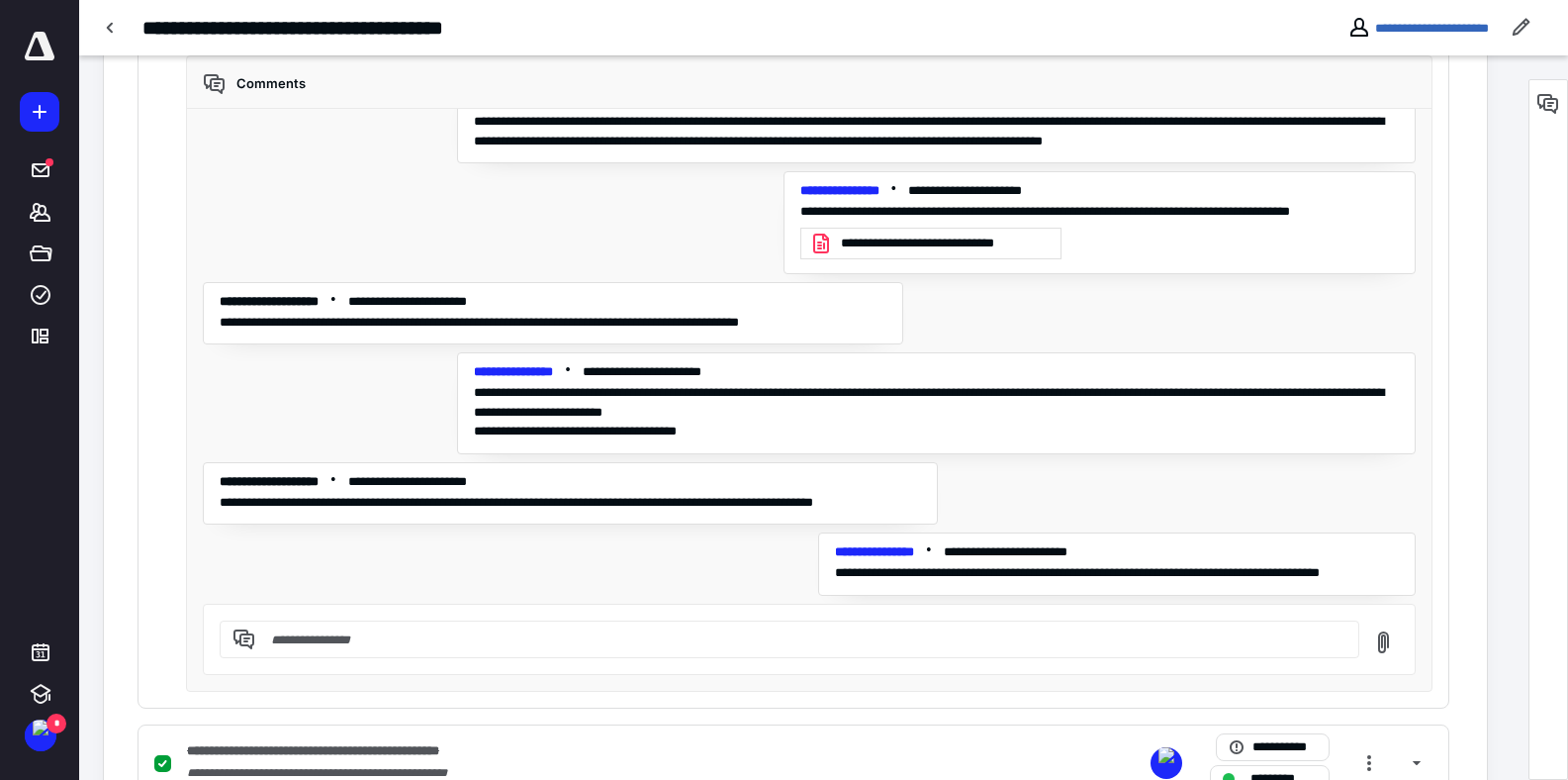 click at bounding box center [801, 639] 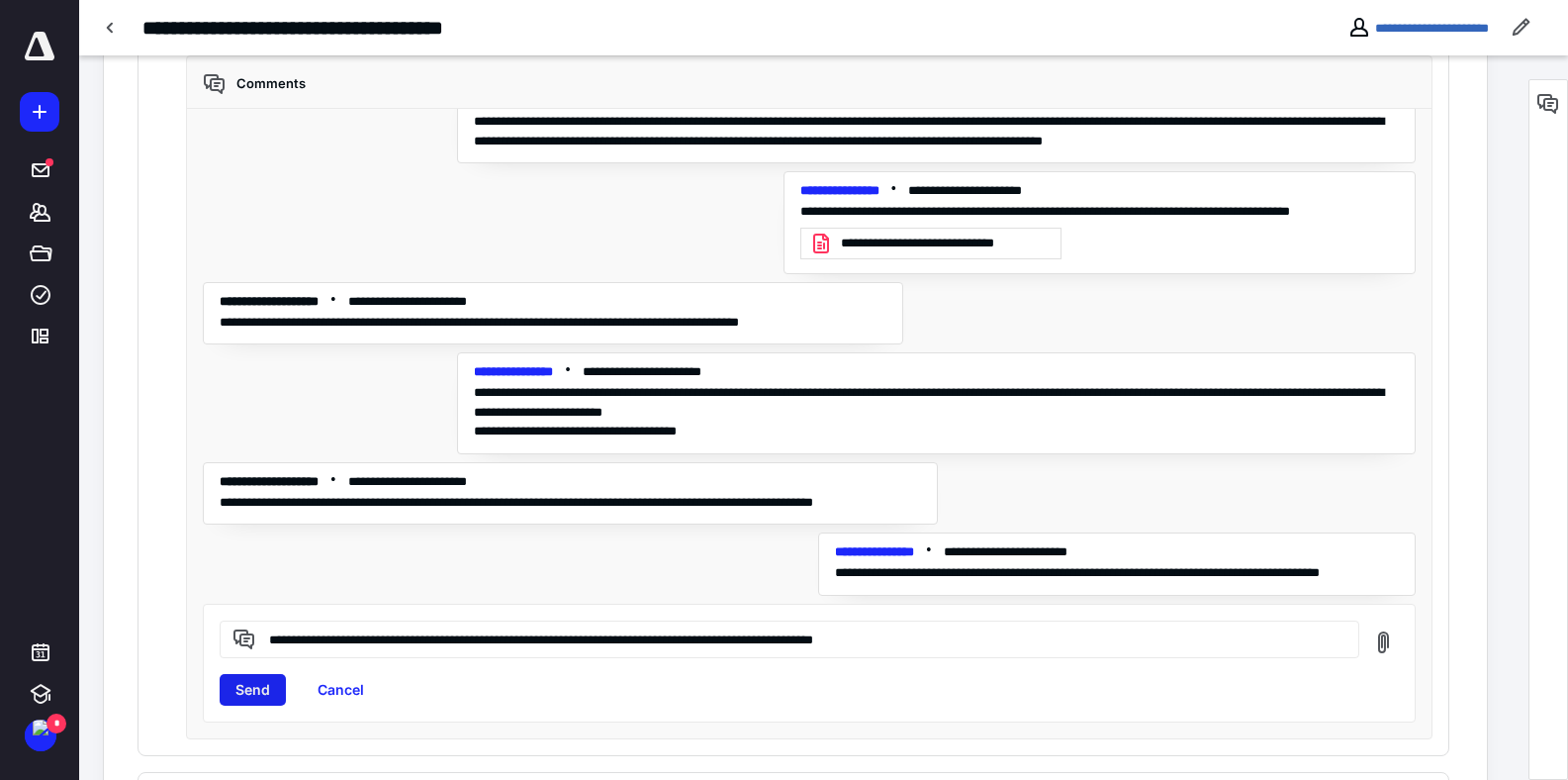 type on "**********" 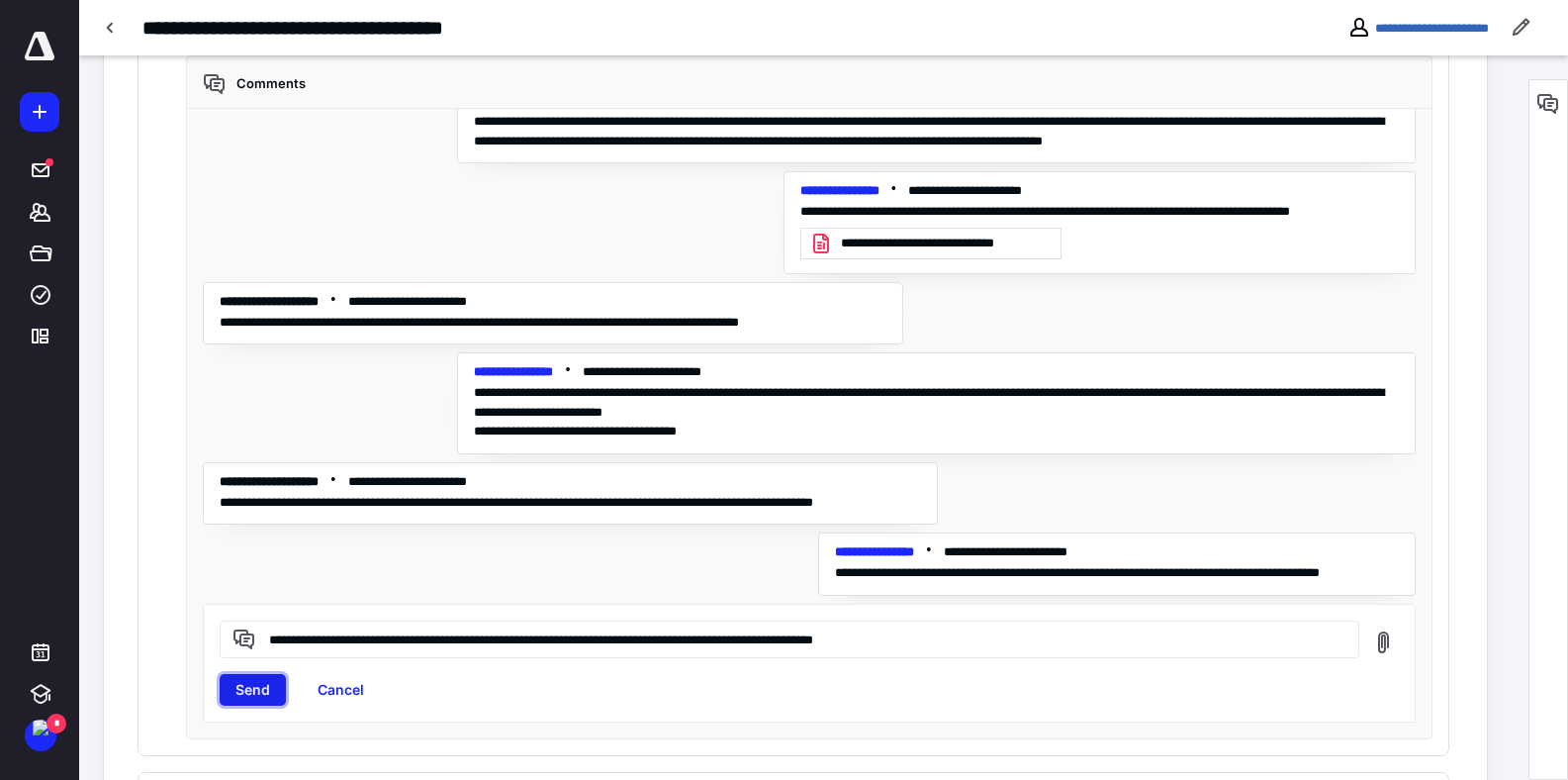 click on "Send" at bounding box center (252, 690) 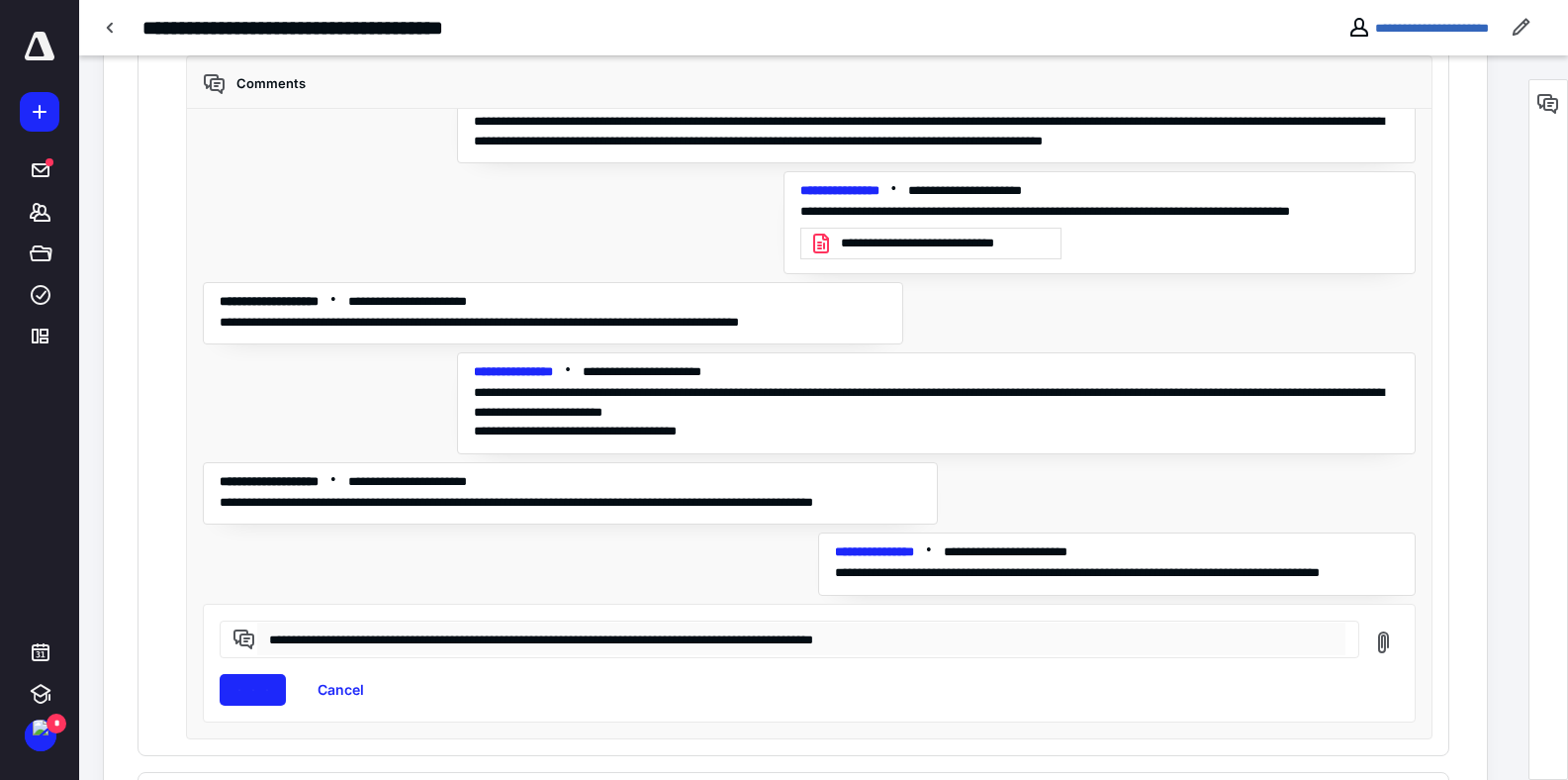 type 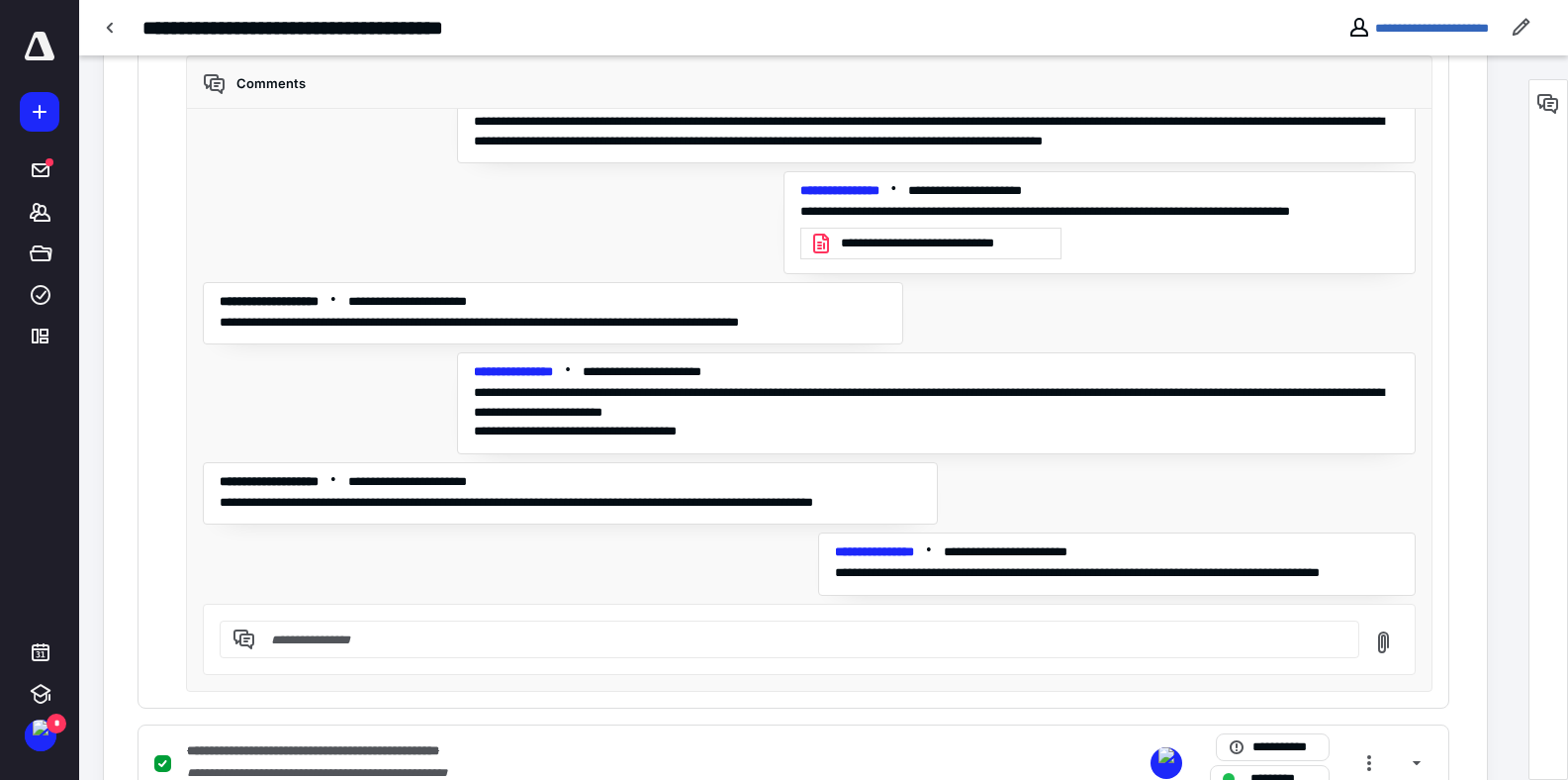 scroll, scrollTop: 842, scrollLeft: 0, axis: vertical 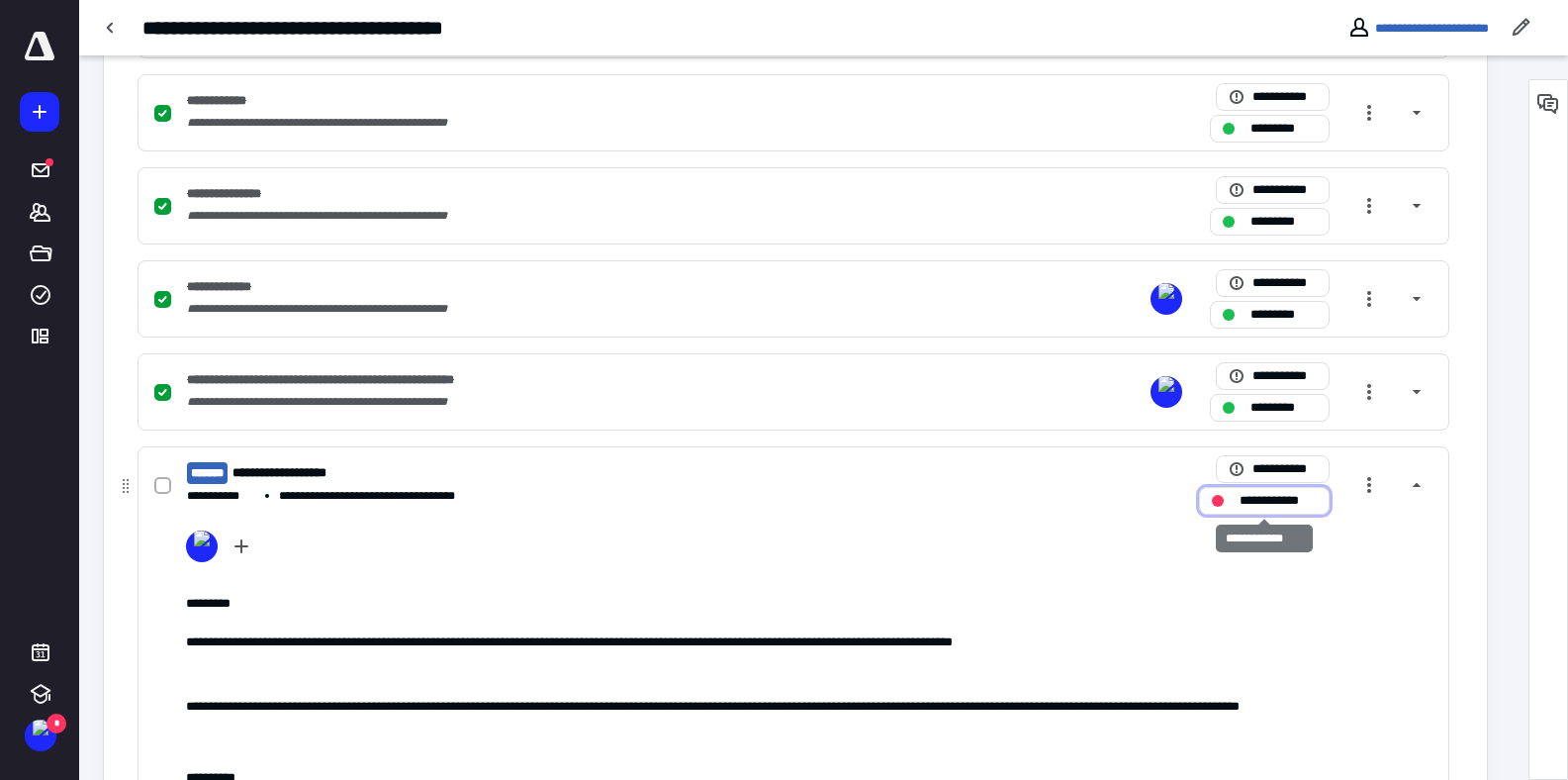 click on "**********" at bounding box center (1278, 501) 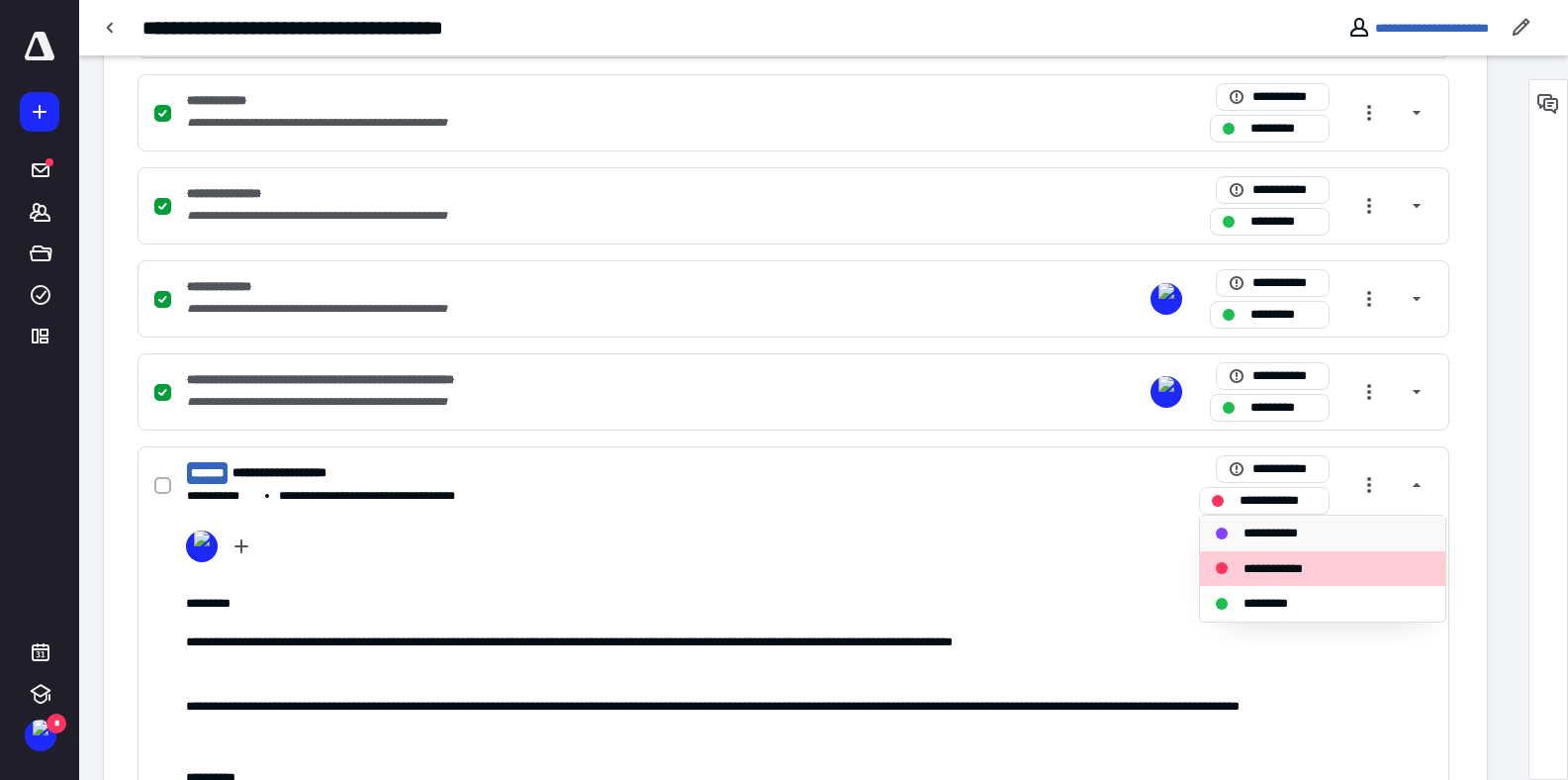 click on "**********" at bounding box center [1275, 534] 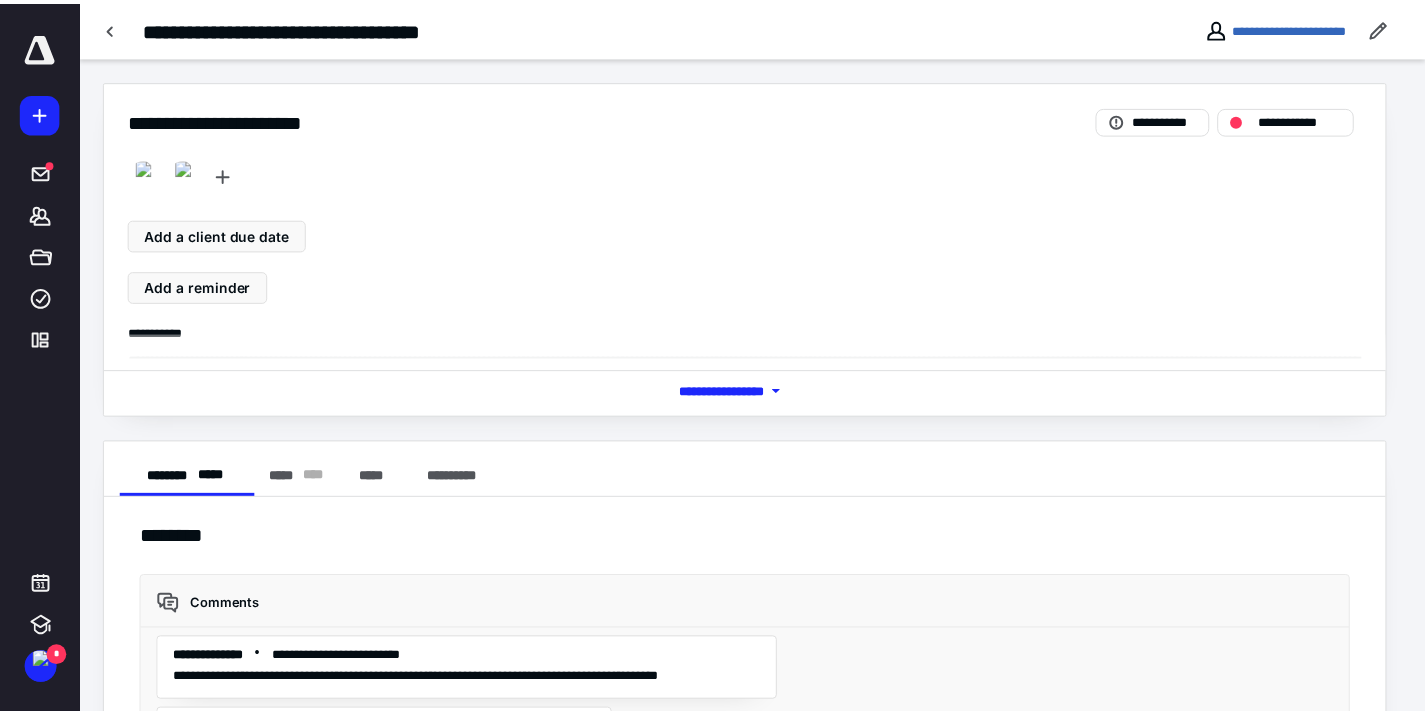 scroll, scrollTop: 0, scrollLeft: 0, axis: both 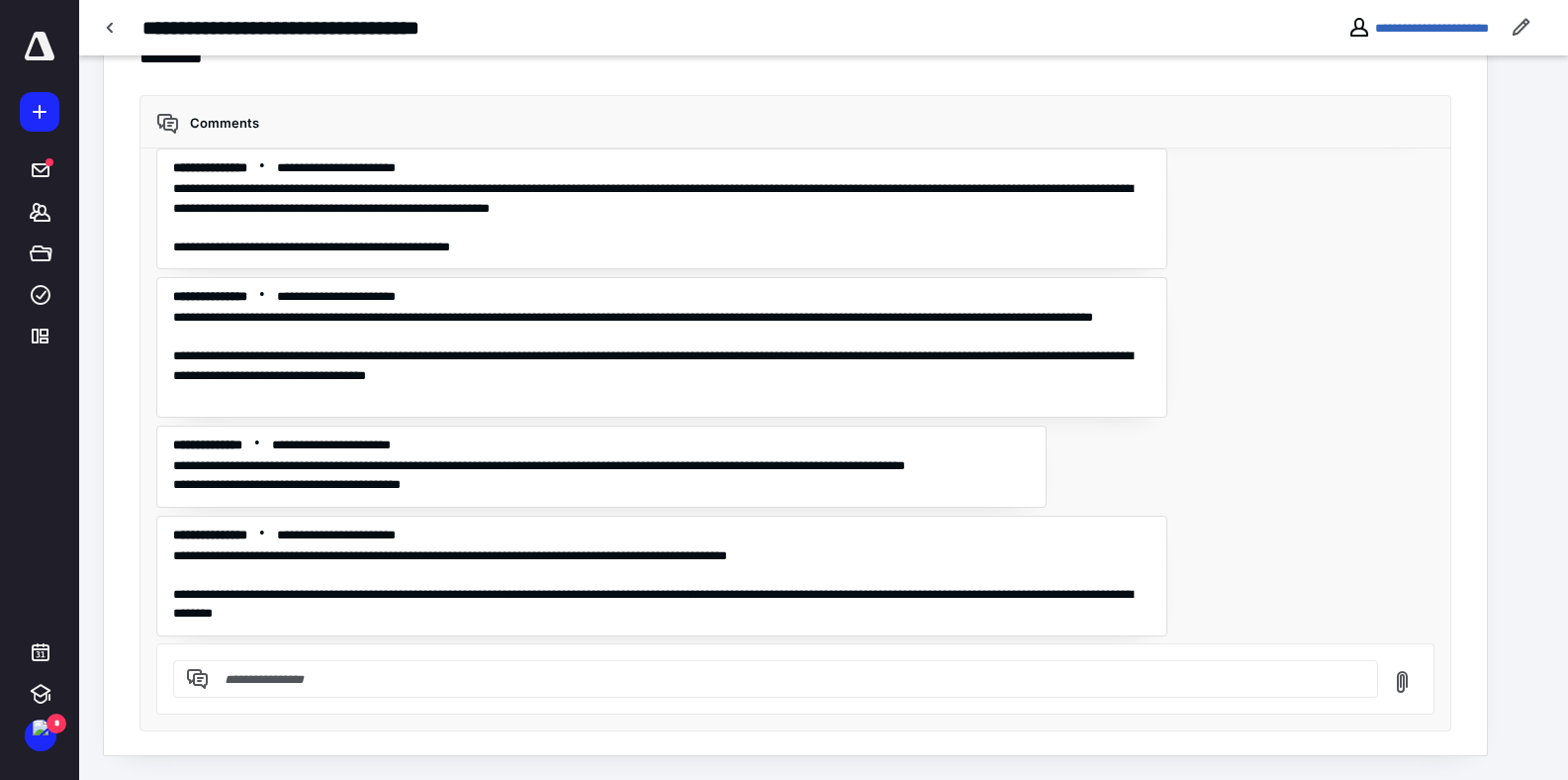 click at bounding box center [787, 679] 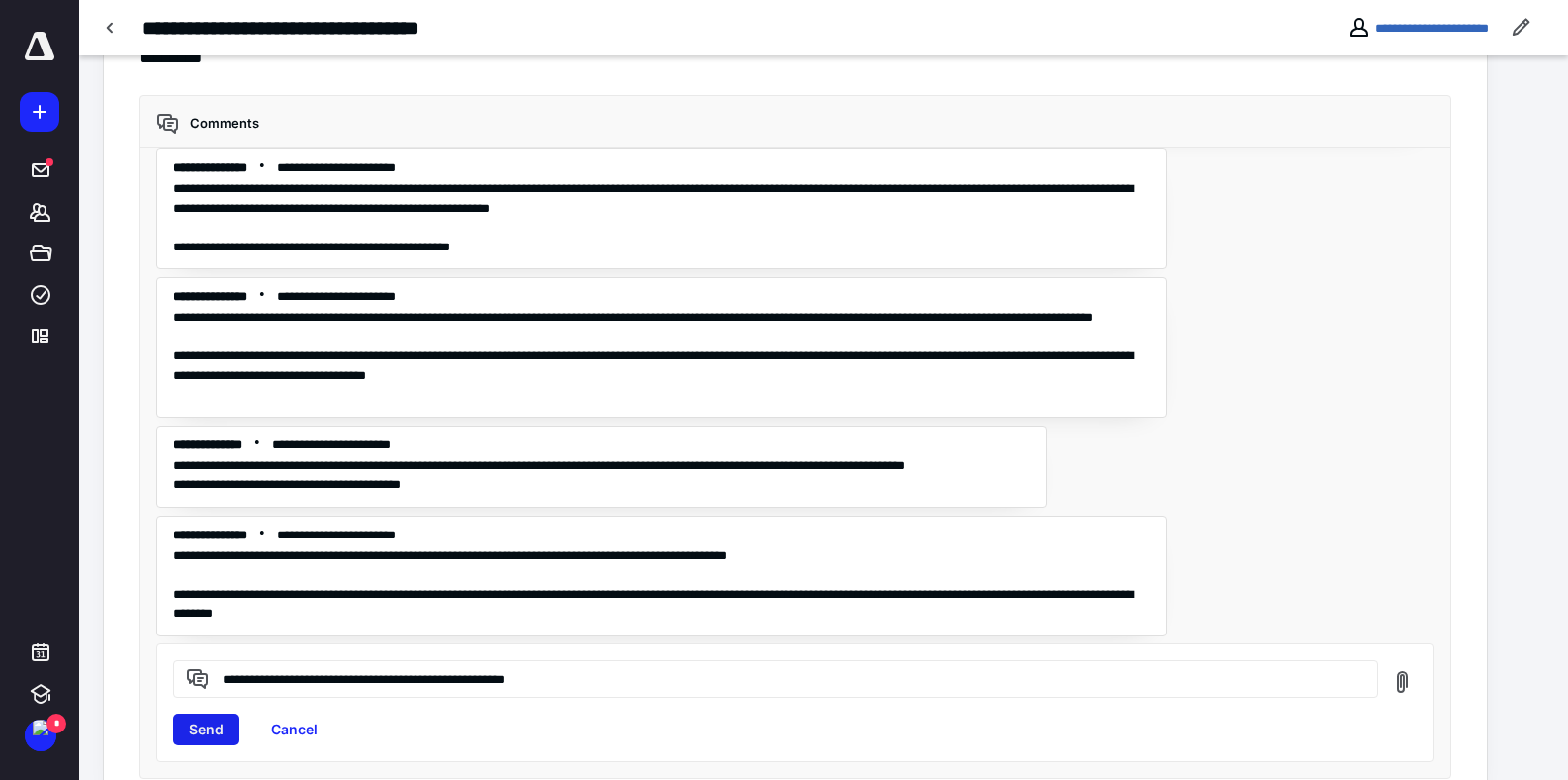 type on "**********" 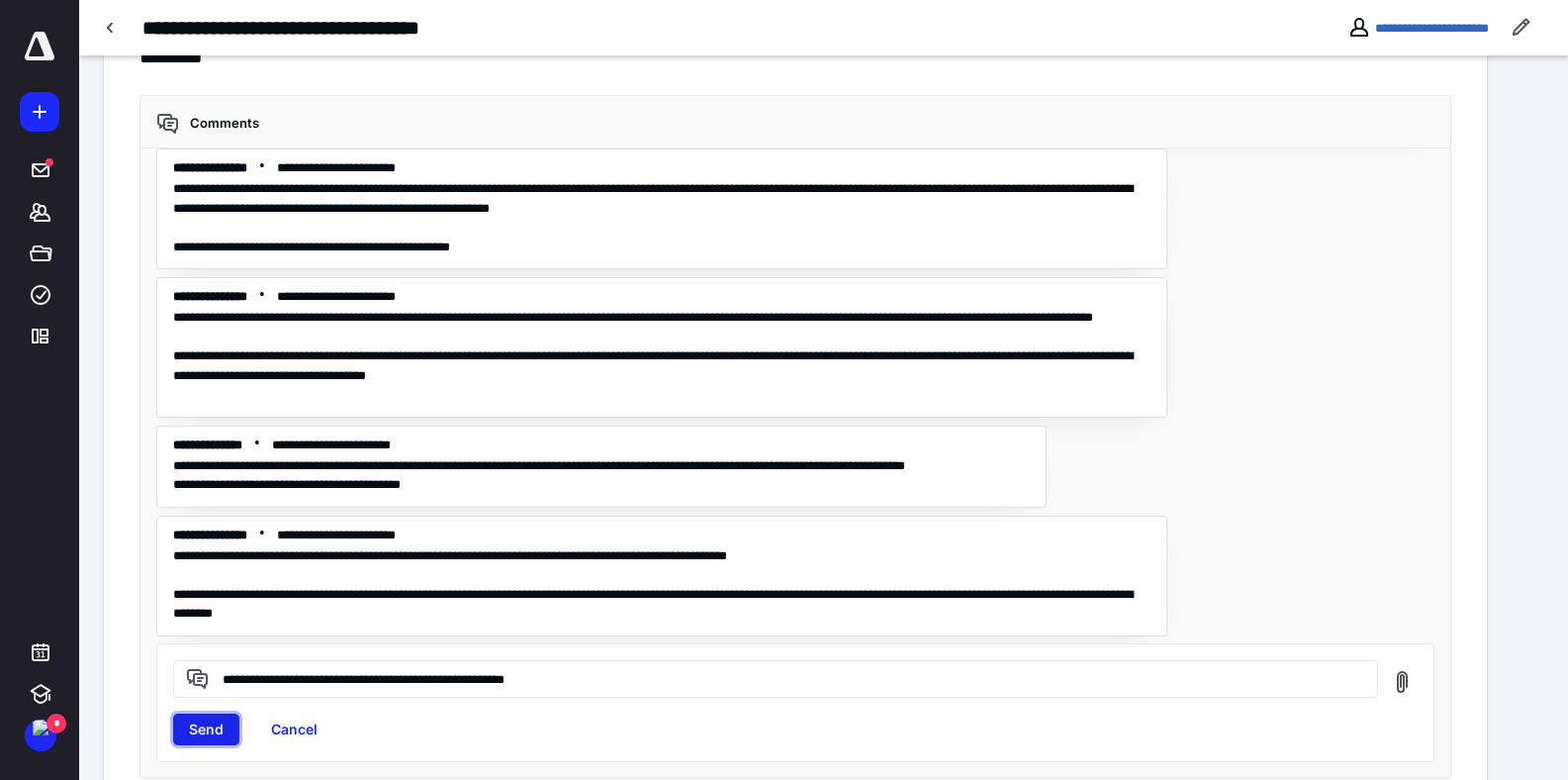 click on "Send" at bounding box center (206, 730) 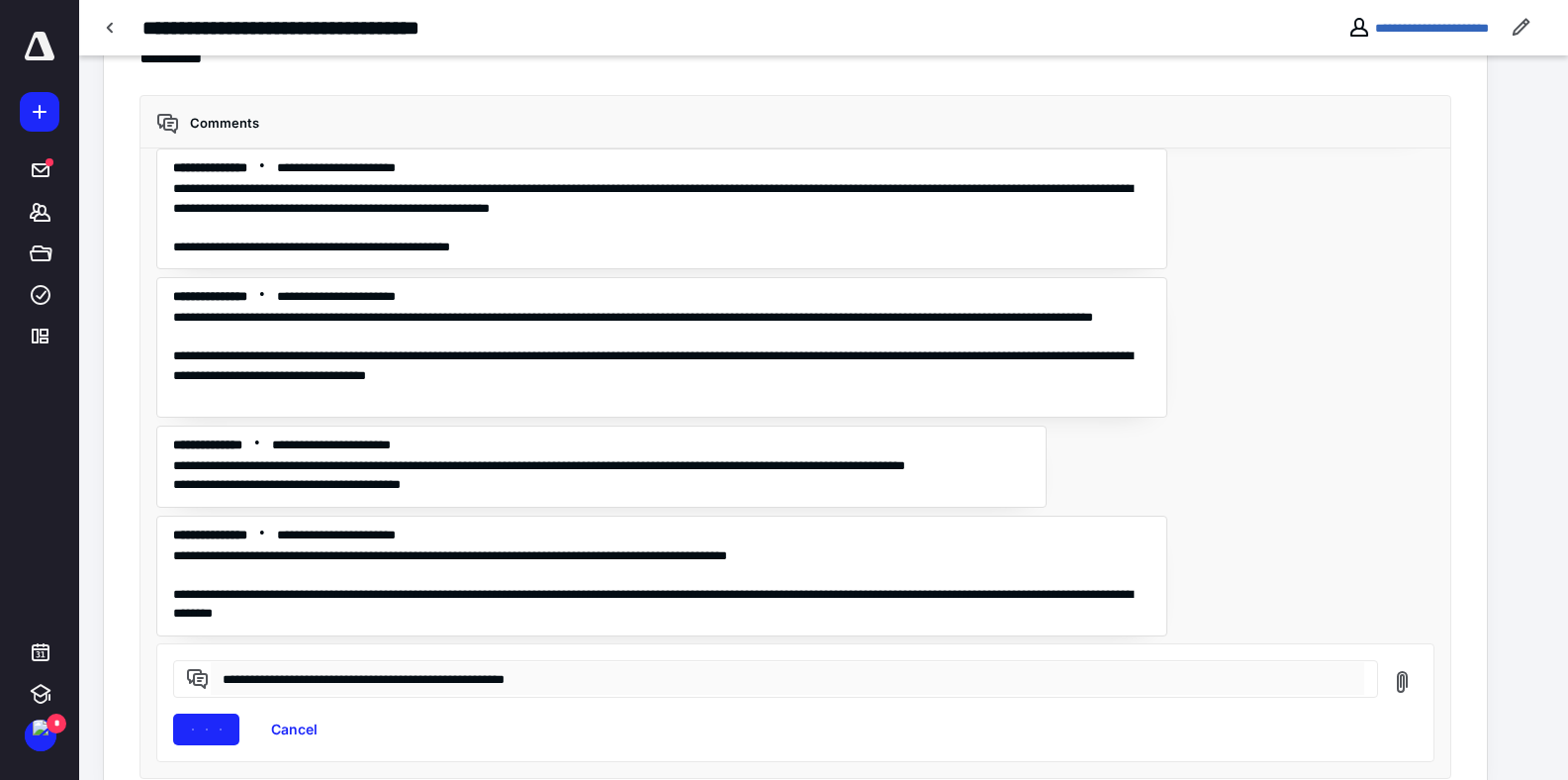 type 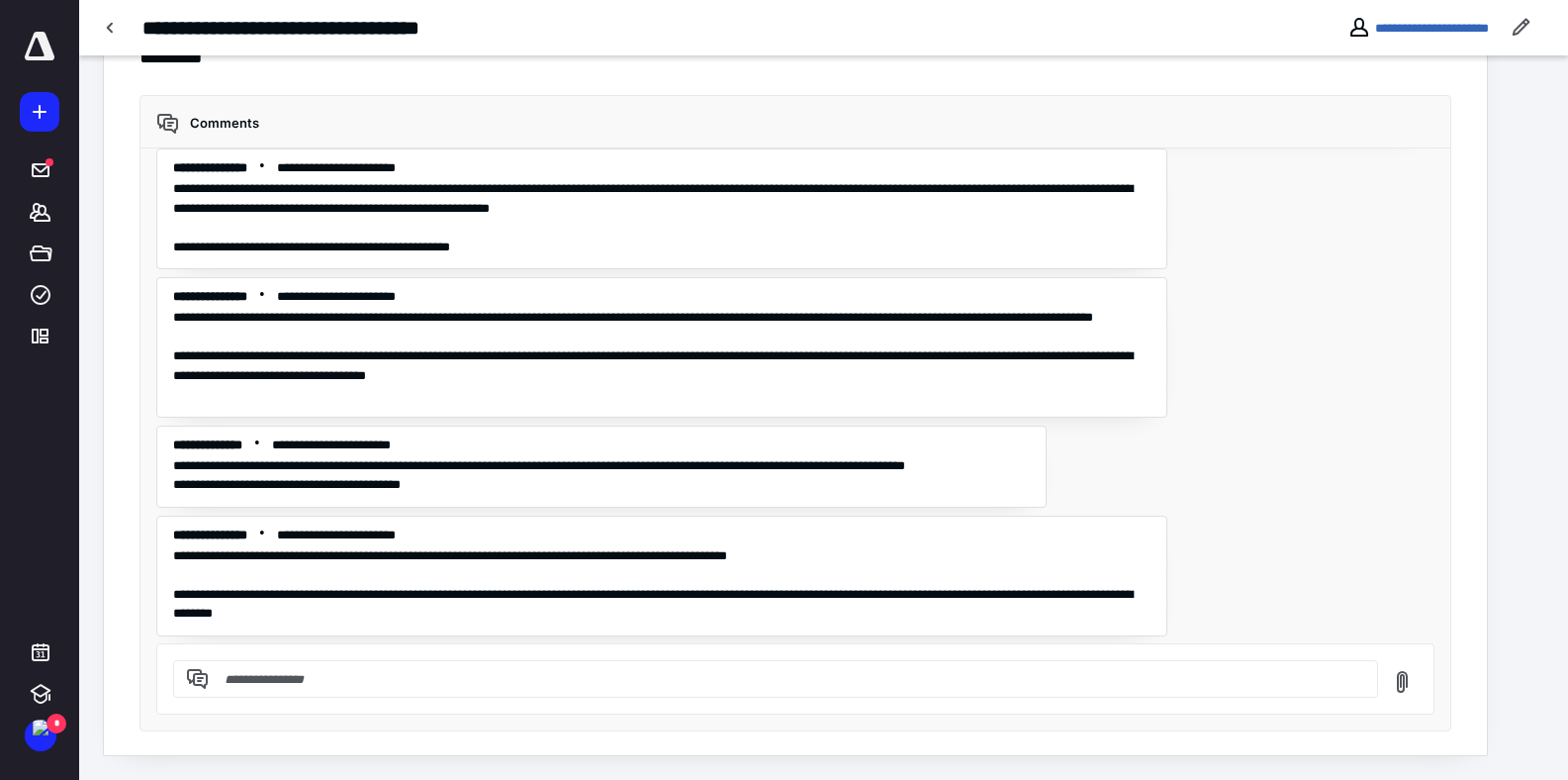scroll, scrollTop: 41205, scrollLeft: 0, axis: vertical 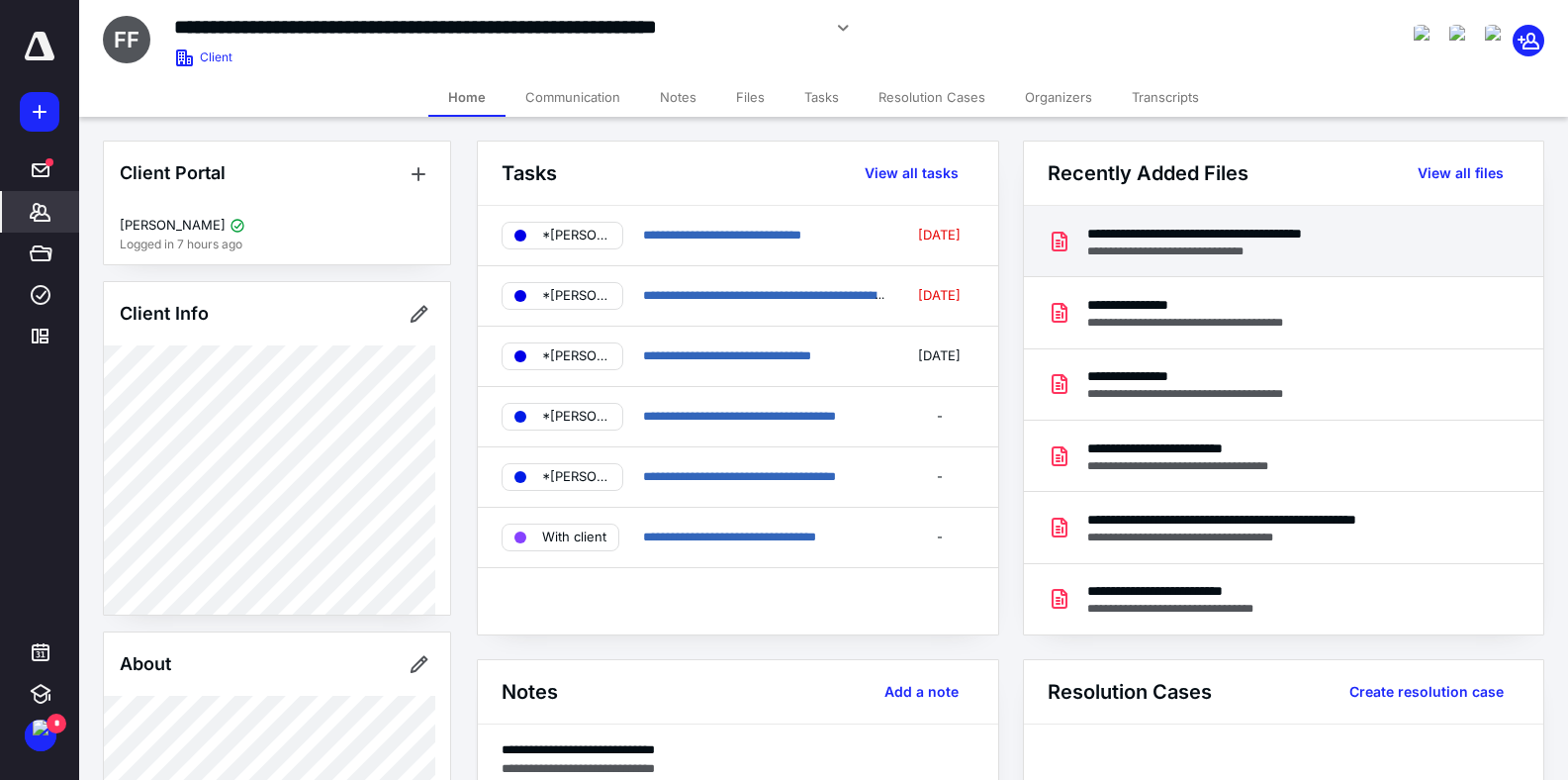 click on "**********" at bounding box center (1240, 234) 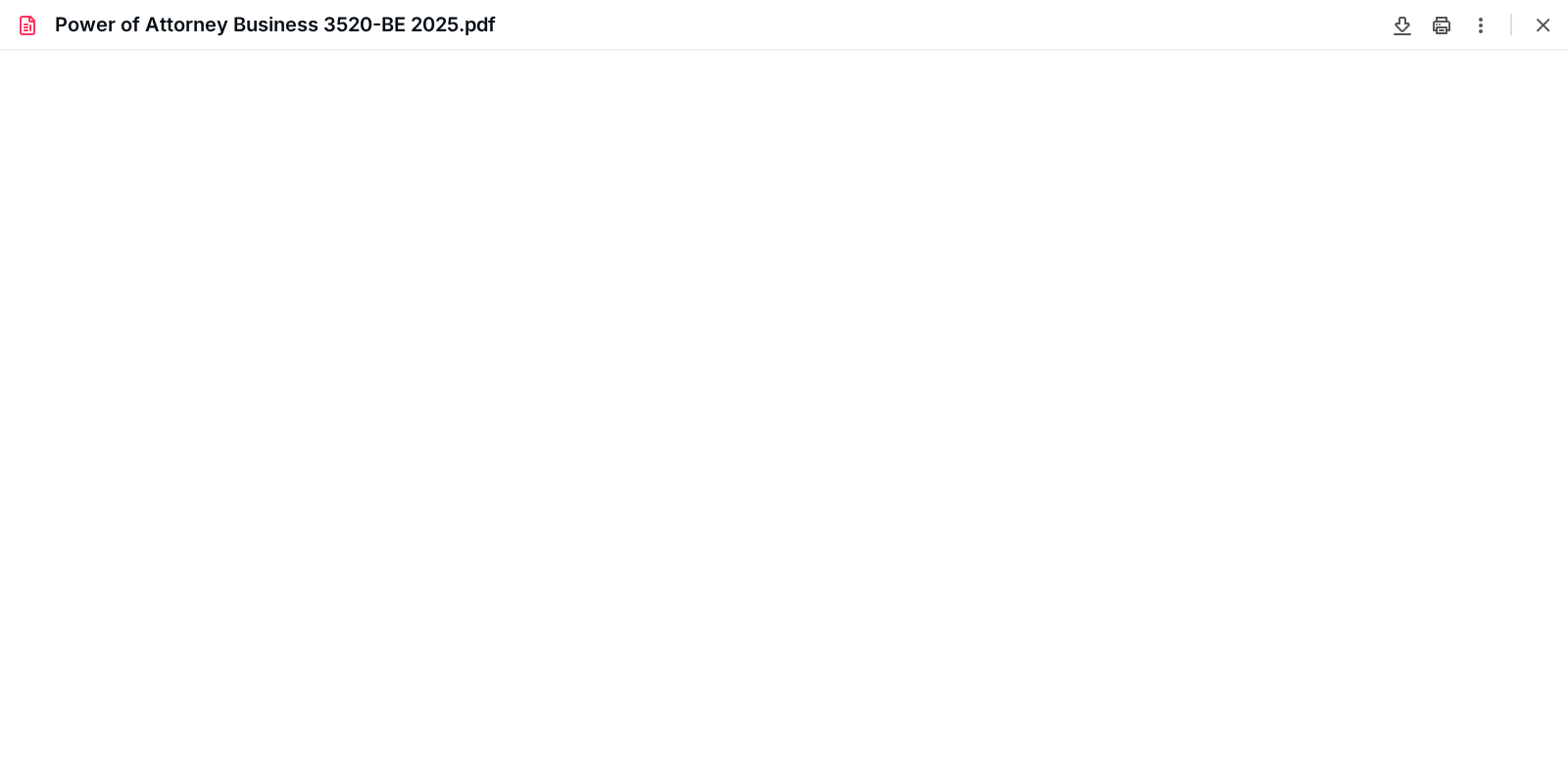 scroll, scrollTop: 0, scrollLeft: 0, axis: both 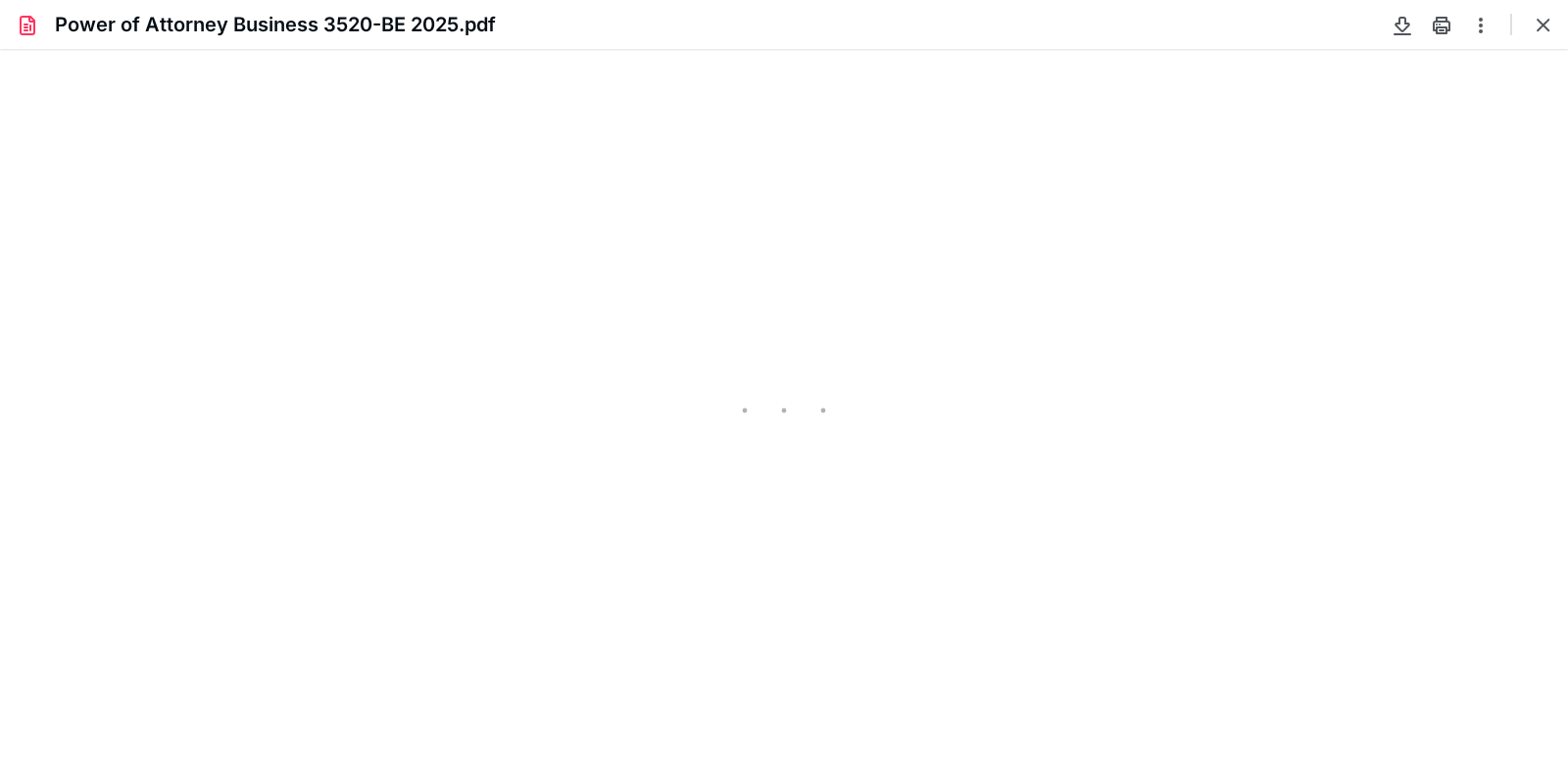 type on "67" 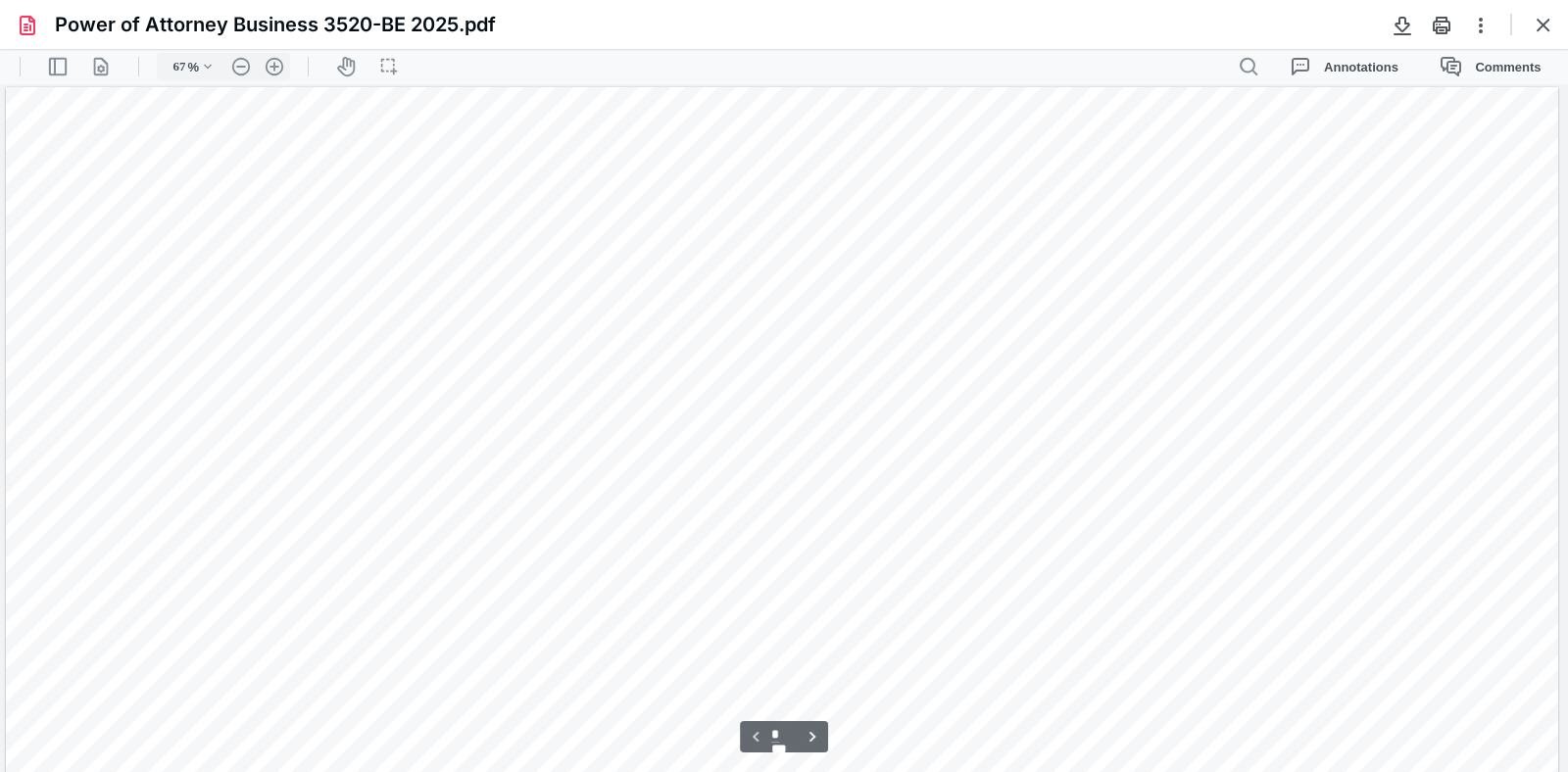 scroll, scrollTop: 38, scrollLeft: 0, axis: vertical 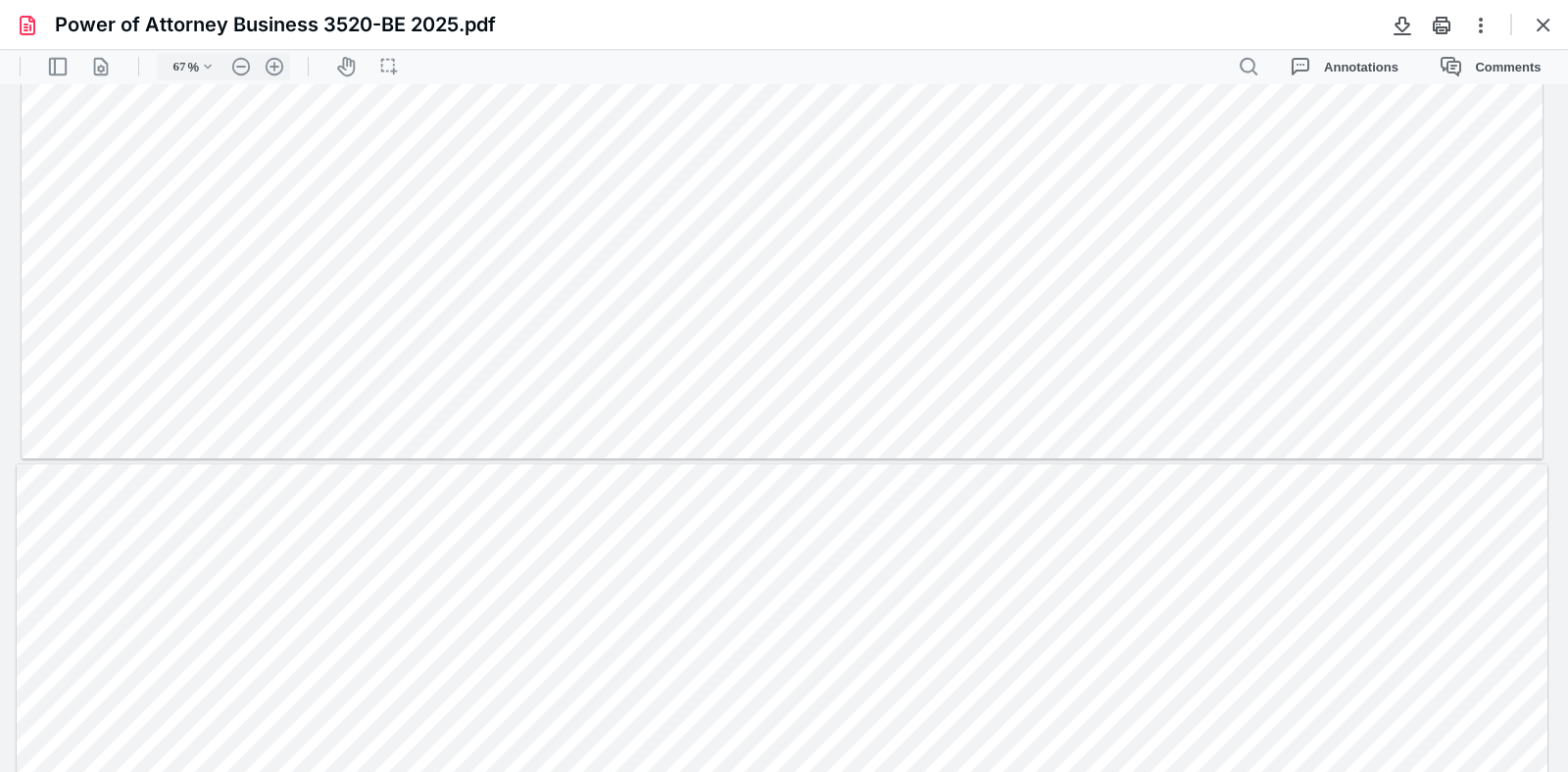 type on "*" 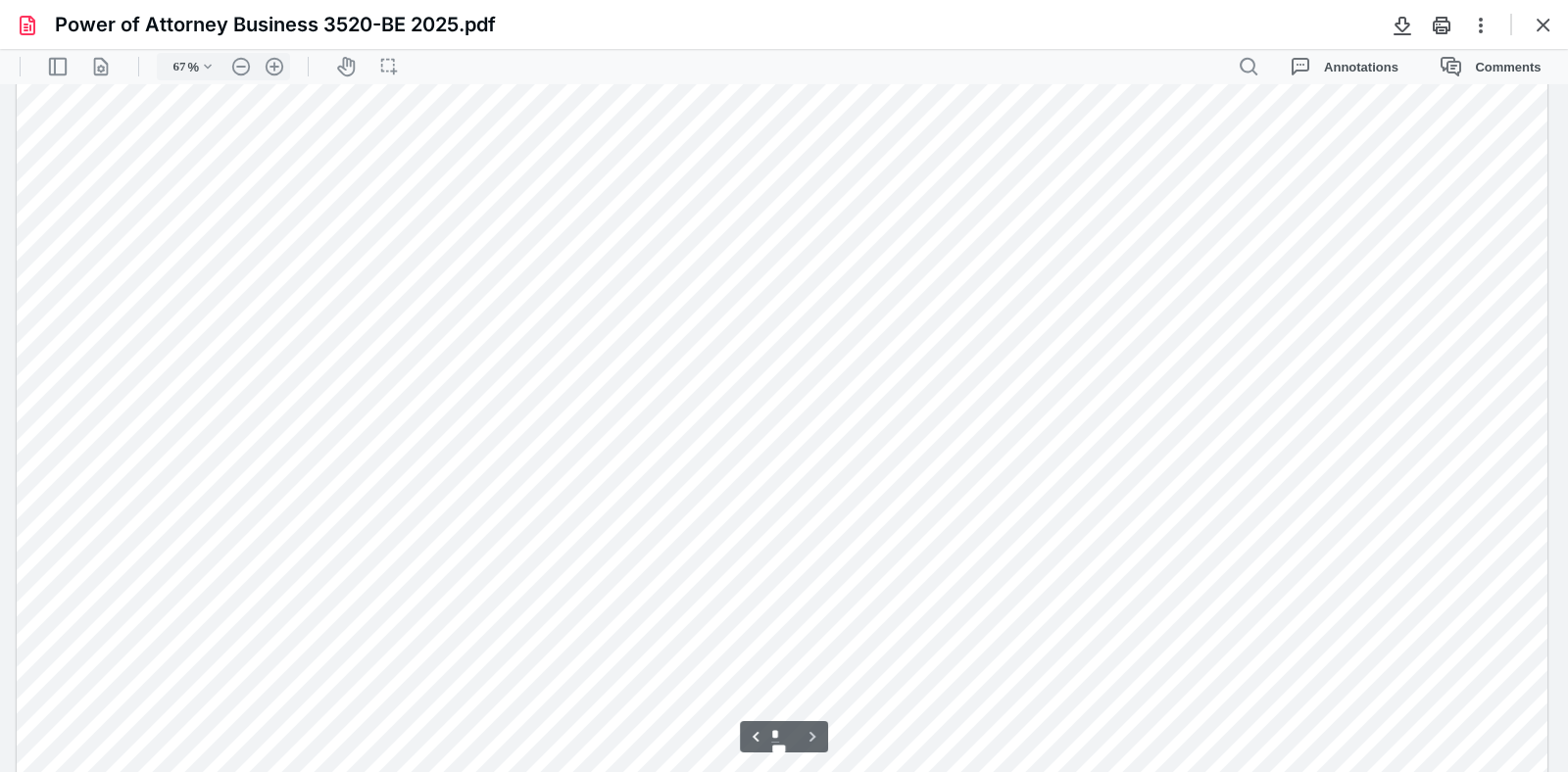scroll, scrollTop: 5123, scrollLeft: 0, axis: vertical 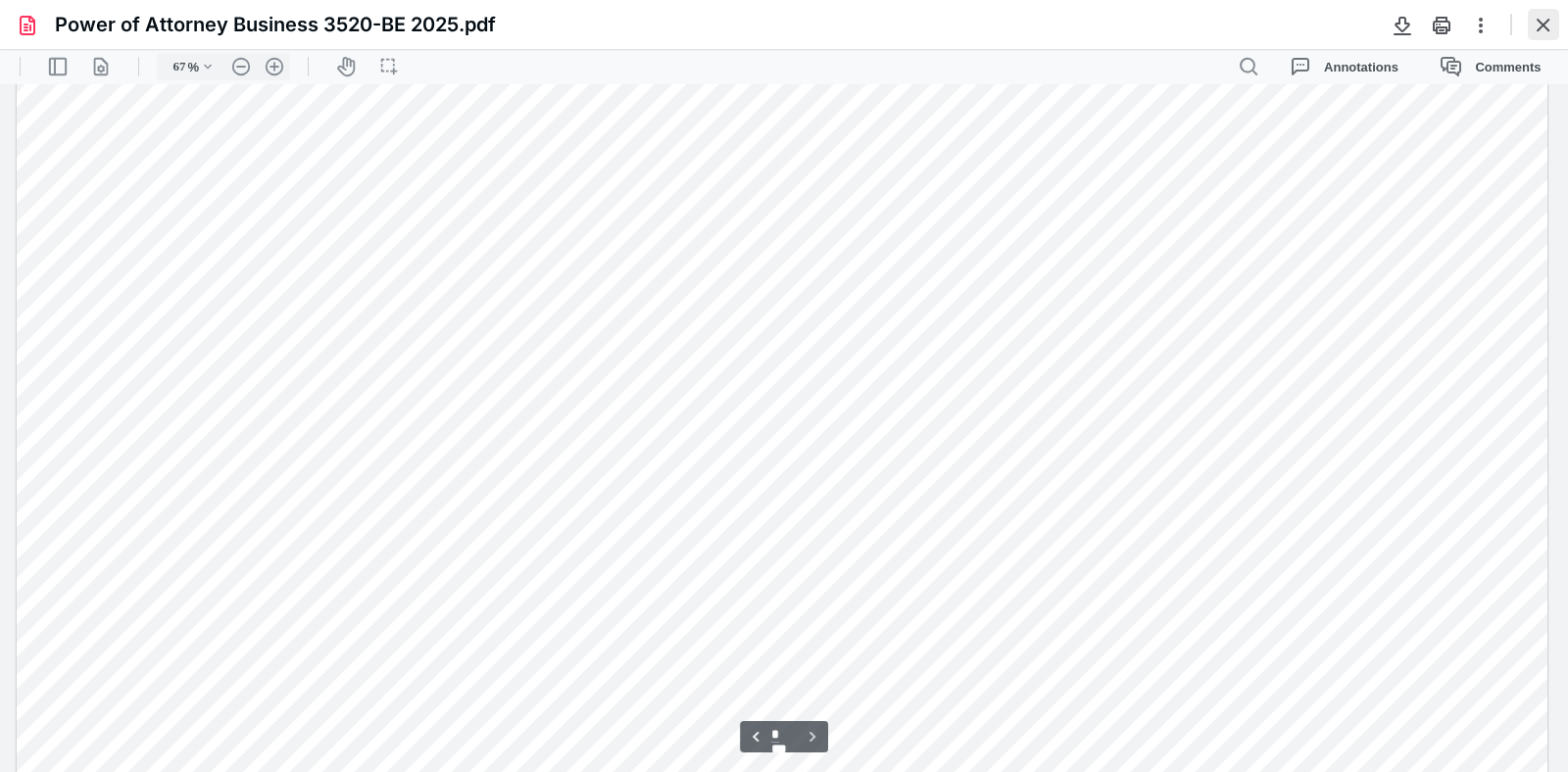 click at bounding box center [1544, 24] 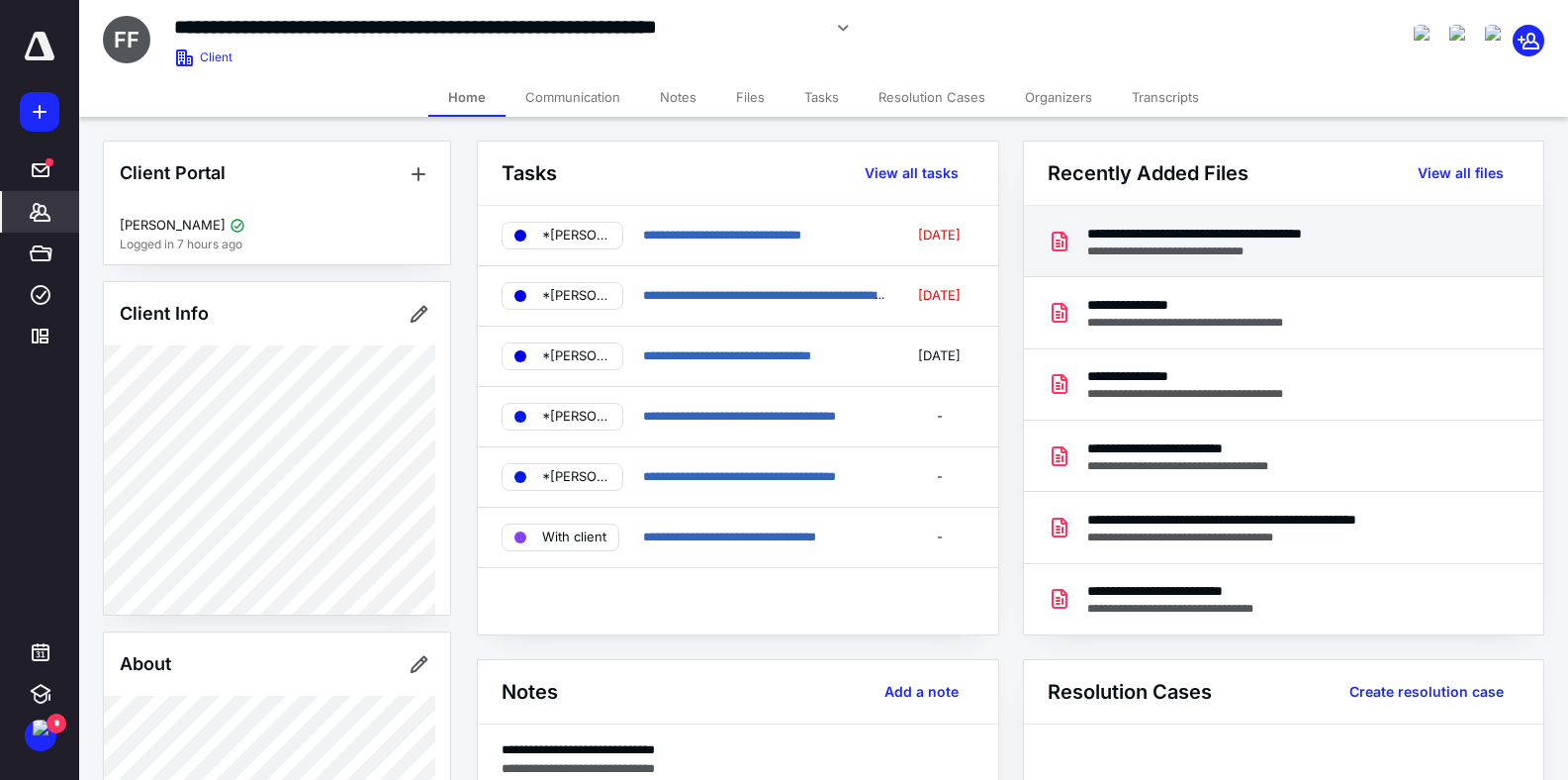 click on "**********" at bounding box center [1240, 234] 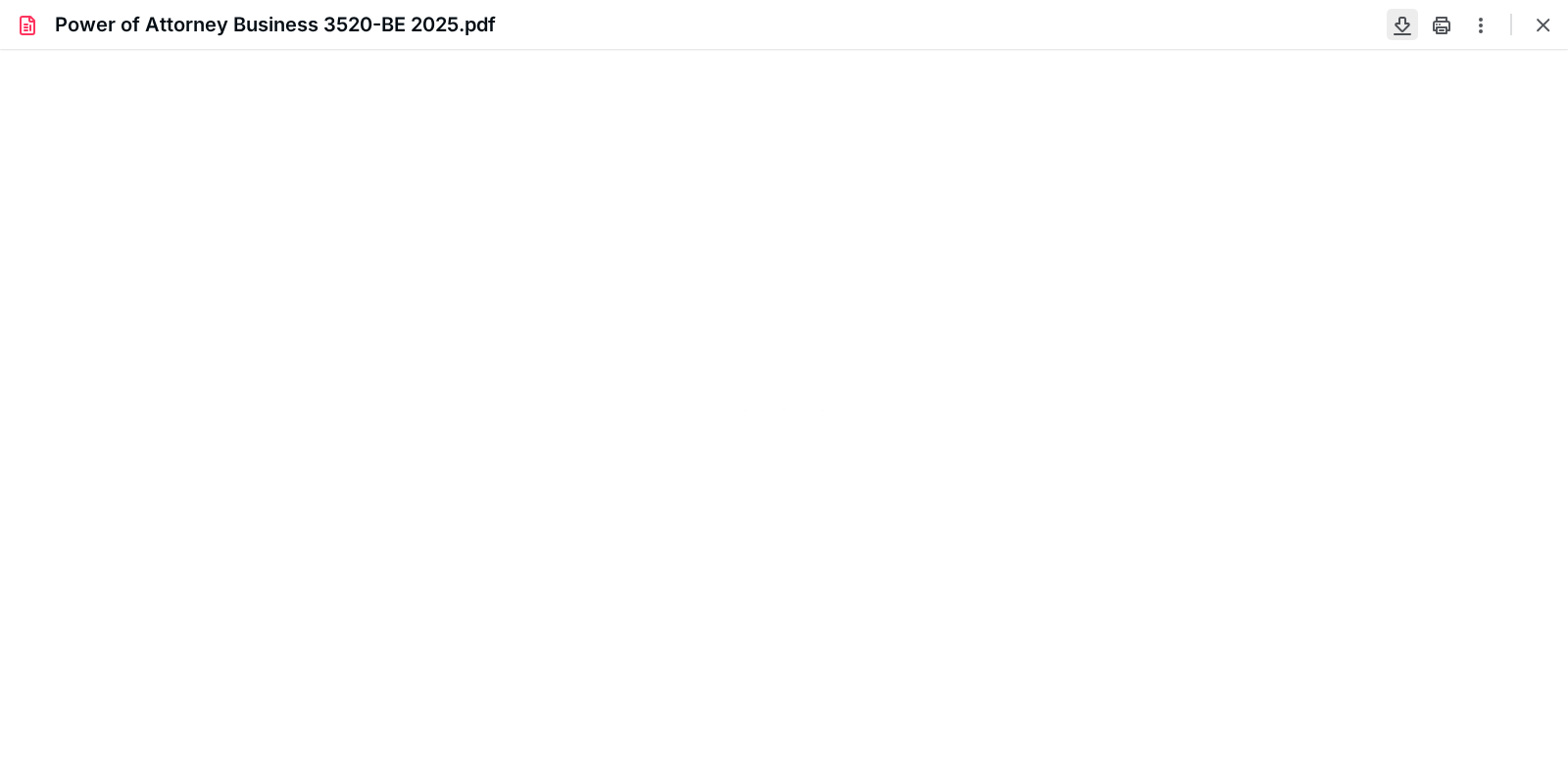 scroll, scrollTop: 0, scrollLeft: 0, axis: both 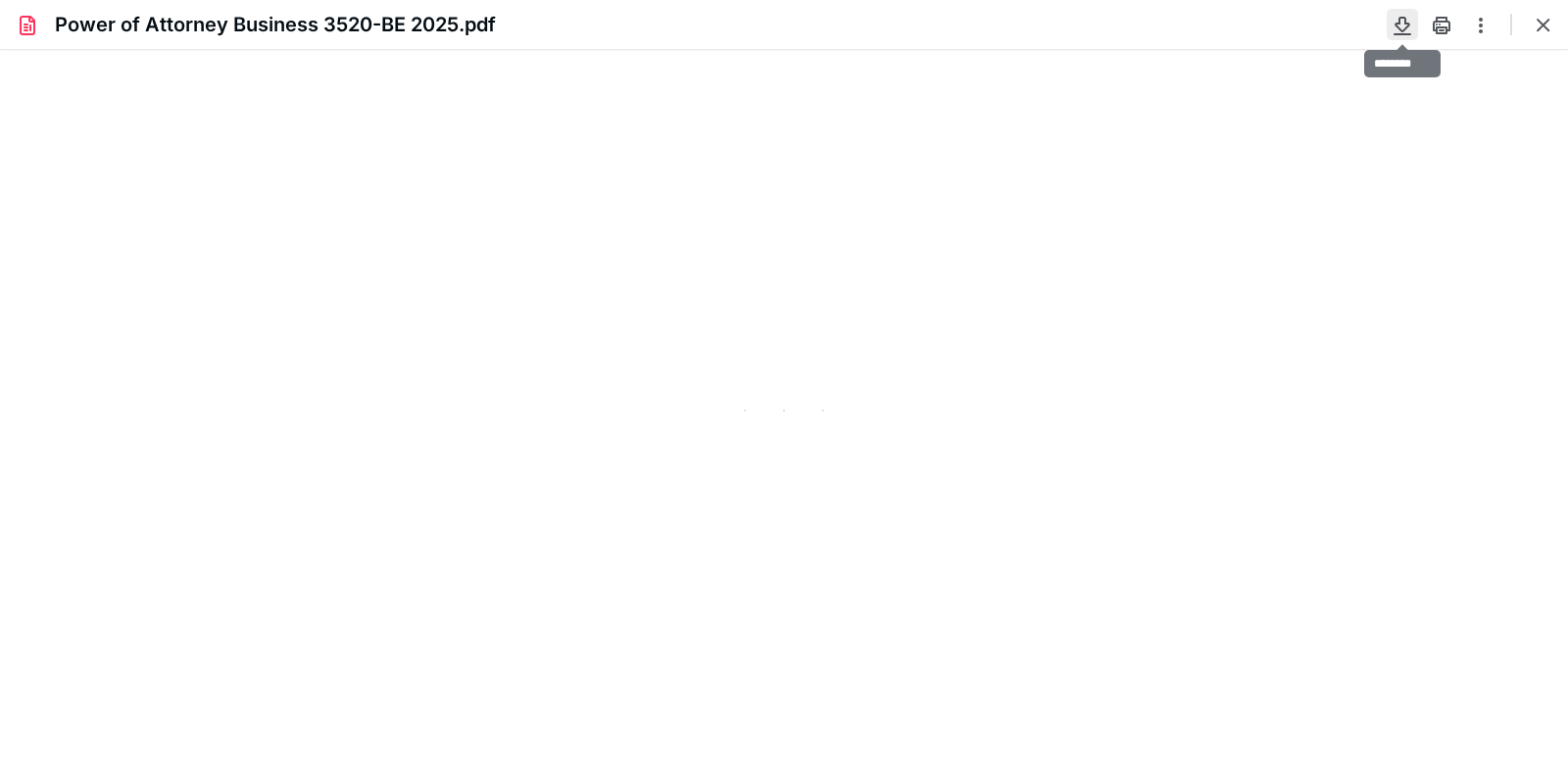 type on "67" 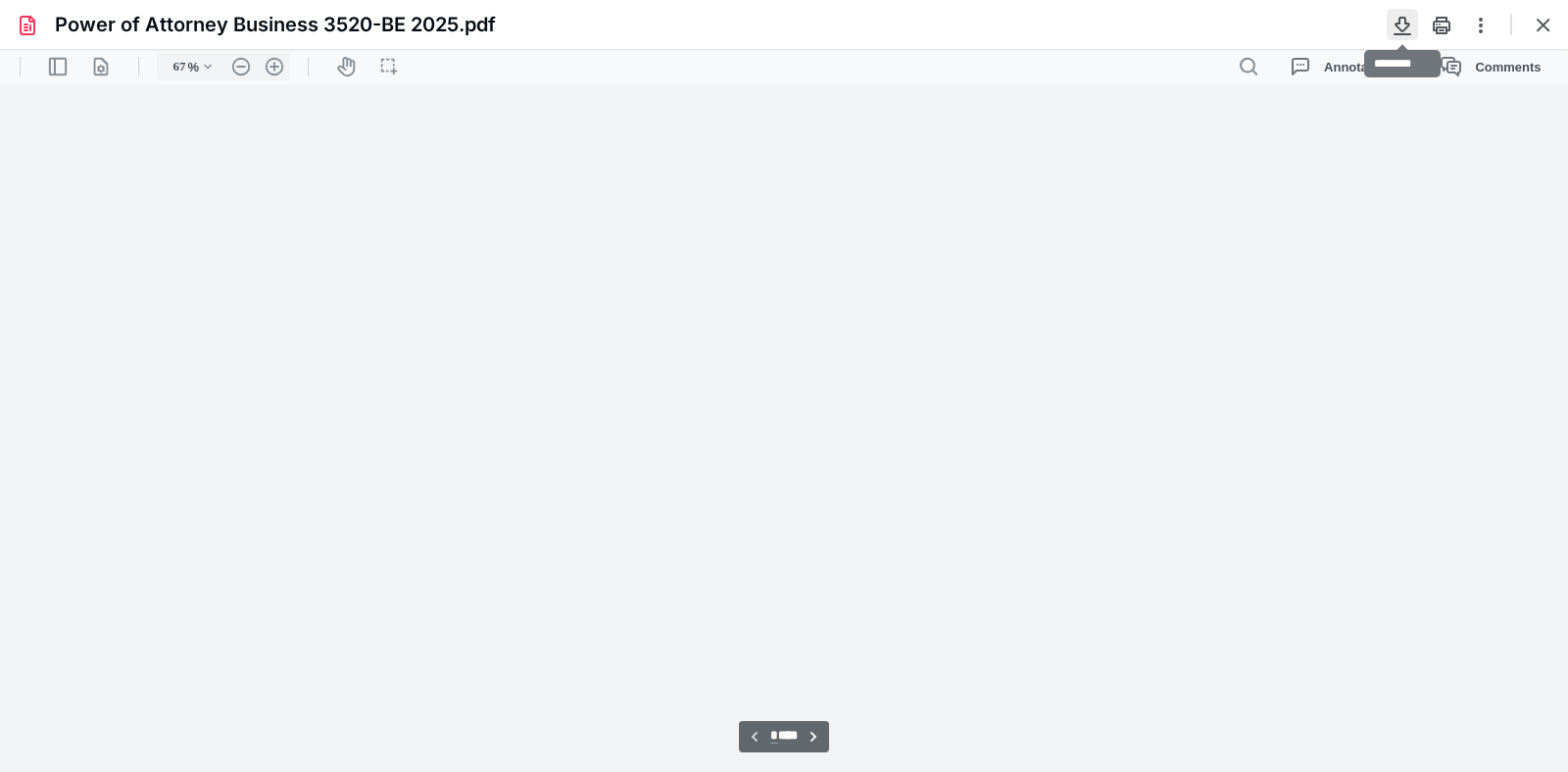 scroll, scrollTop: 38, scrollLeft: 0, axis: vertical 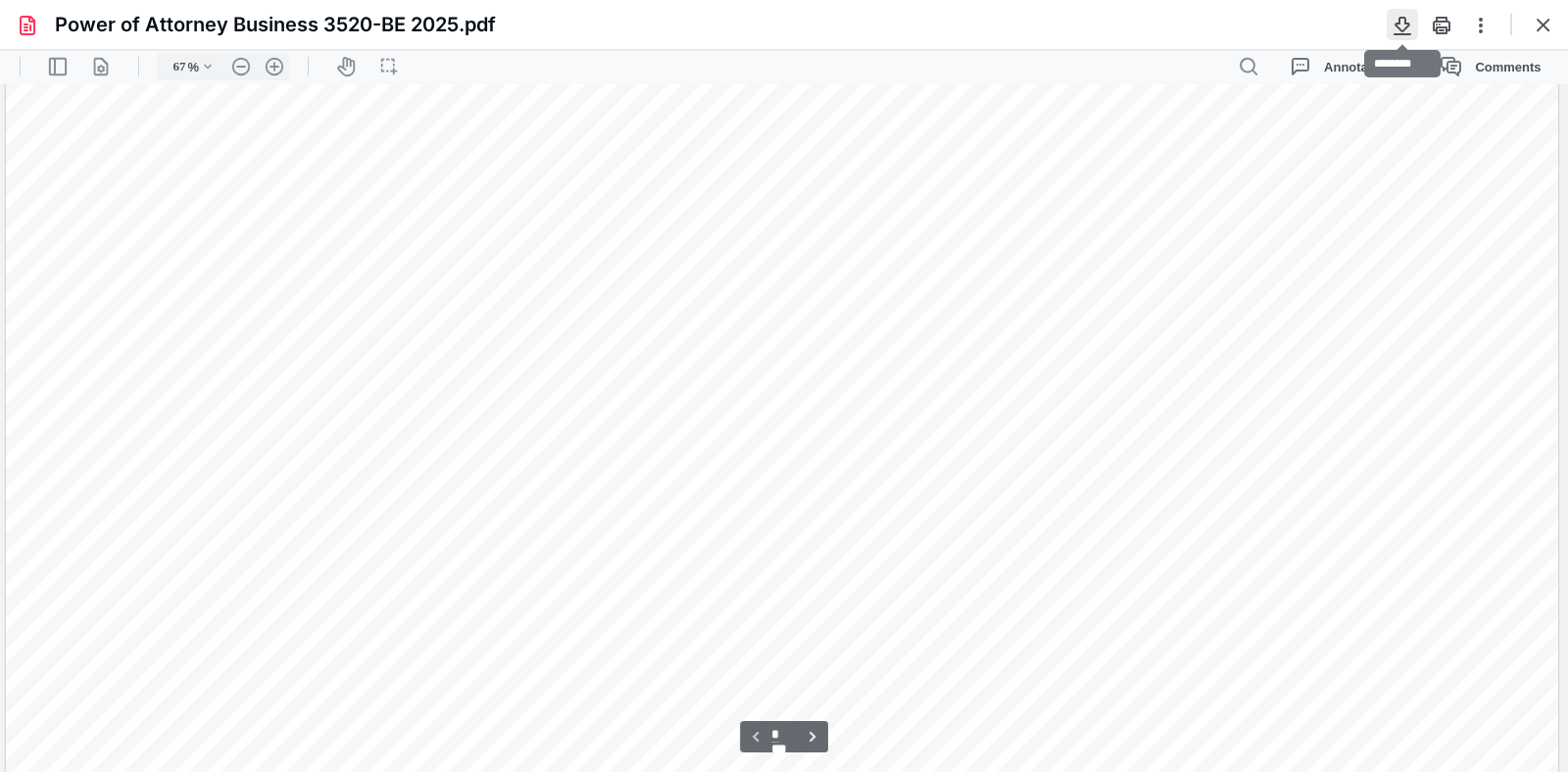 click at bounding box center (1402, 24) 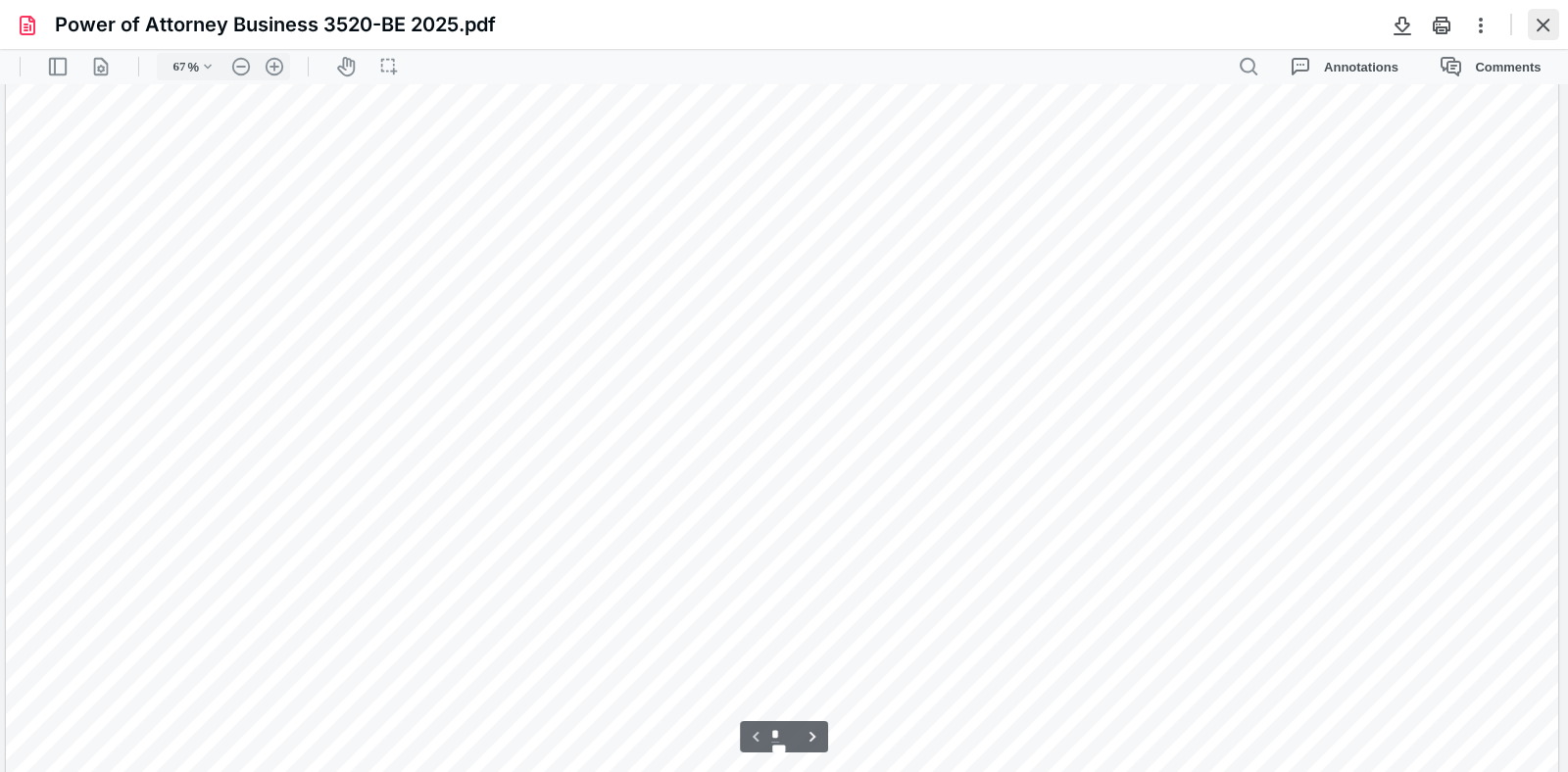 click at bounding box center (1544, 24) 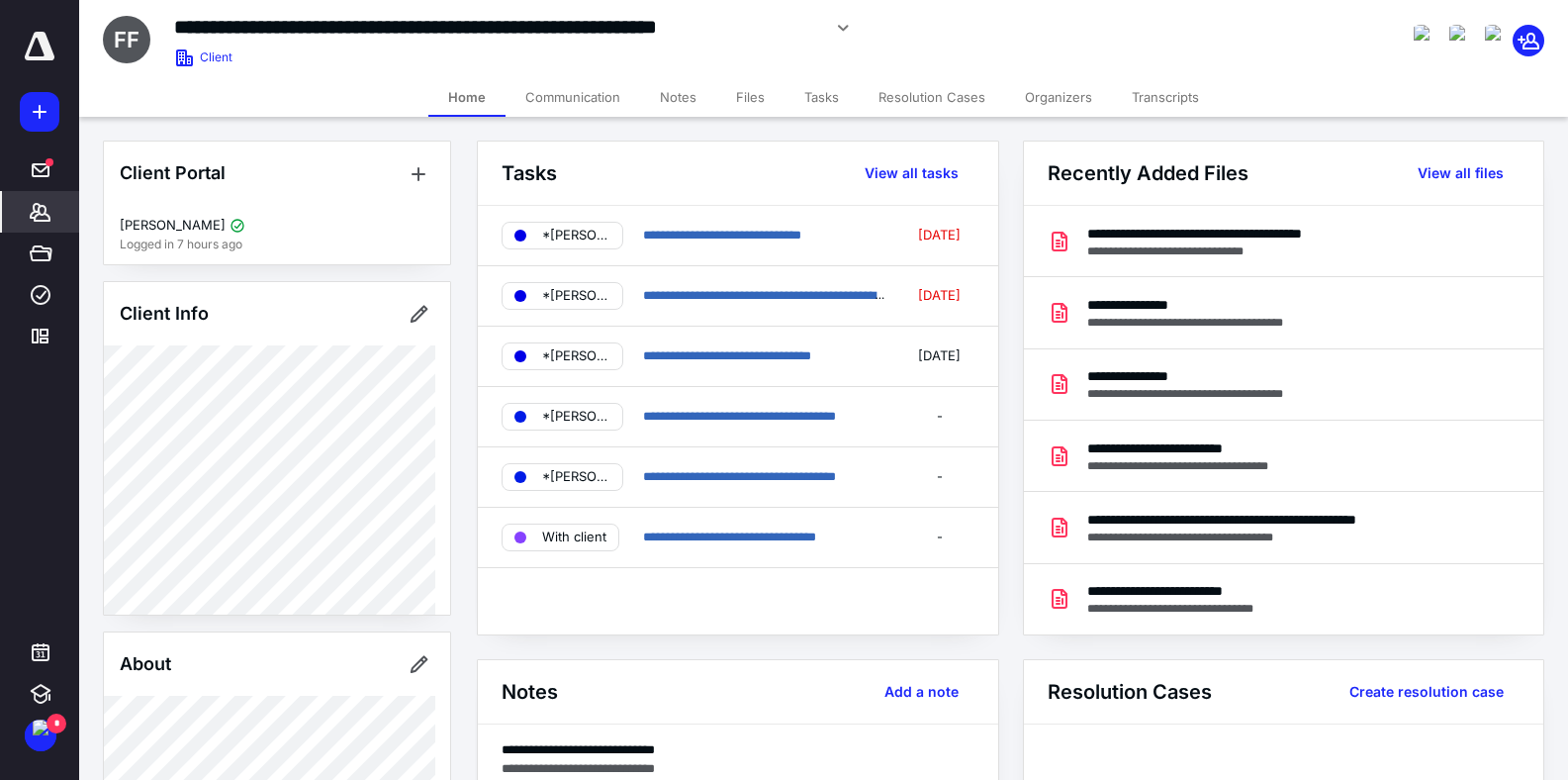 click on "Files" at bounding box center (750, 97) 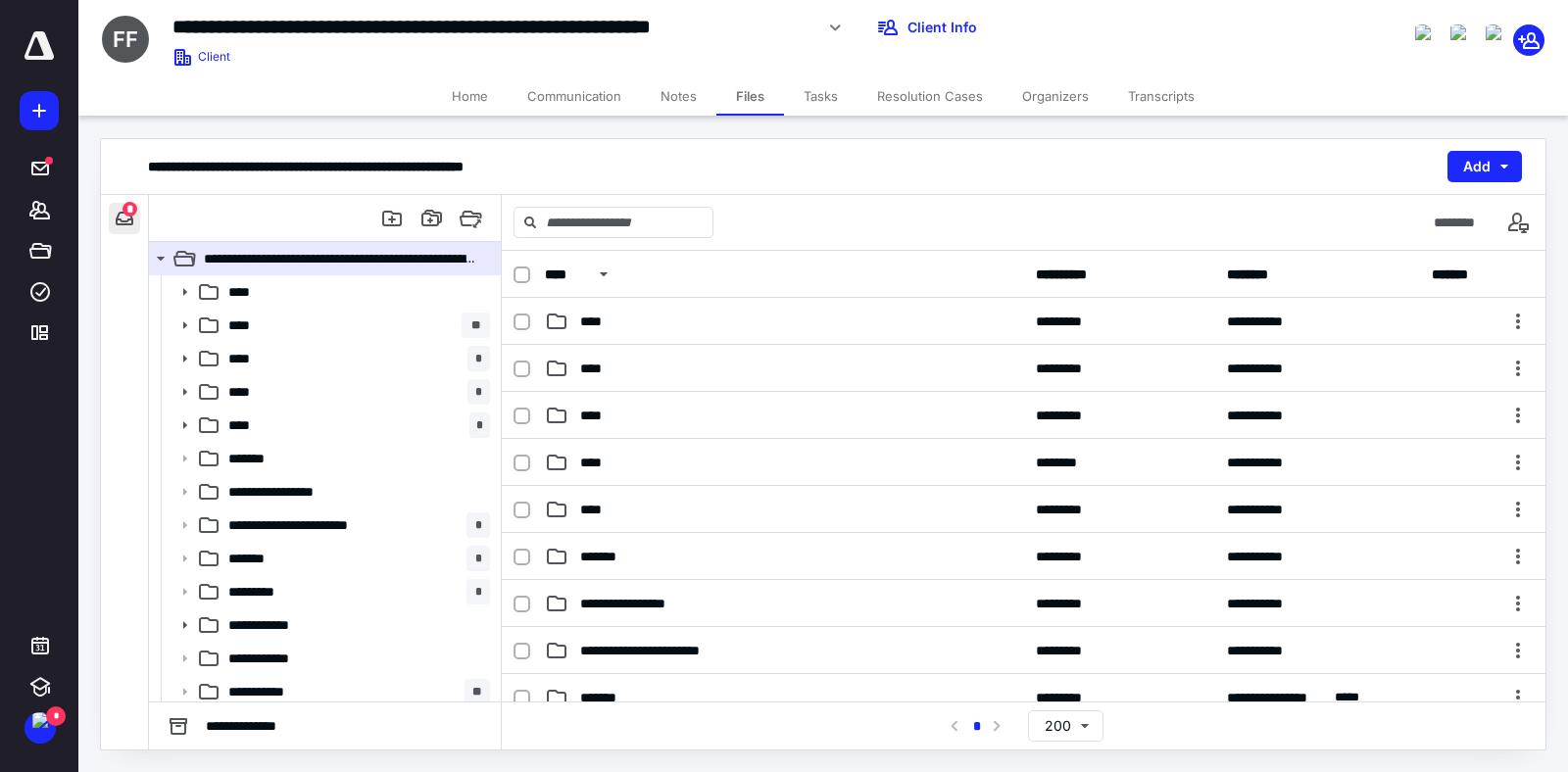 click at bounding box center (124, 218) 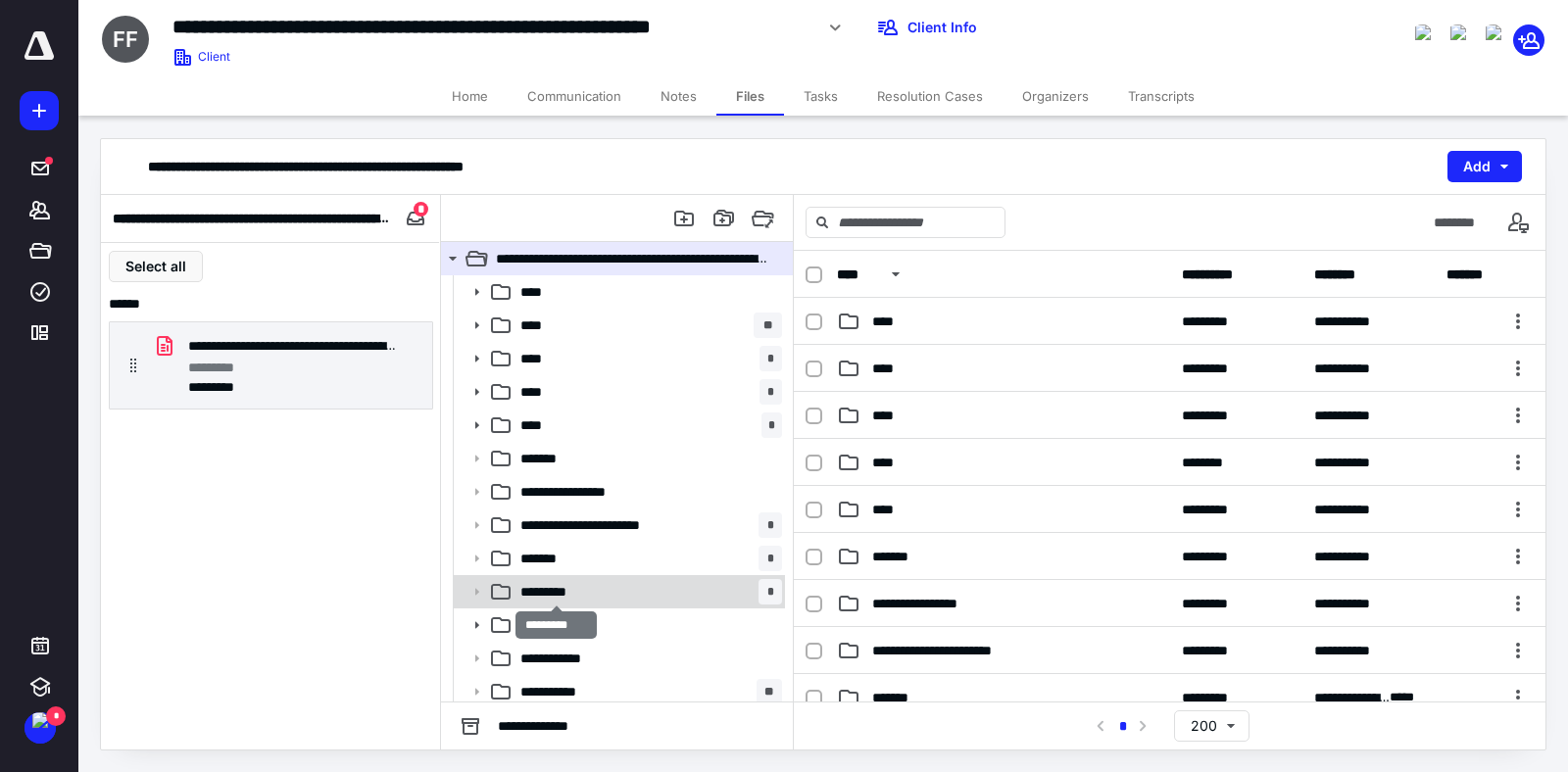 click on "*********" at bounding box center [556, 592] 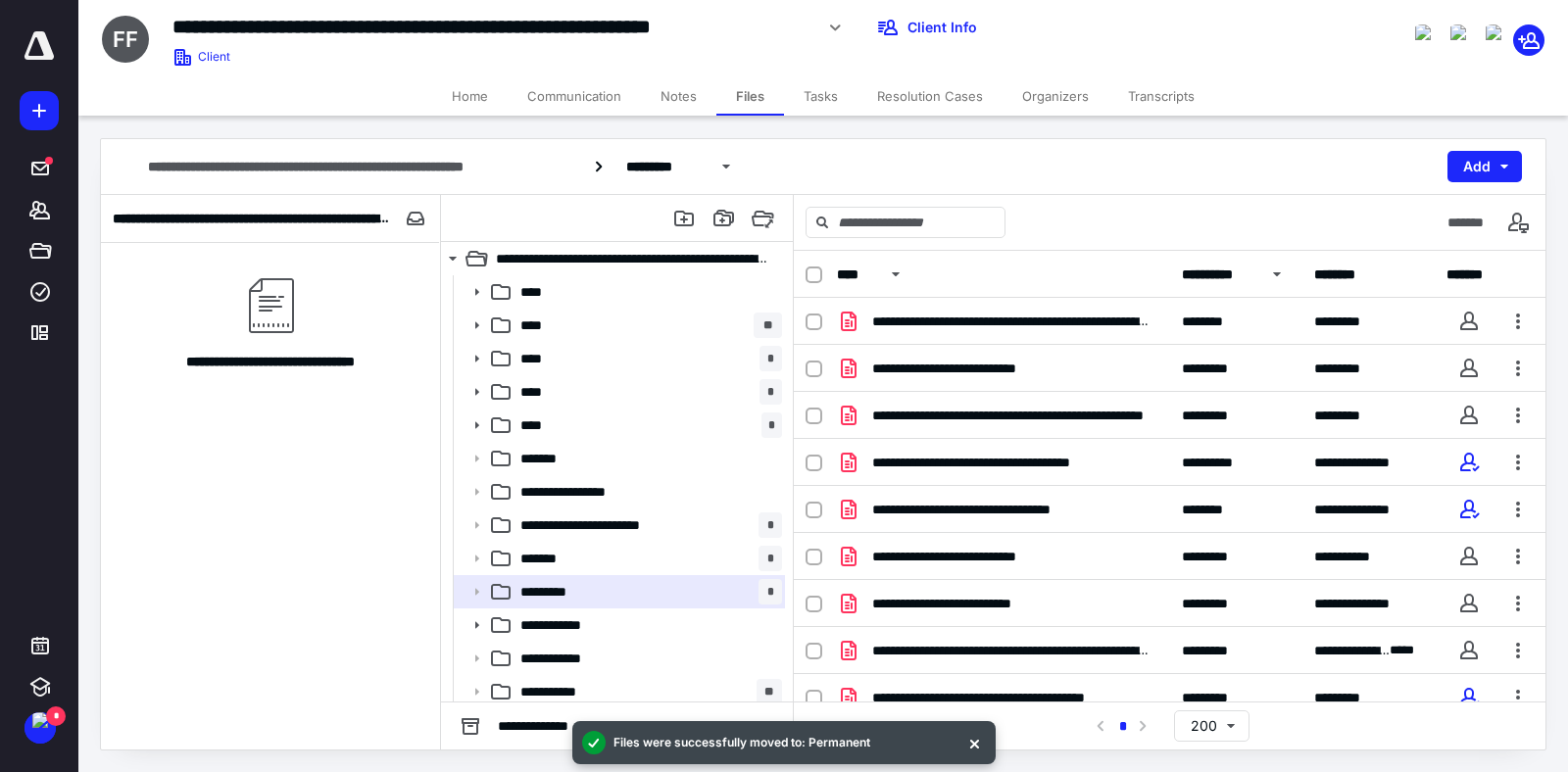 click on "**********" at bounding box center [1219, 274] 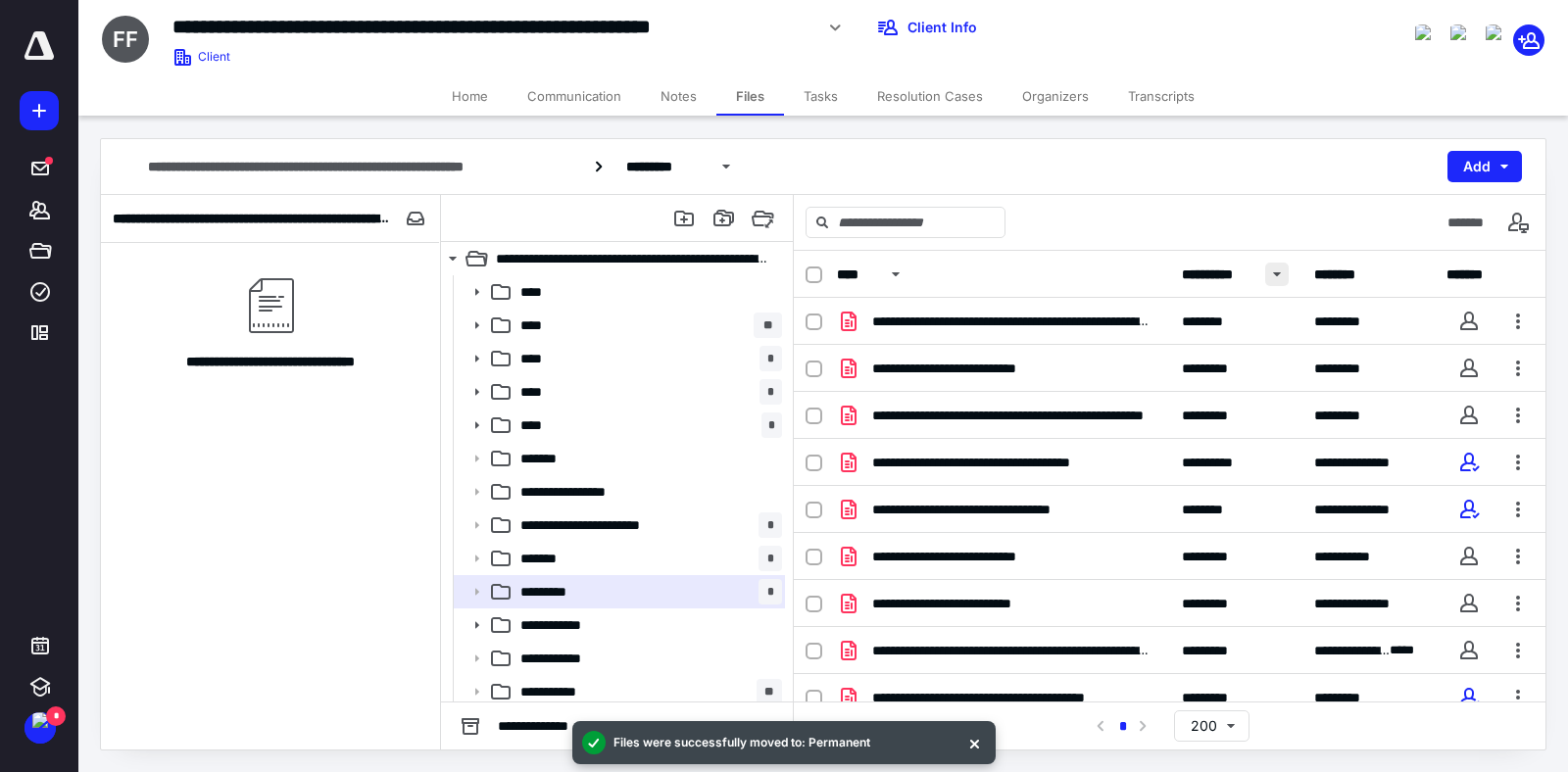 click at bounding box center (1277, 274) 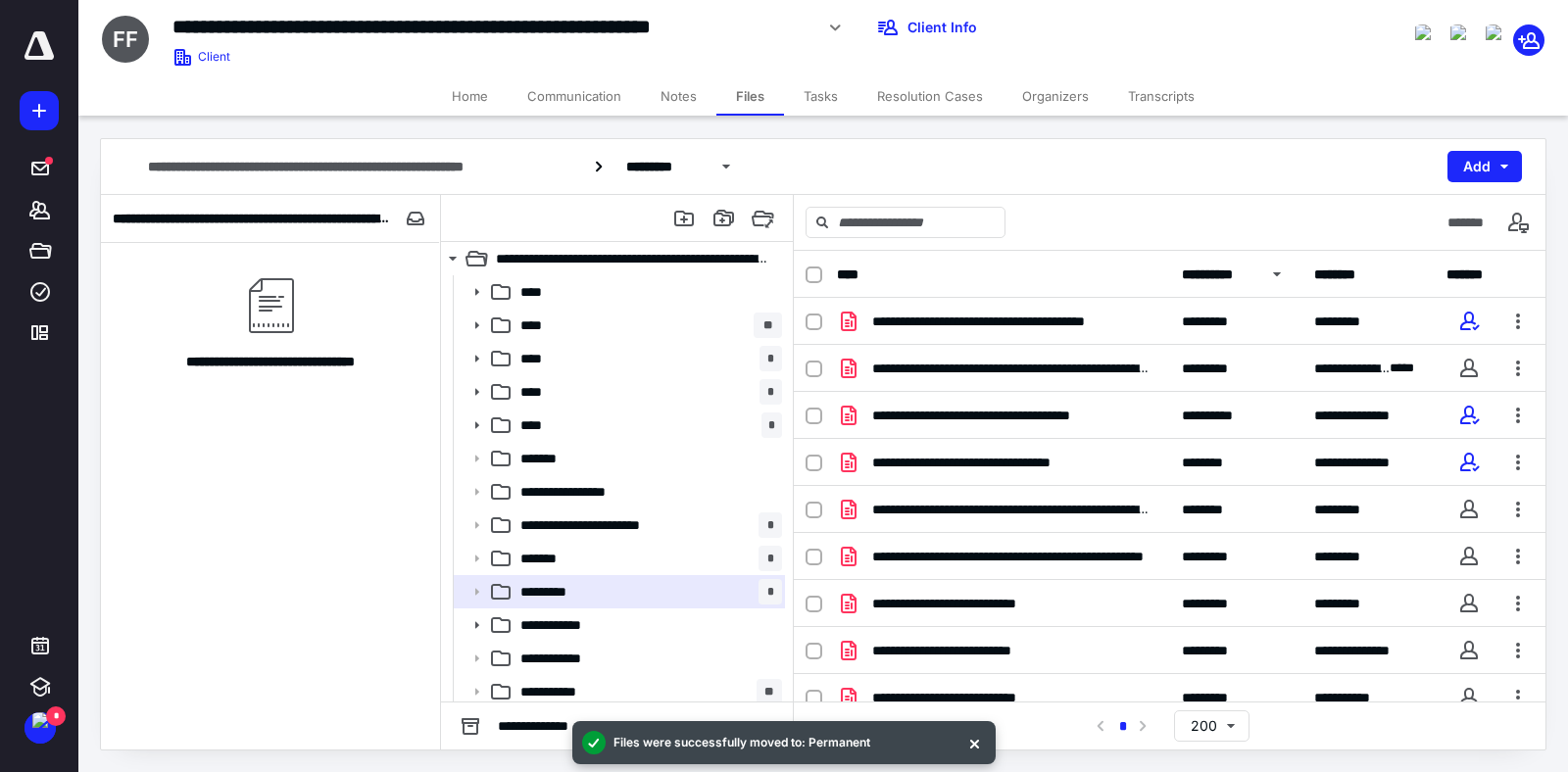 scroll, scrollTop: 20, scrollLeft: 0, axis: vertical 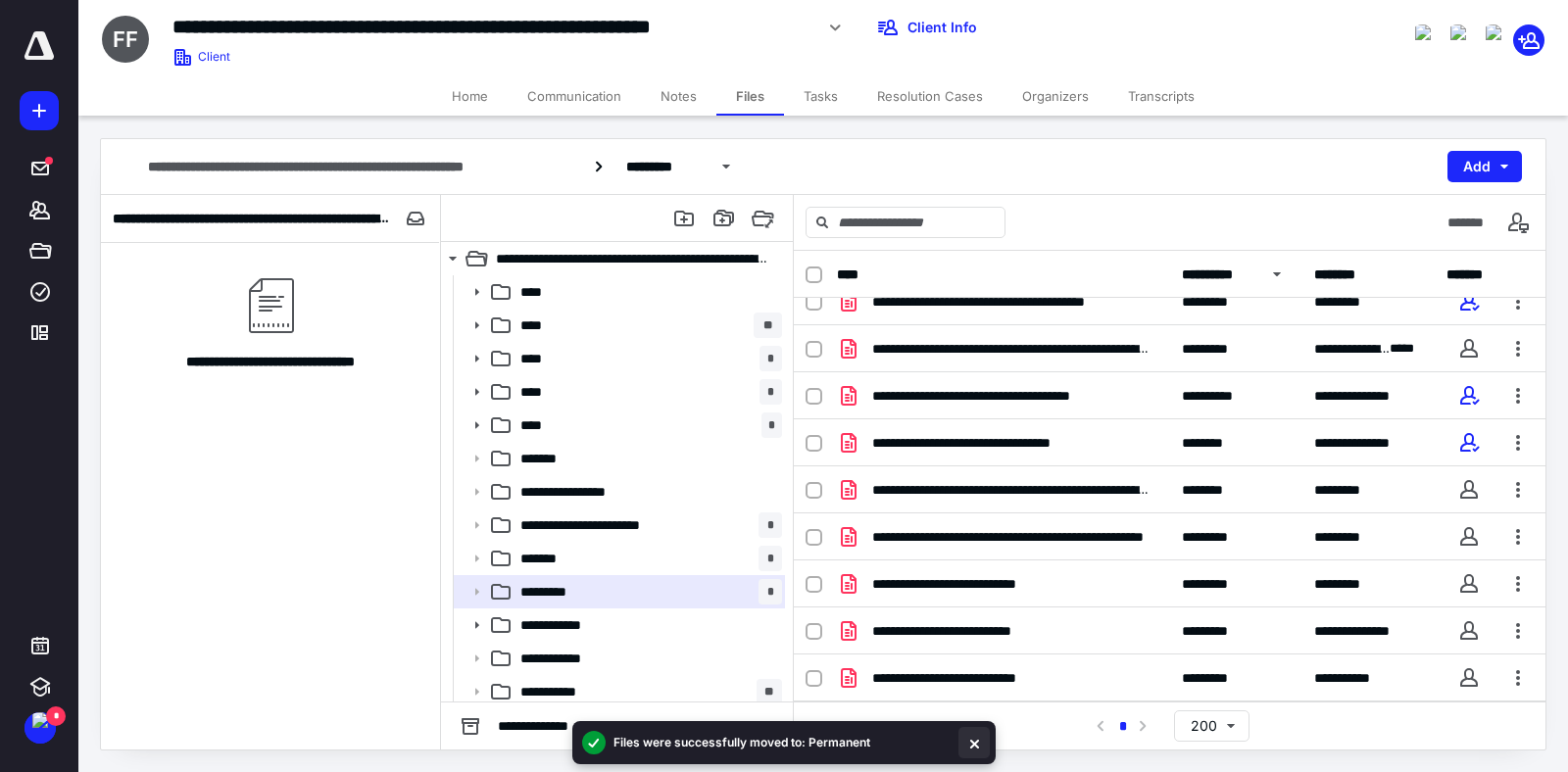click 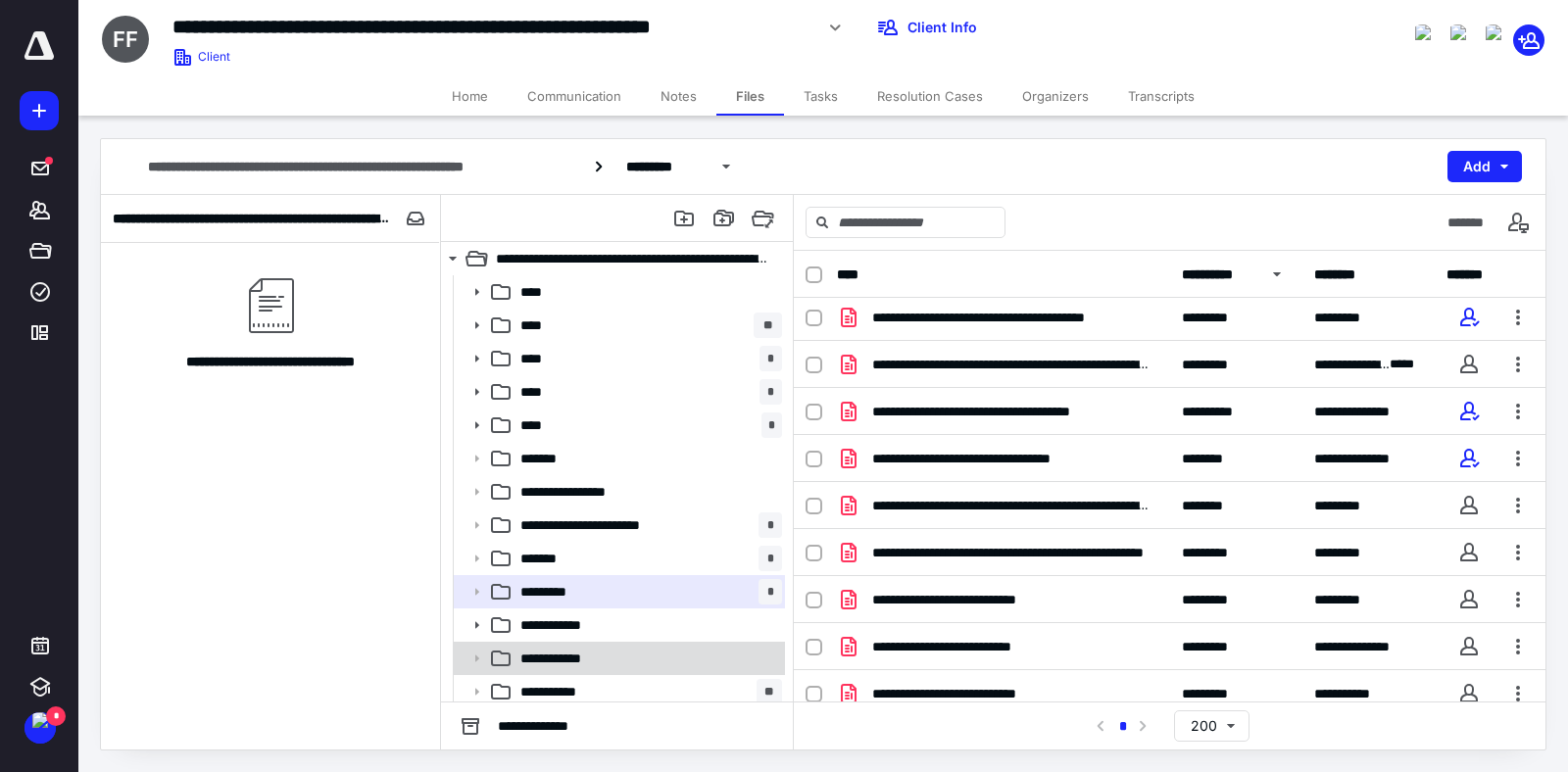 scroll, scrollTop: 0, scrollLeft: 0, axis: both 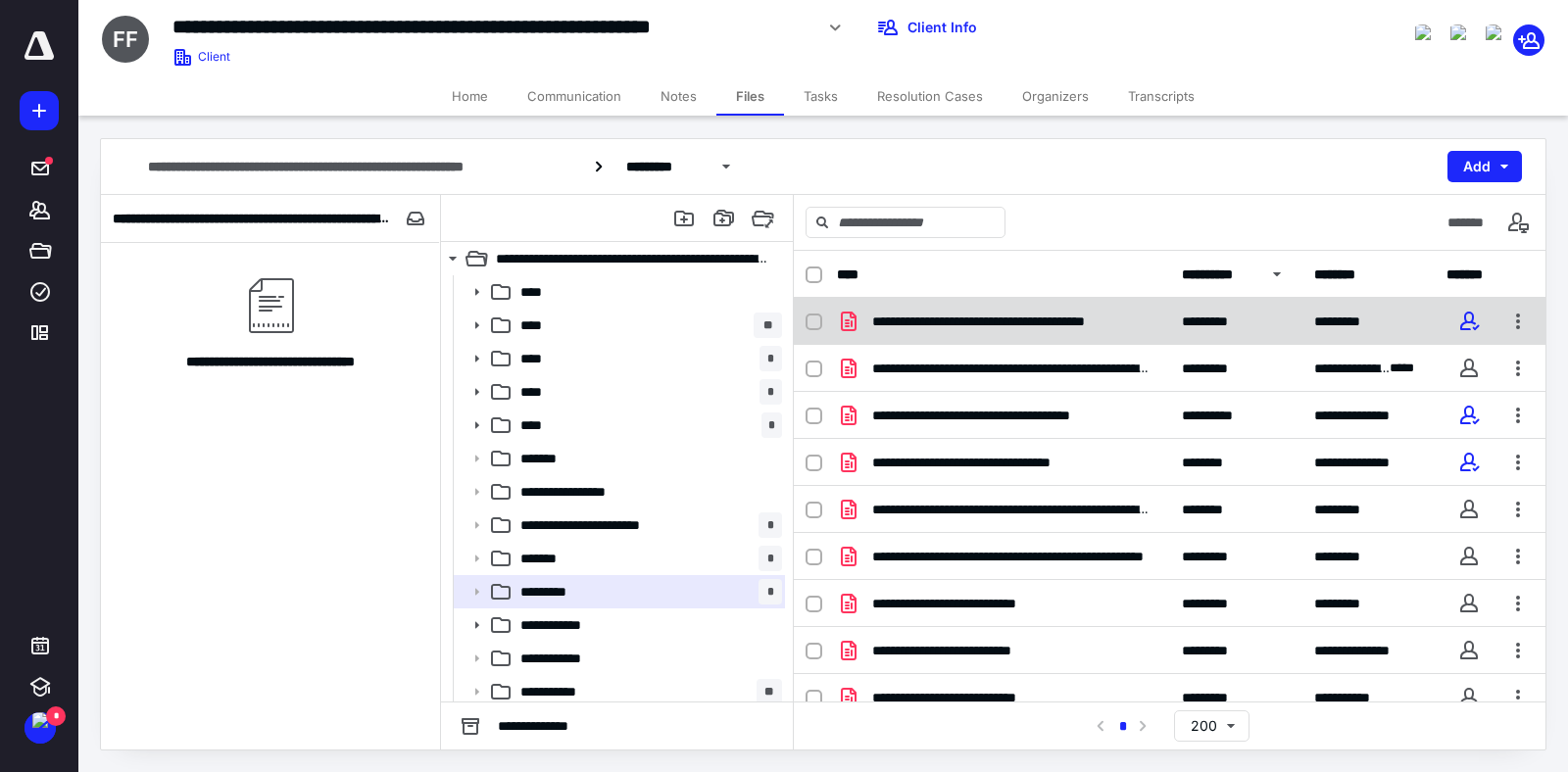 checkbox on "true" 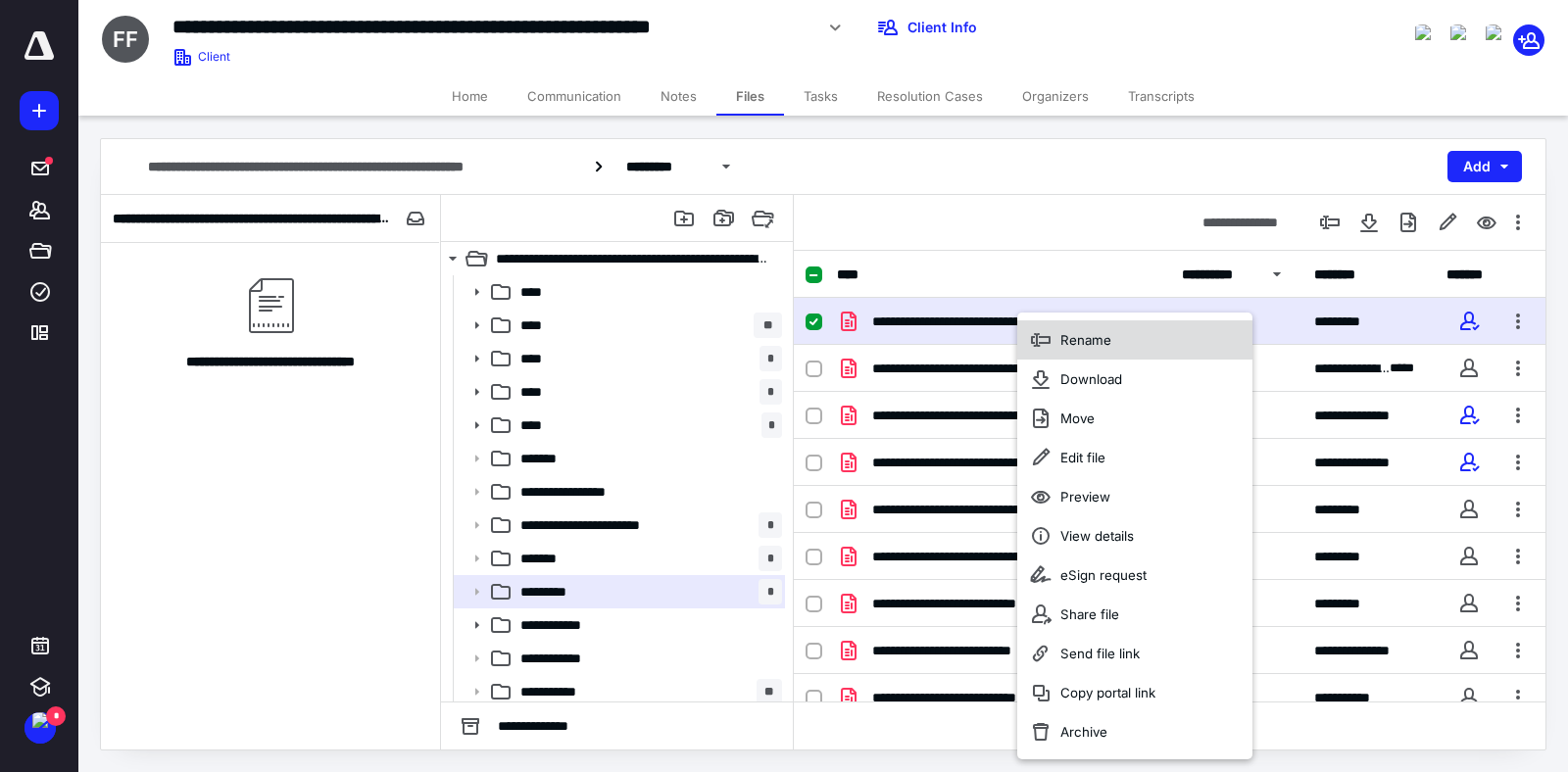 click 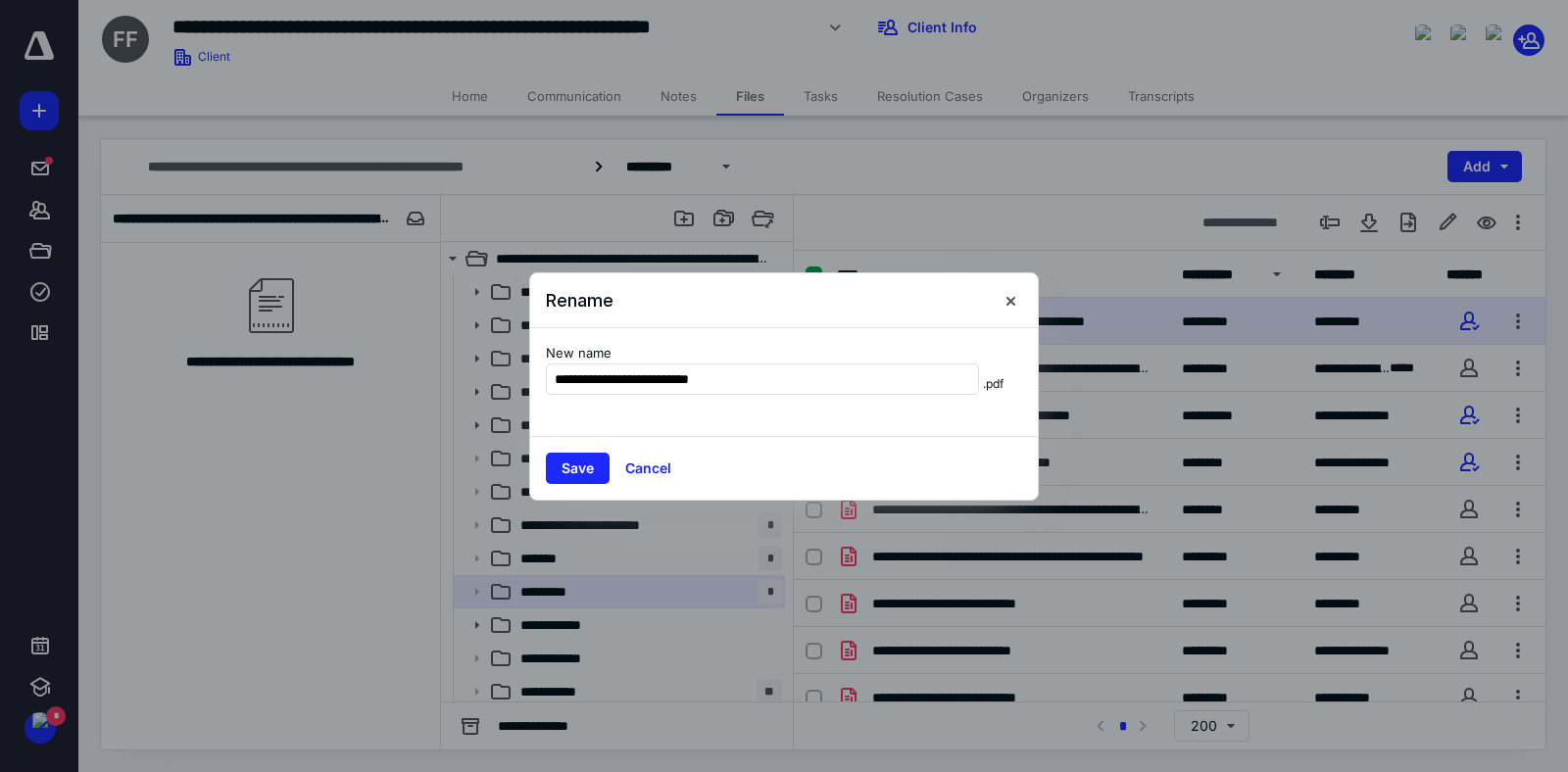 type on "**********" 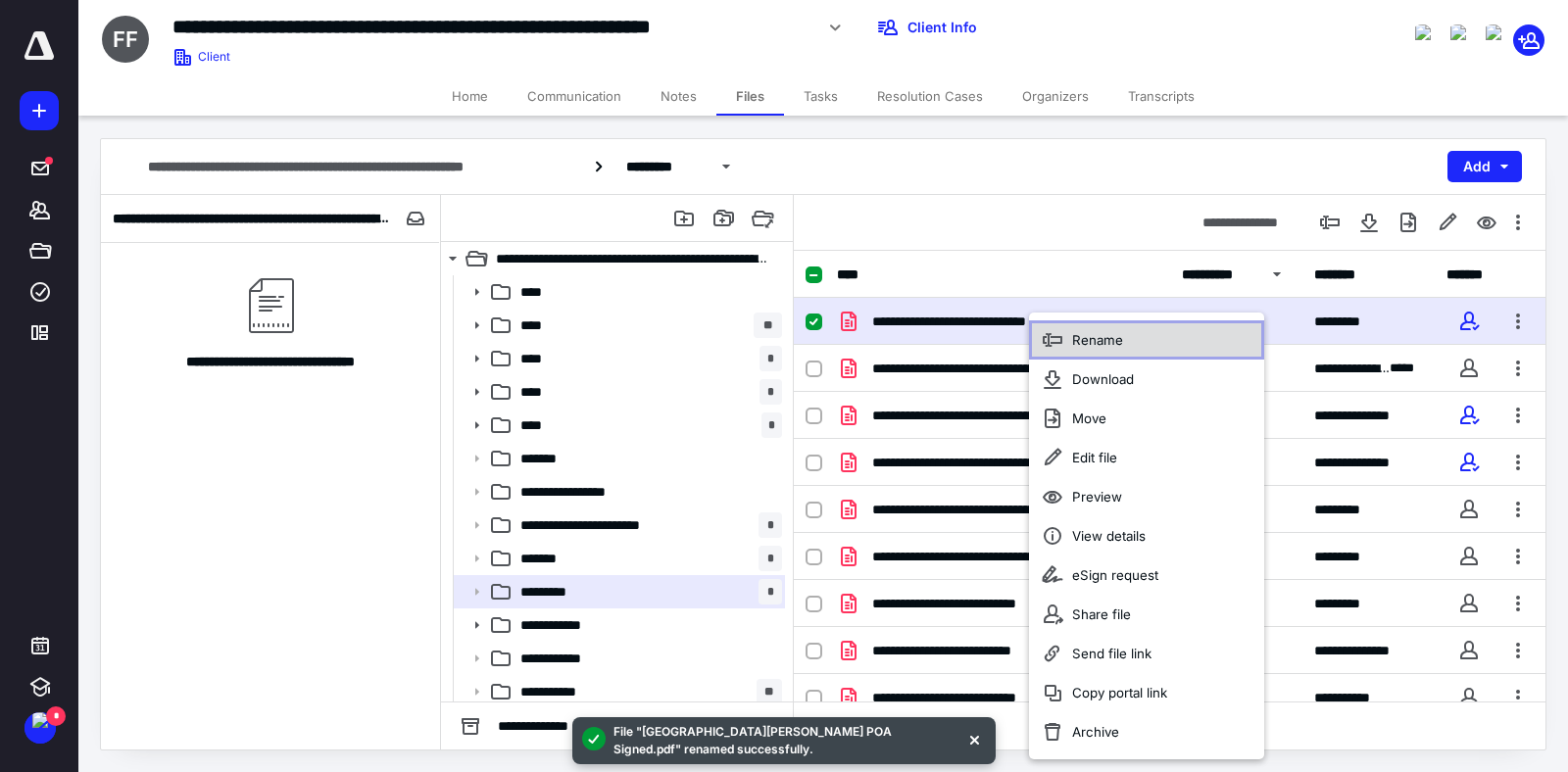 click on "Rename" 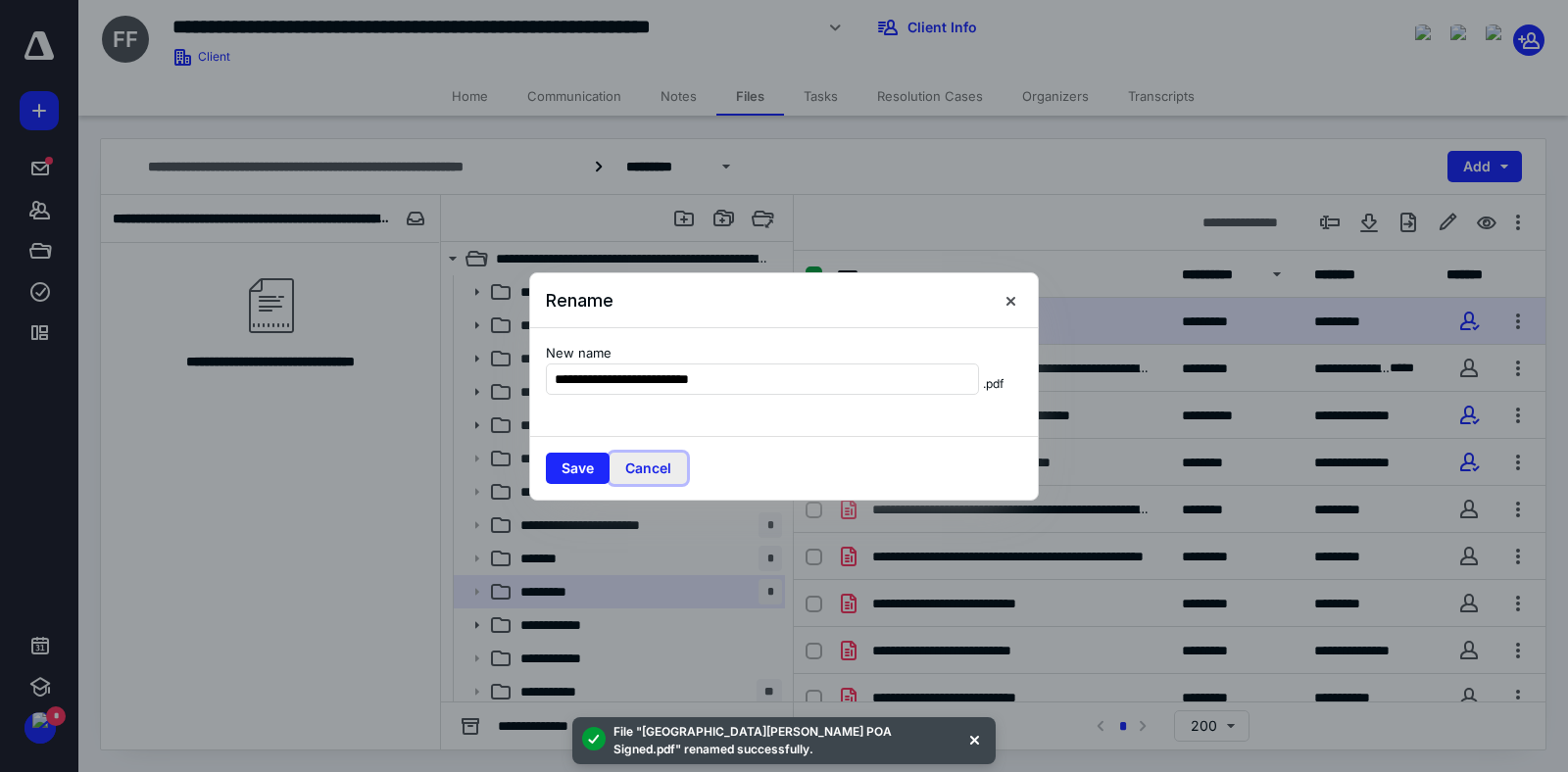 click on "Cancel" 